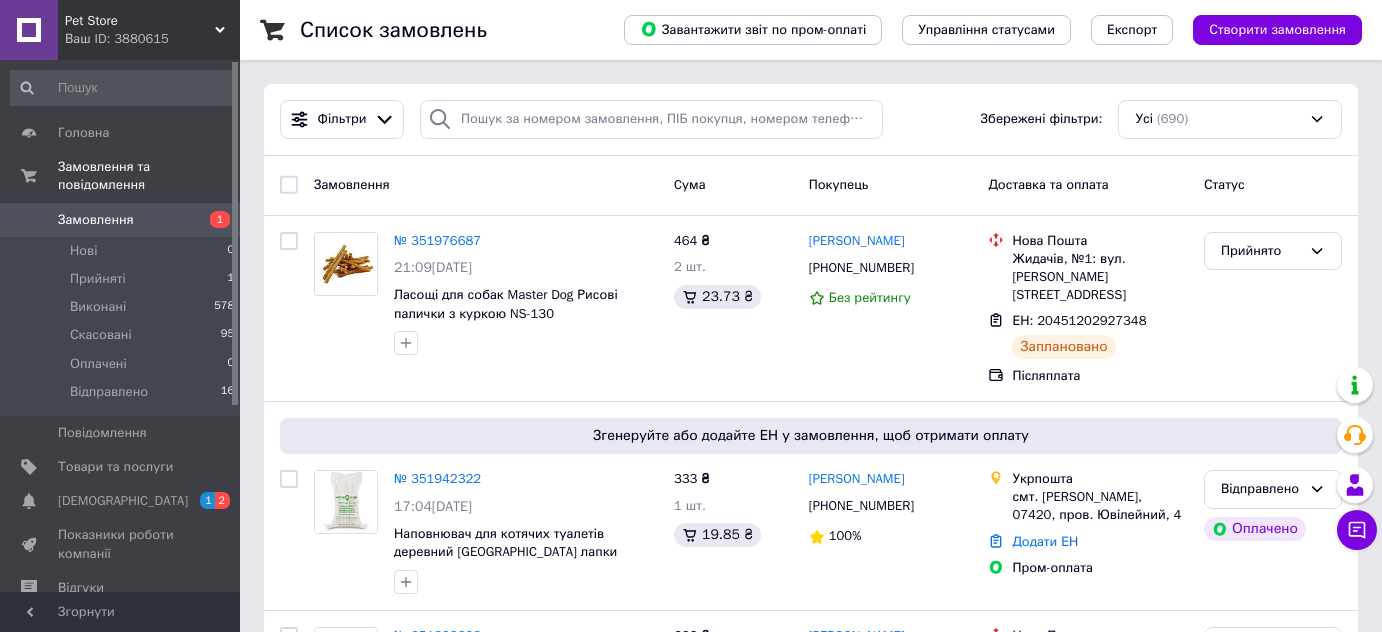 scroll, scrollTop: 0, scrollLeft: 0, axis: both 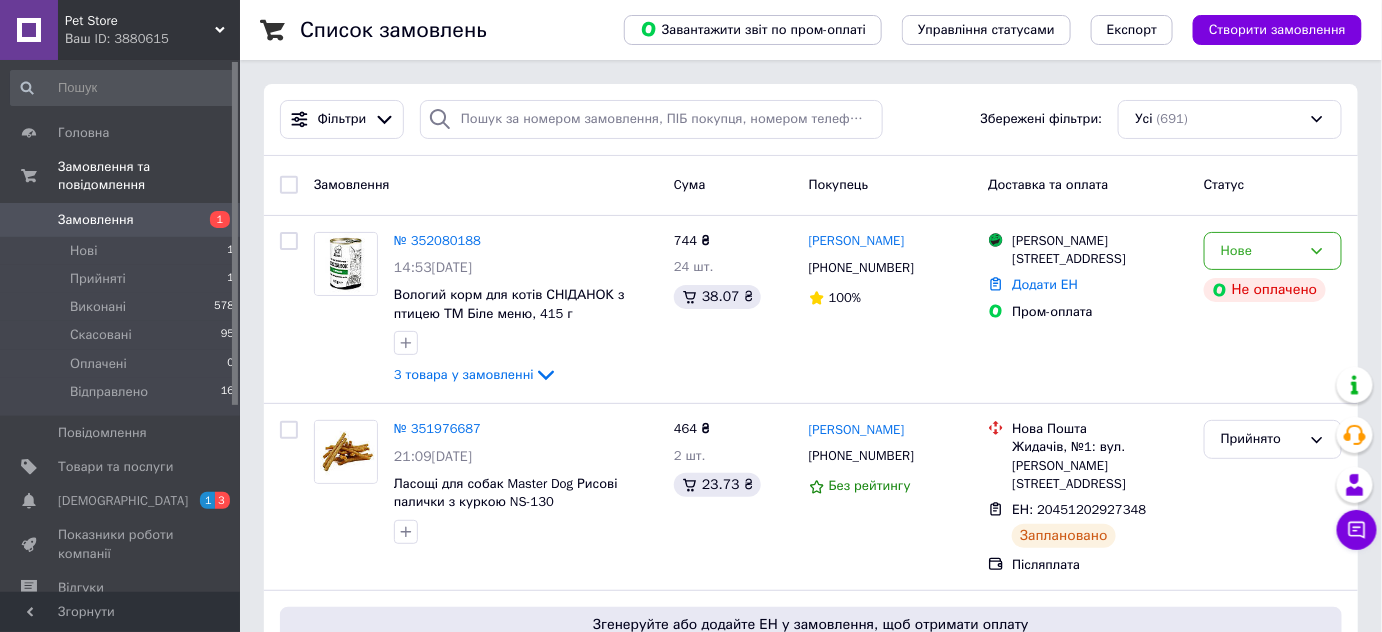 click on "Cума" at bounding box center (733, 185) 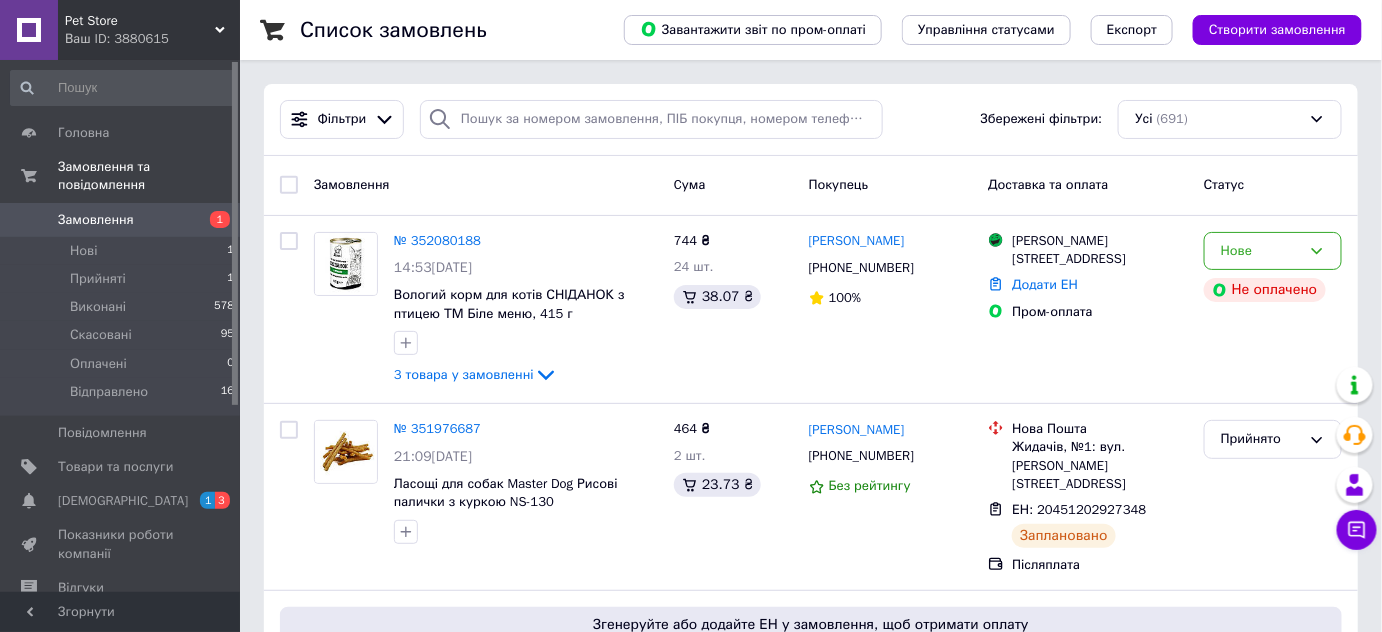 click on "Покупець" at bounding box center [891, 185] 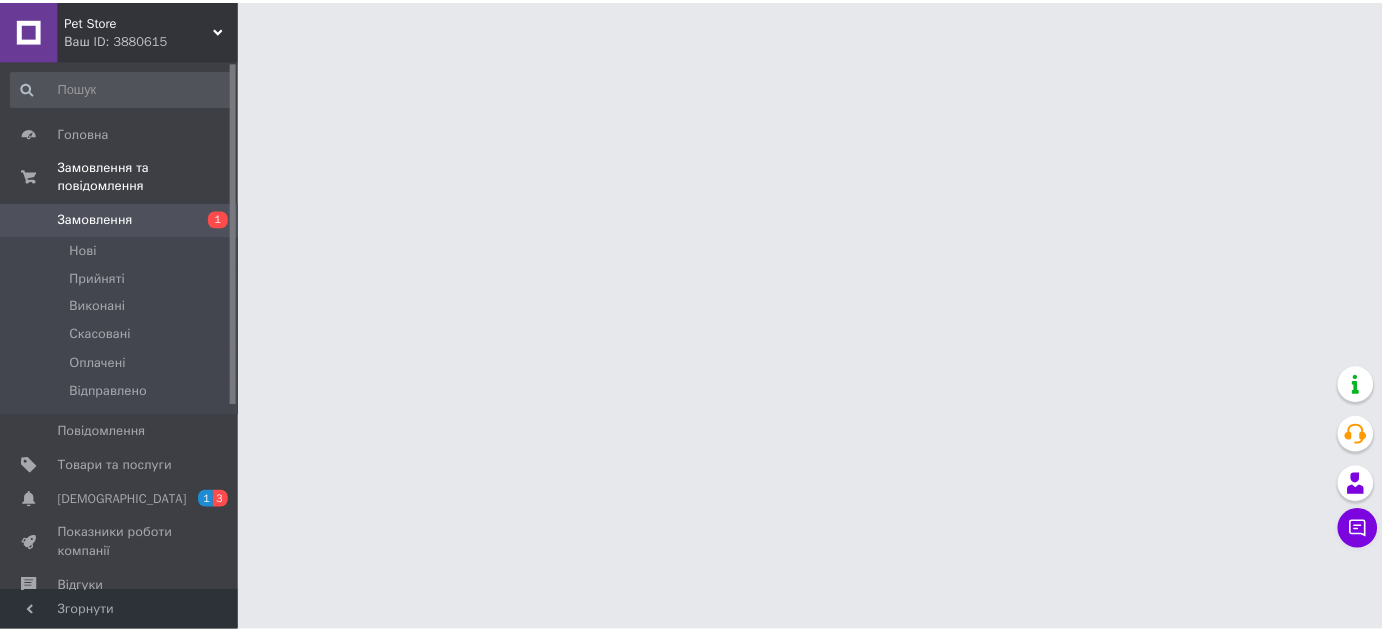 scroll, scrollTop: 0, scrollLeft: 0, axis: both 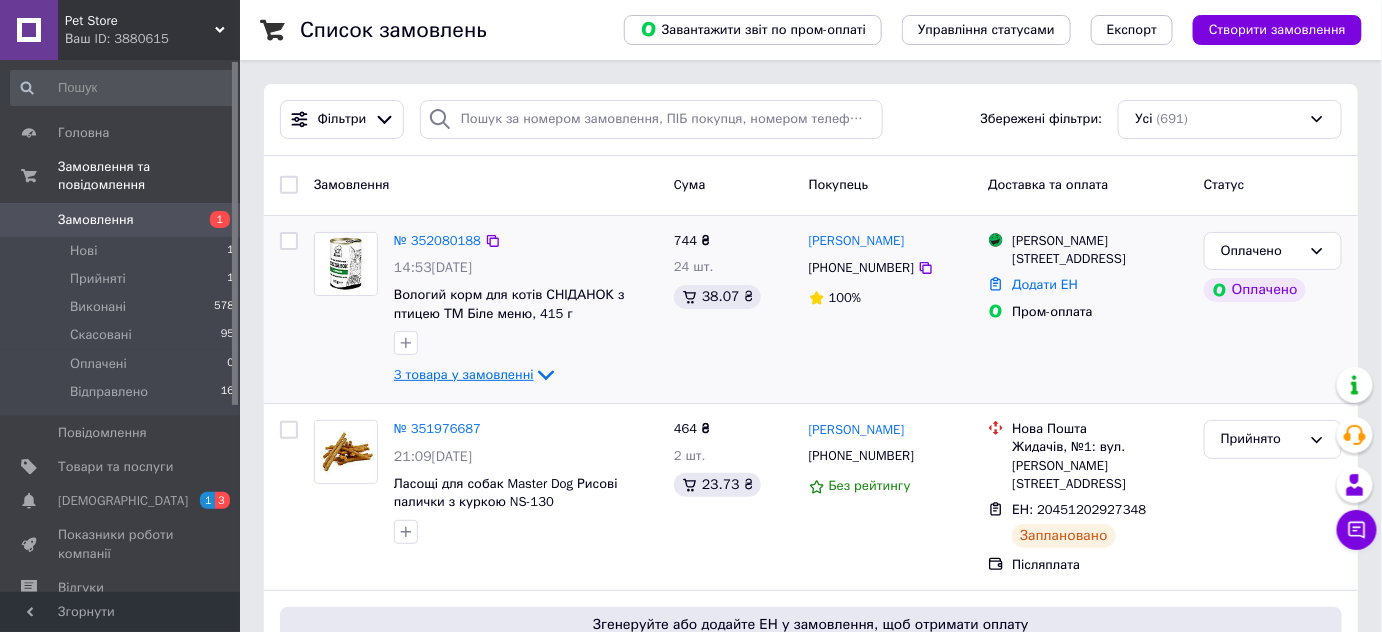 click 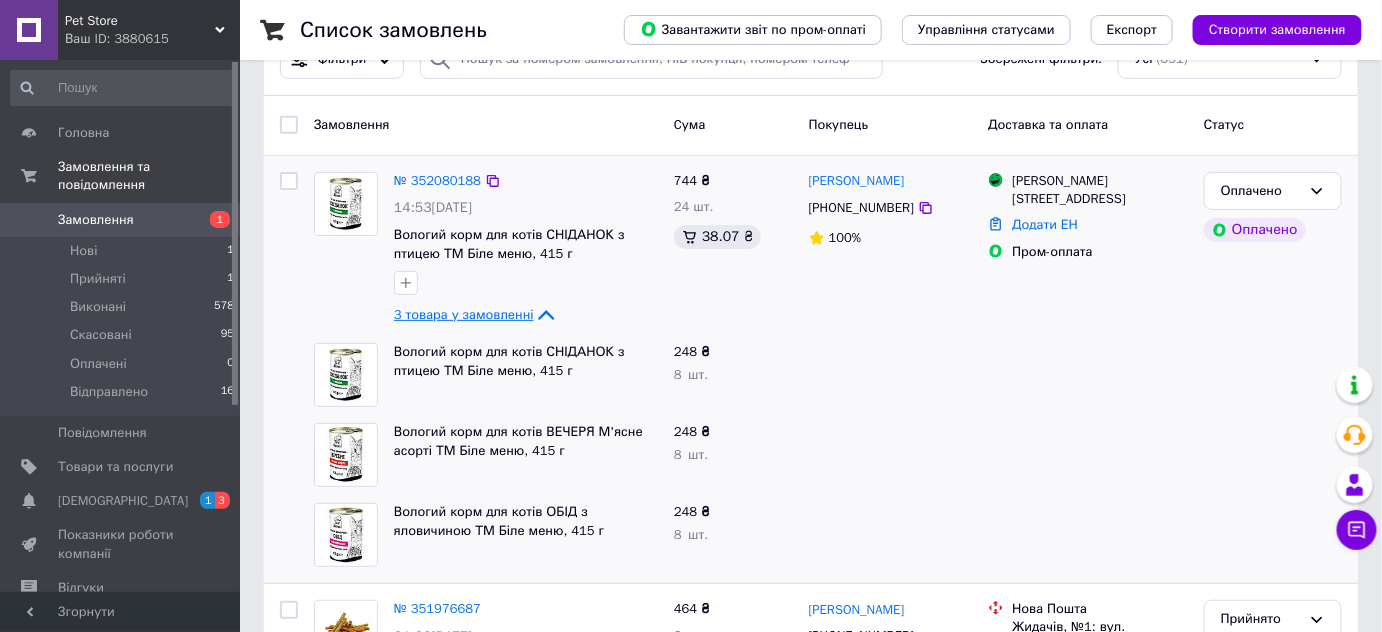 scroll, scrollTop: 90, scrollLeft: 0, axis: vertical 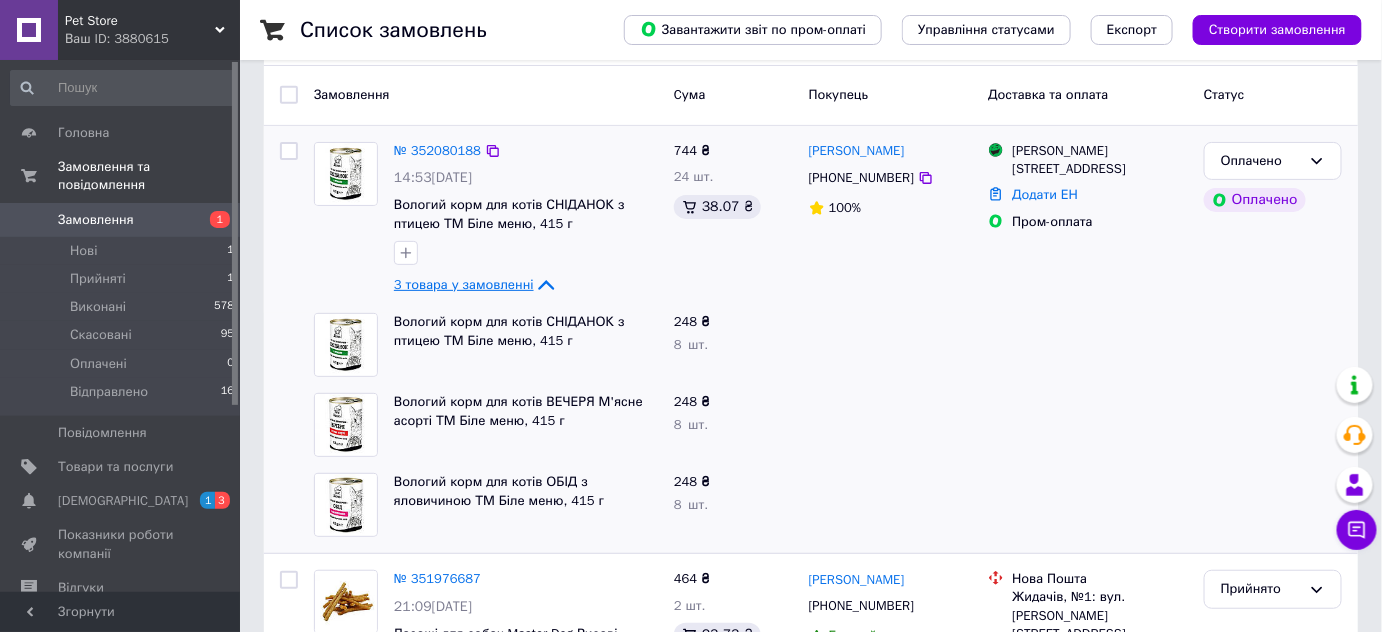 click on "248 ₴ 8   шт." at bounding box center (733, 425) 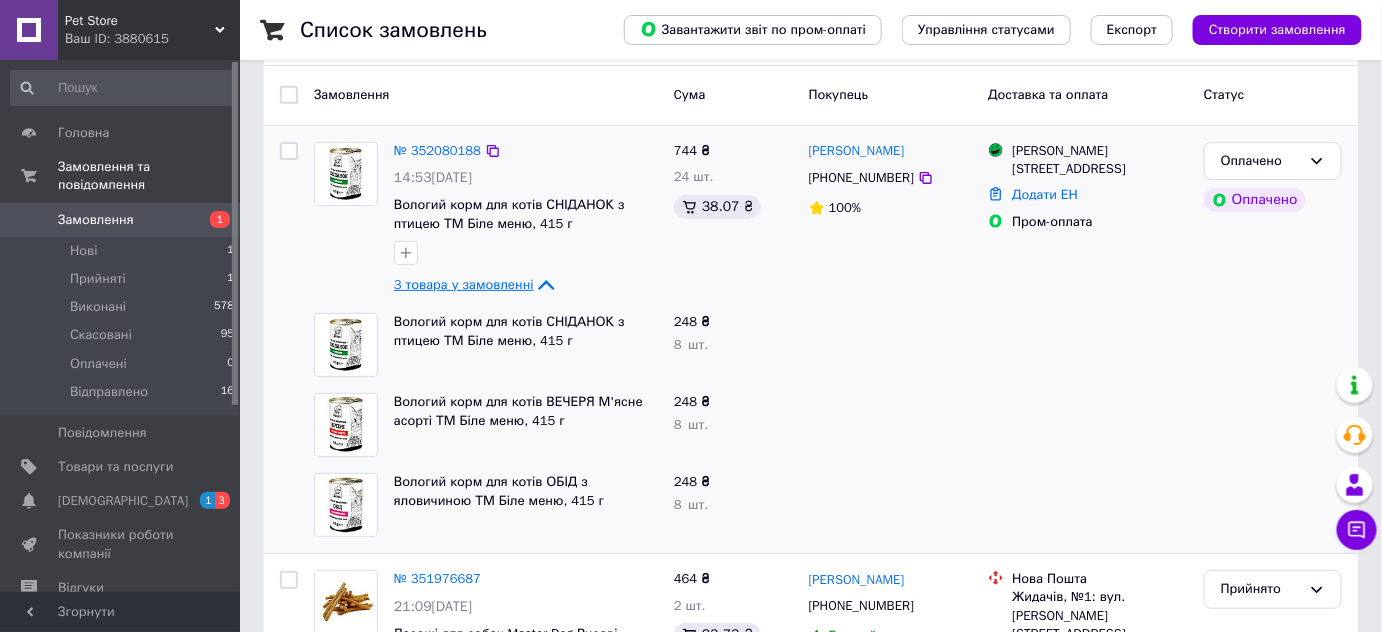 click on "248 ₴" at bounding box center (733, 482) 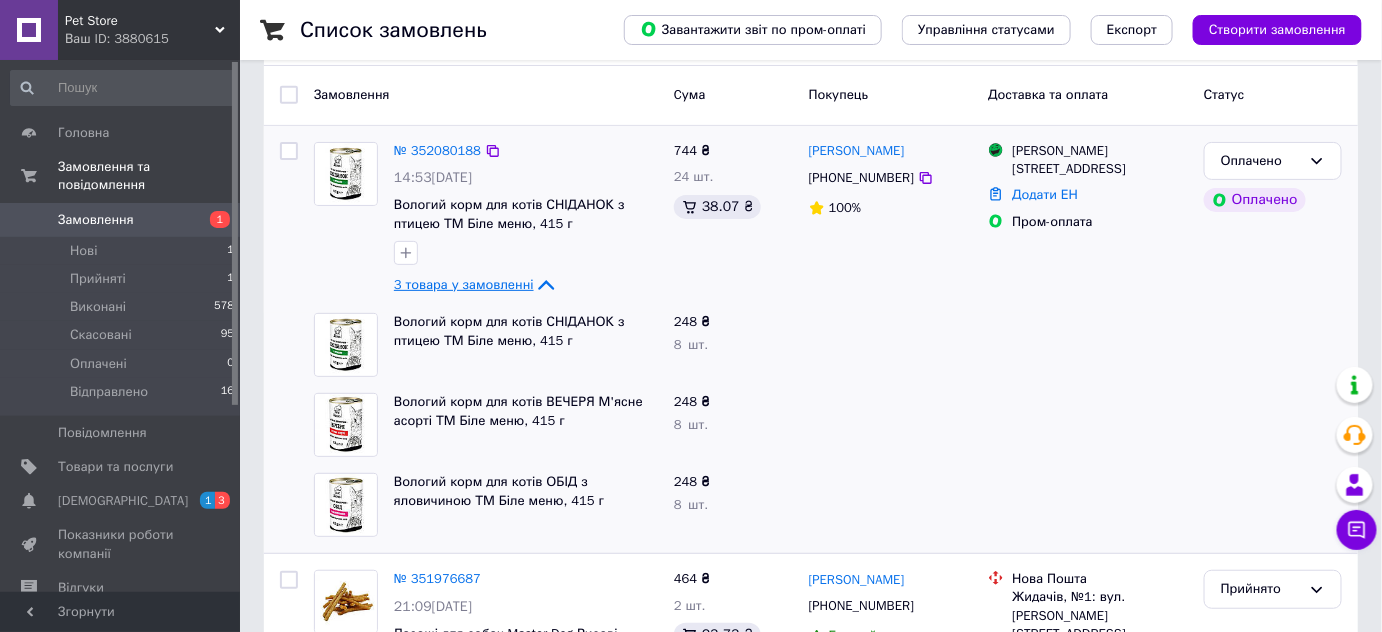 click on "Вологий корм для котів ВЕЧЕРЯ М'ясне асорті ТМ Біле меню, 415 г" at bounding box center (526, 411) 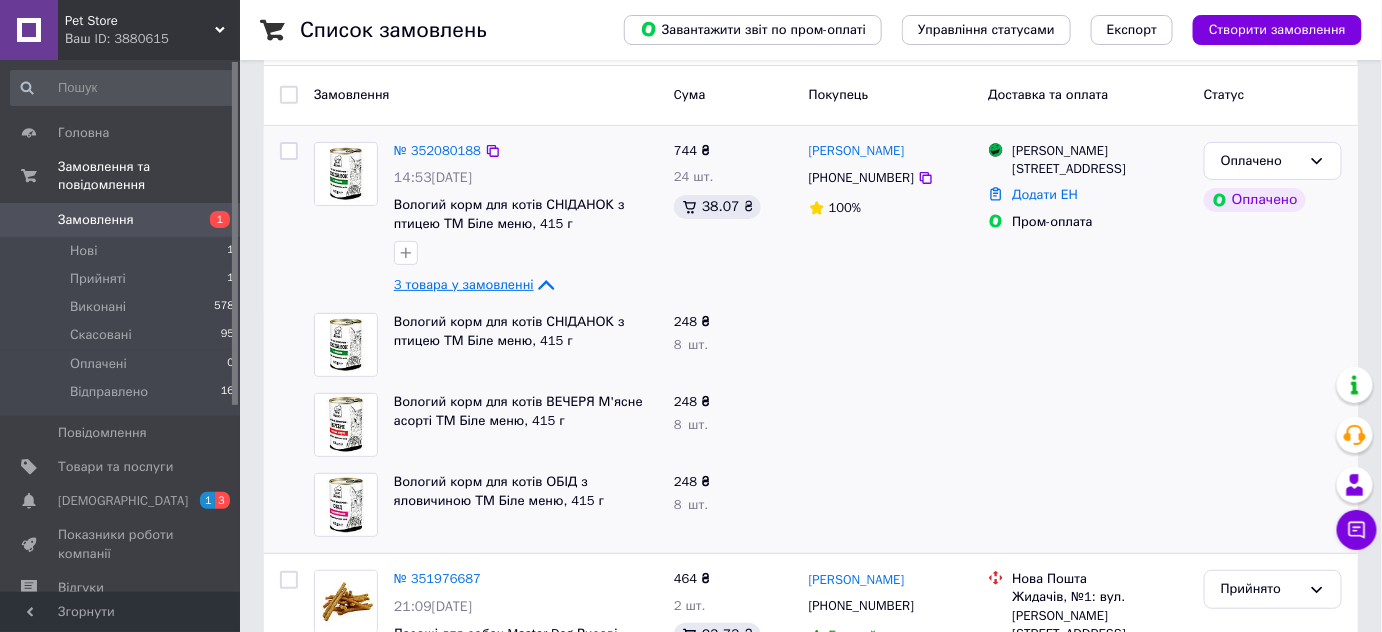 click on "248 ₴ 8   шт." at bounding box center (733, 425) 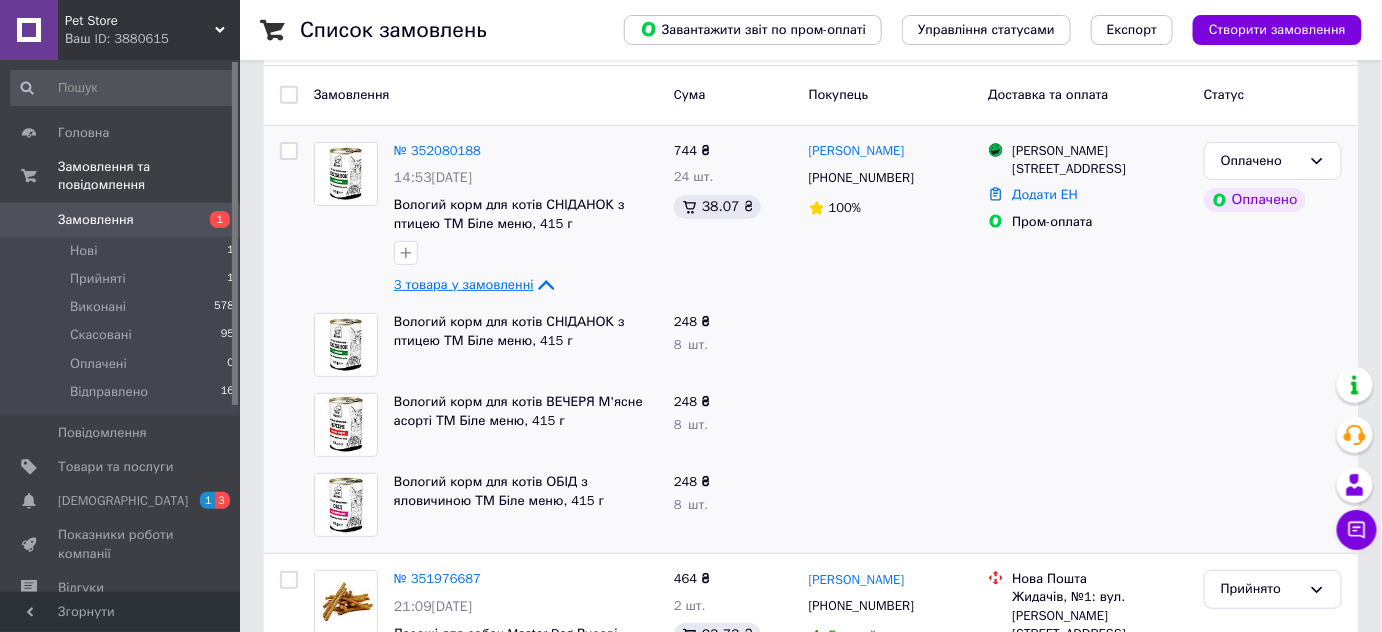 click 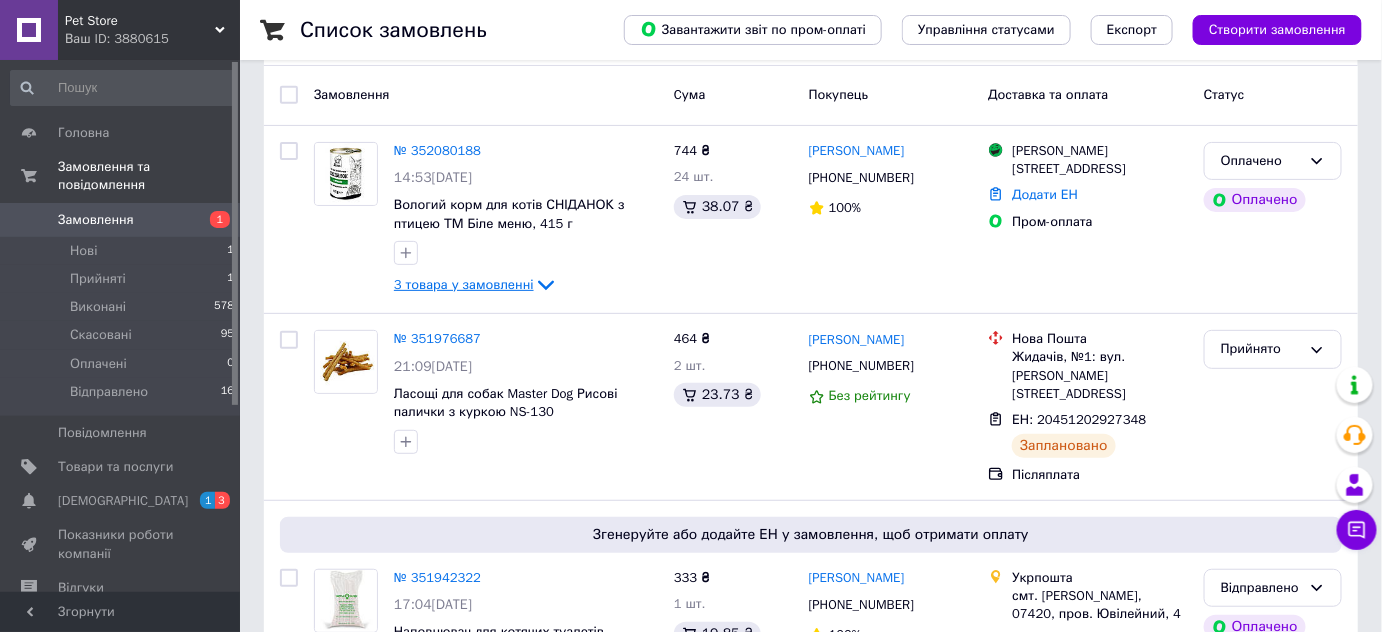 click 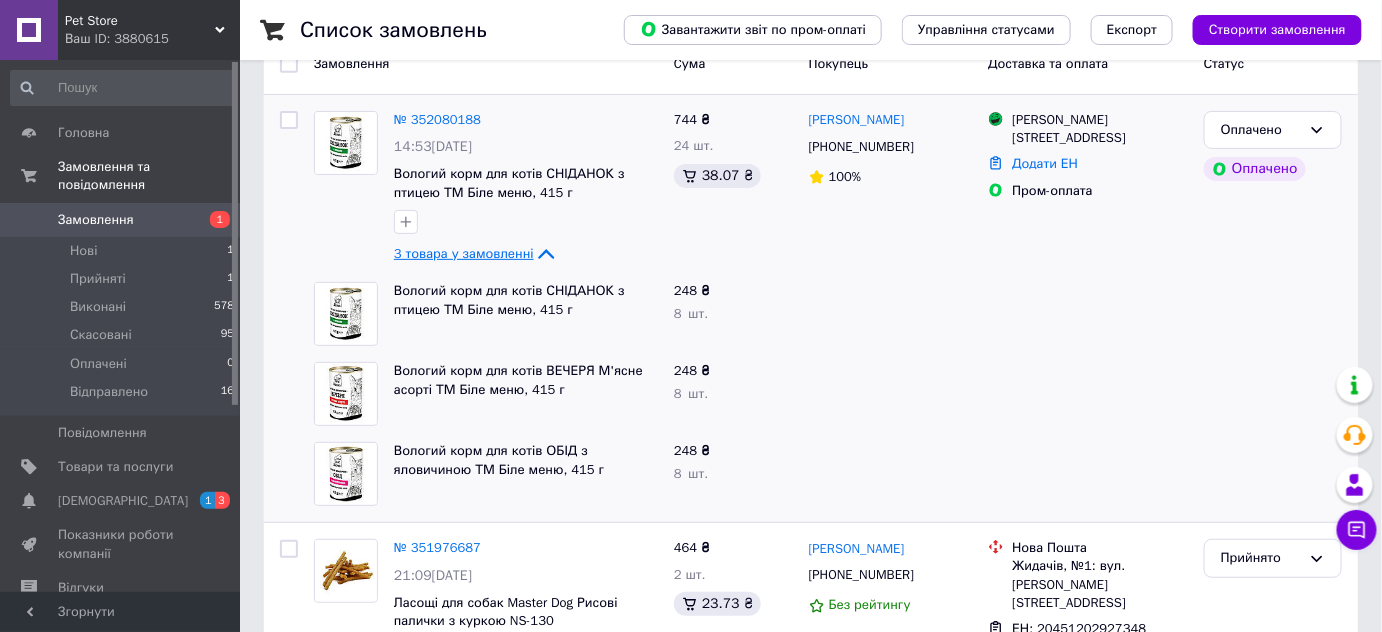 scroll, scrollTop: 90, scrollLeft: 0, axis: vertical 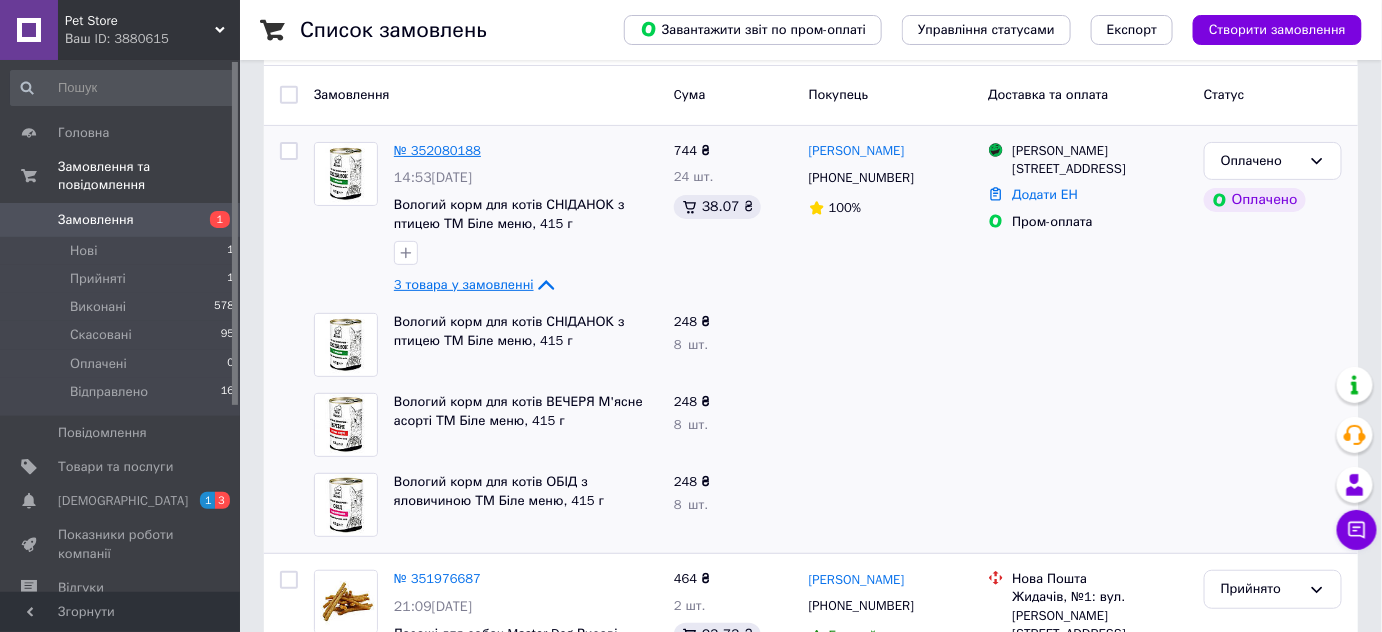 click on "№ 352080188" at bounding box center [437, 150] 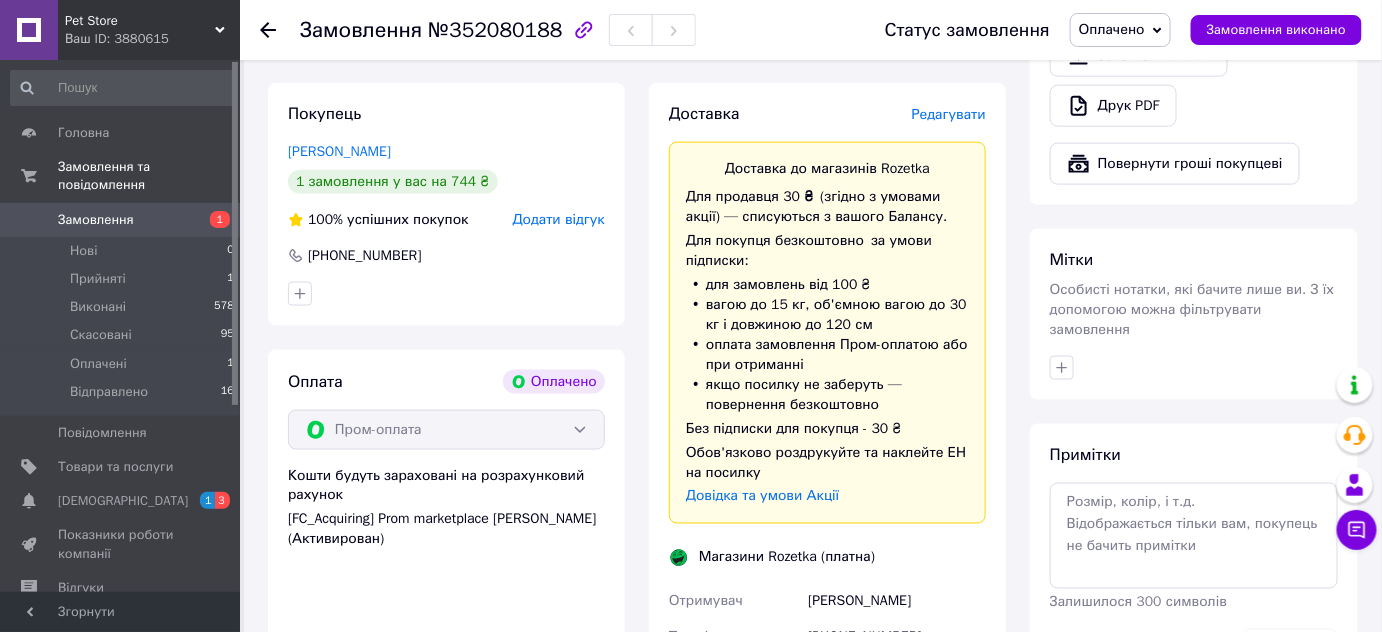 scroll, scrollTop: 818, scrollLeft: 0, axis: vertical 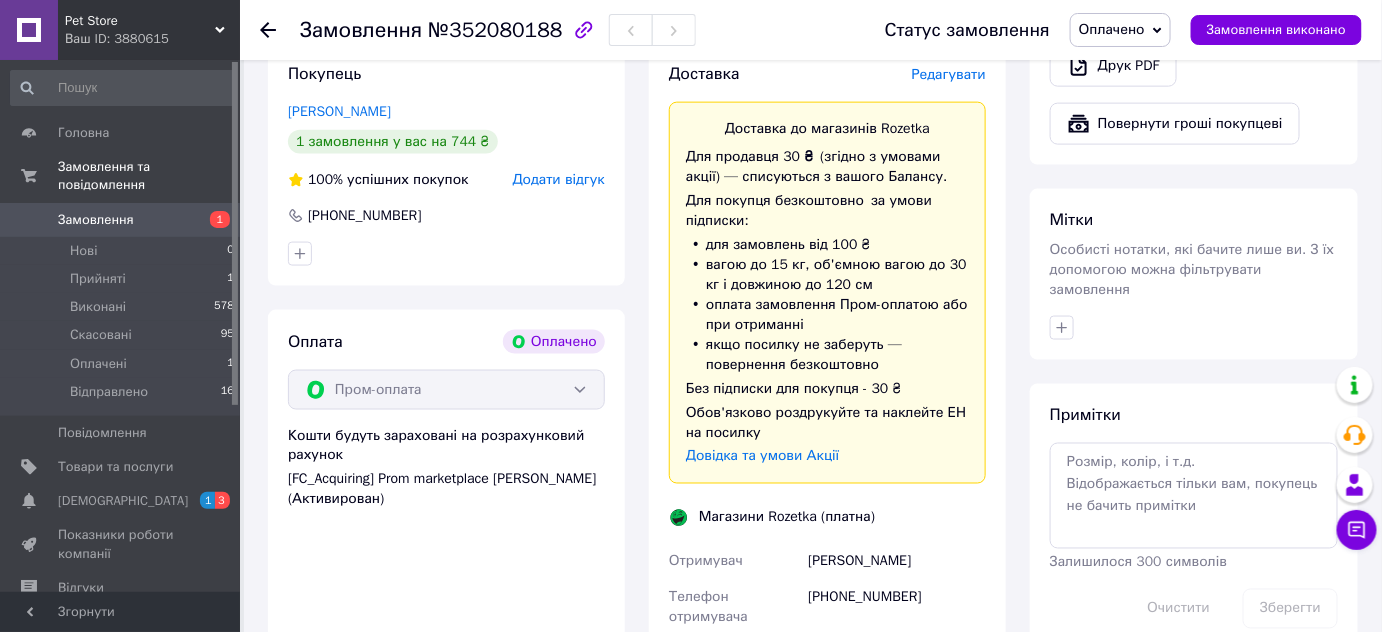 click on "Примітки Залишилося 300 символів Очистити Зберегти" at bounding box center [1194, 516] 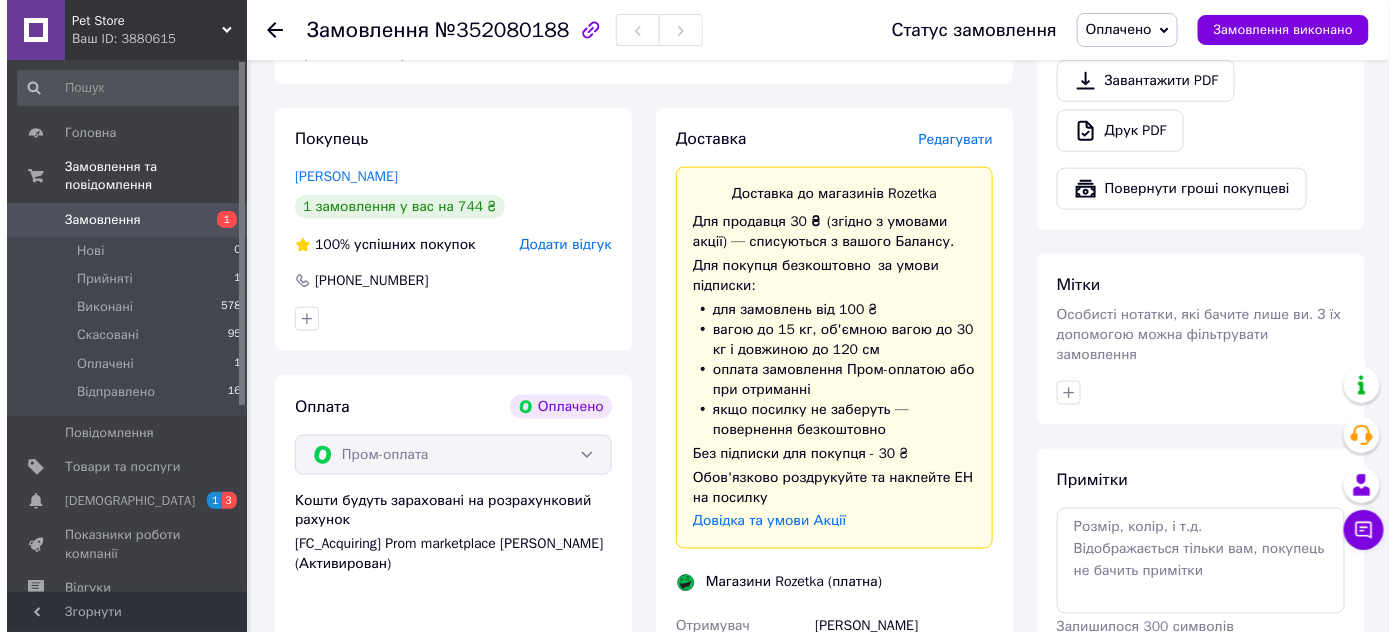 scroll, scrollTop: 636, scrollLeft: 0, axis: vertical 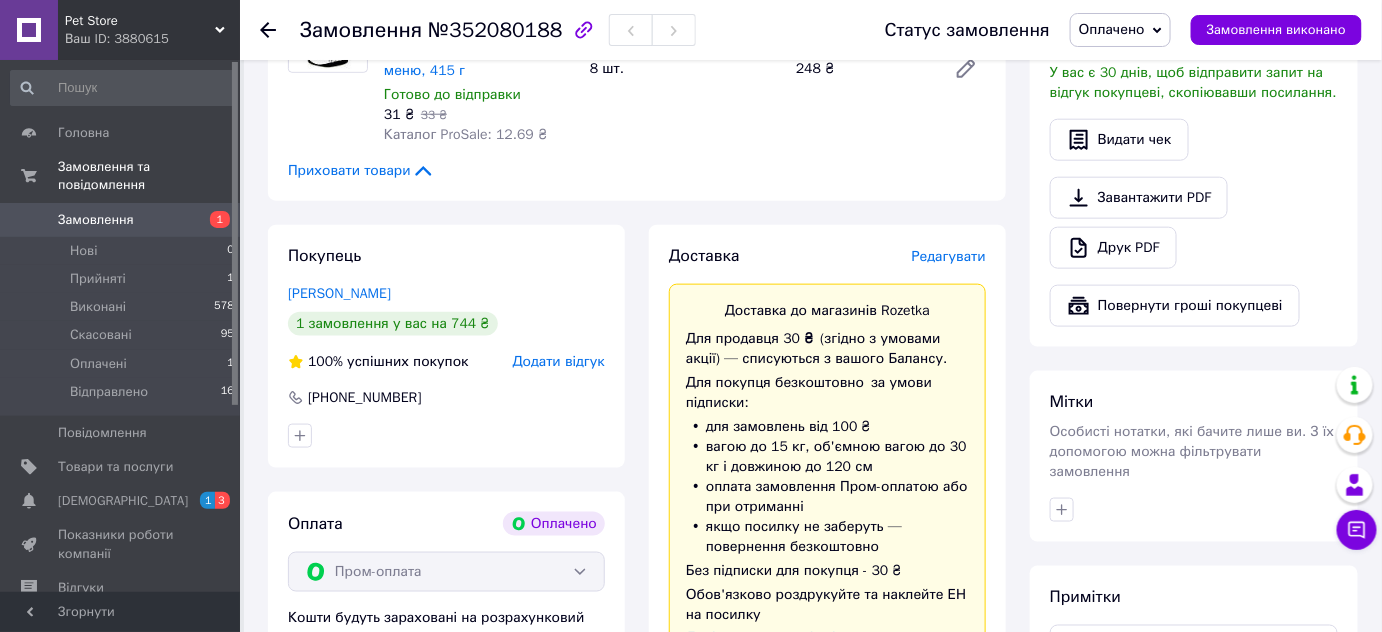 click on "Редагувати" at bounding box center (949, 256) 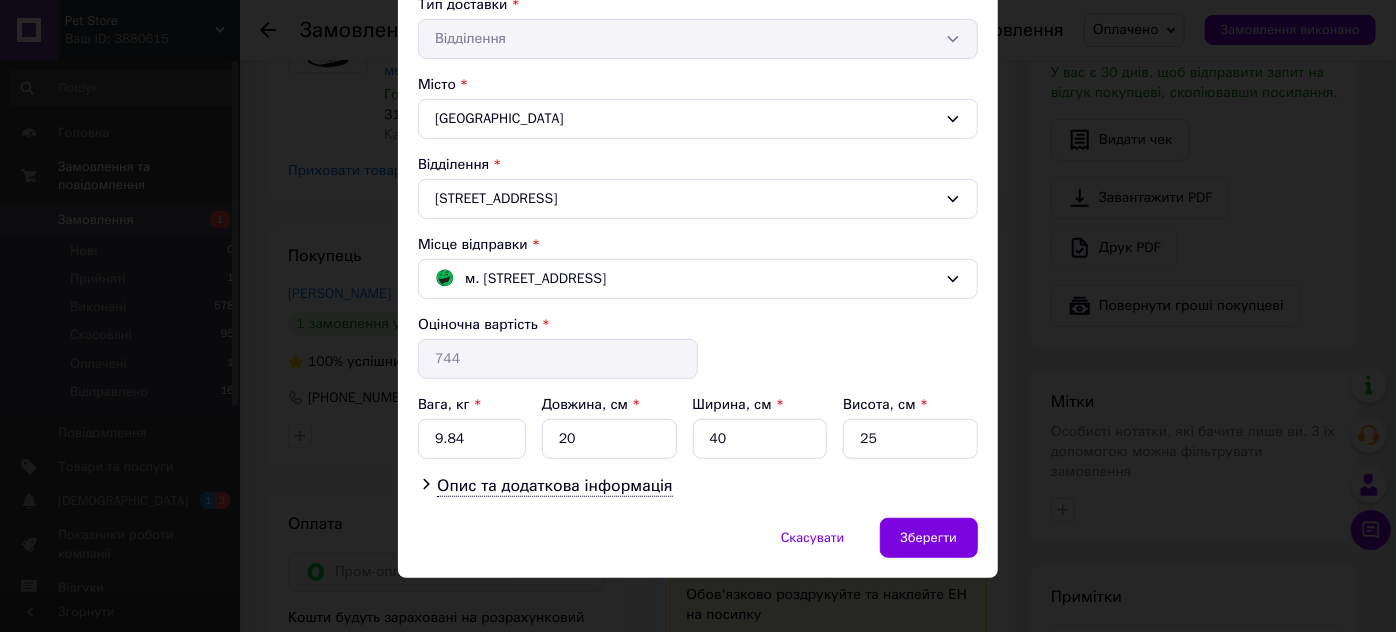 scroll, scrollTop: 485, scrollLeft: 0, axis: vertical 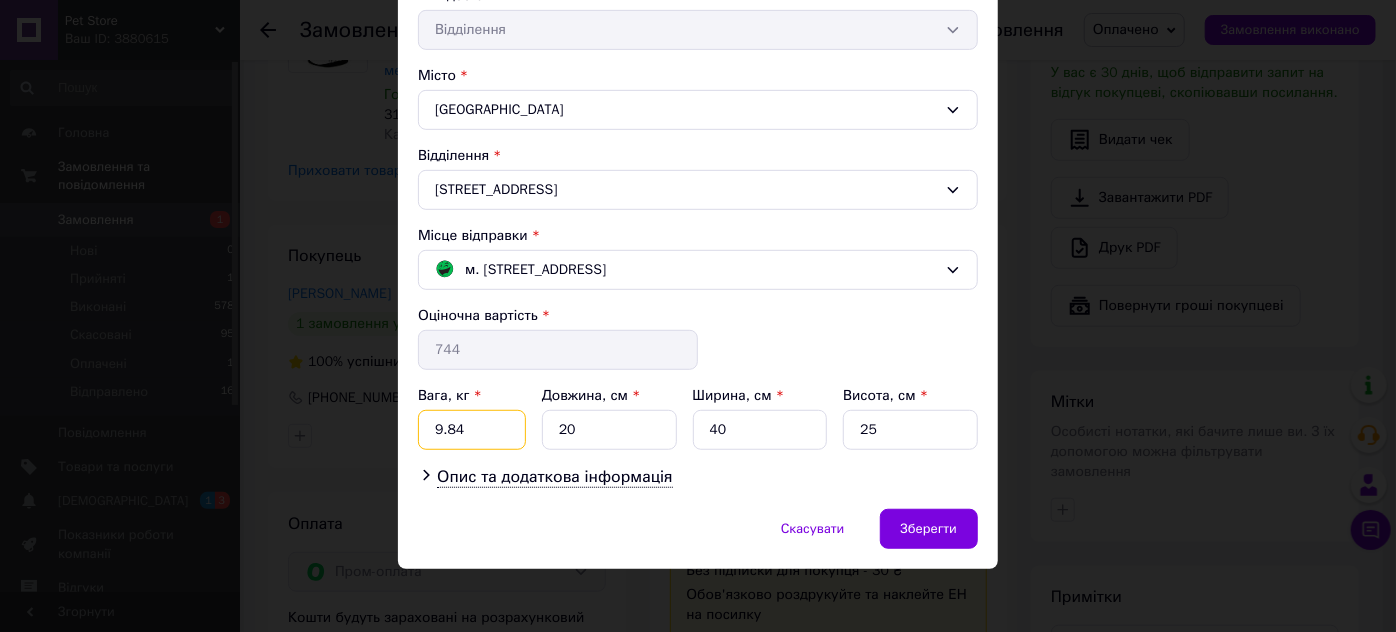 click on "9.84" at bounding box center [472, 430] 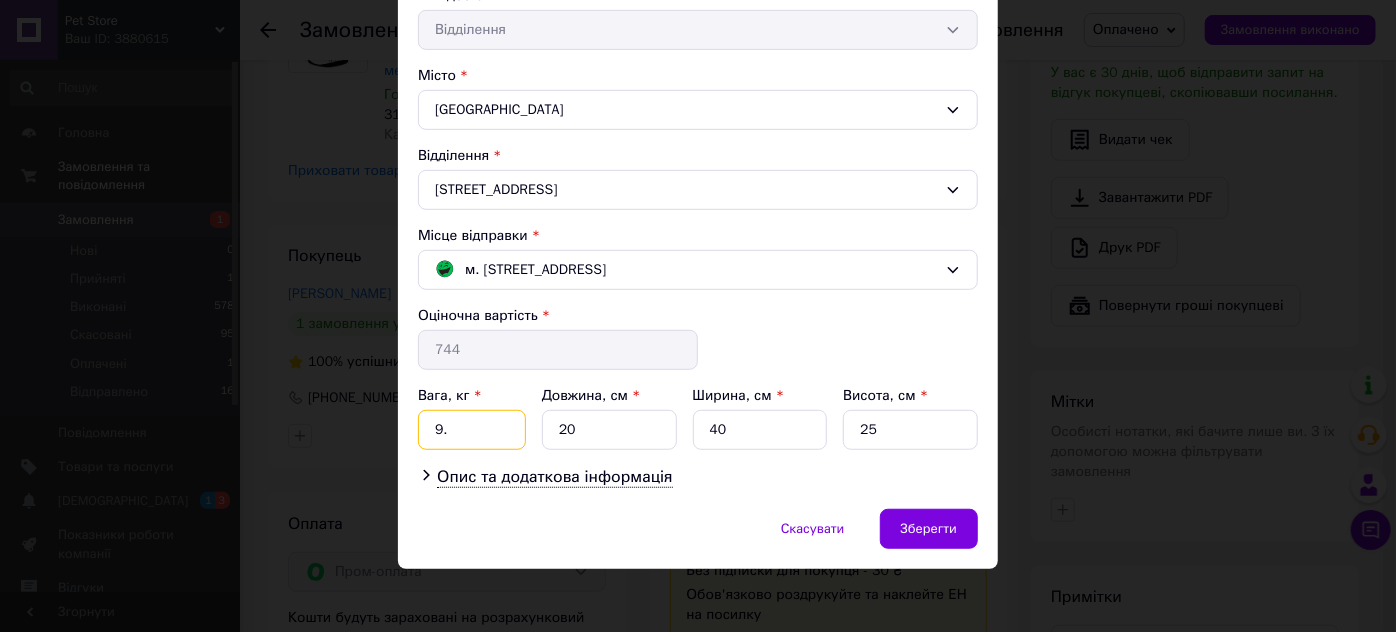 type on "9" 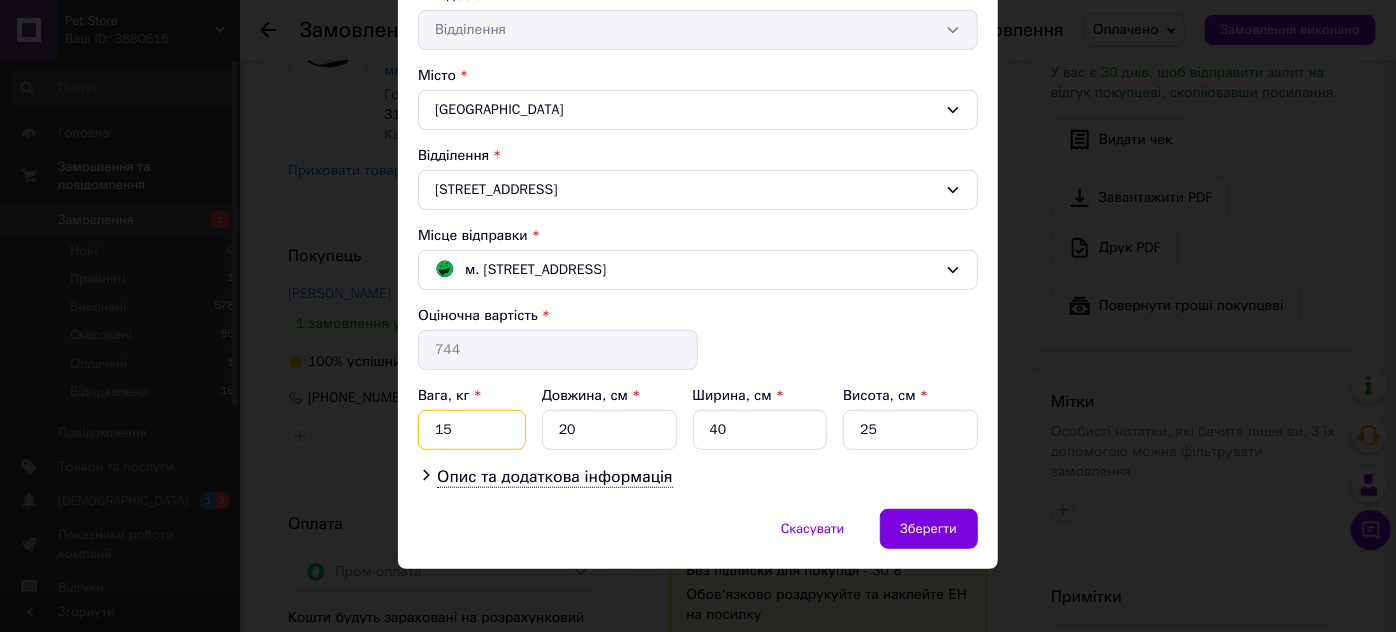 type on "1" 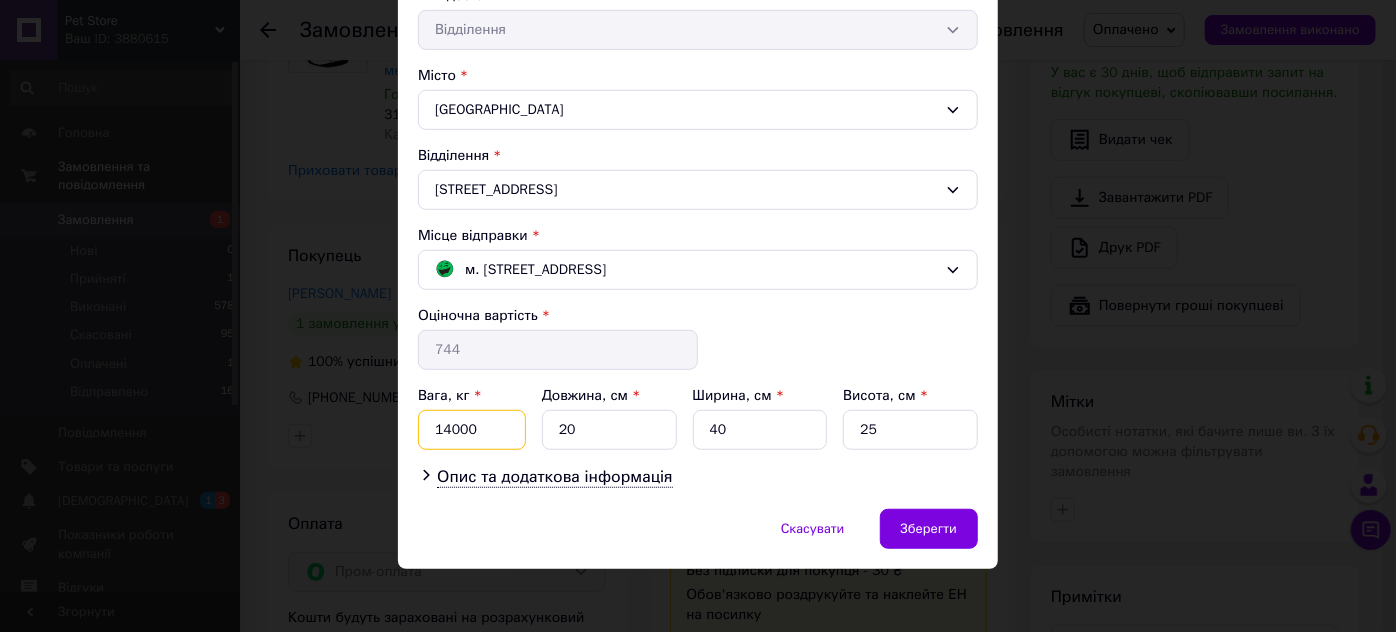 type on "14000" 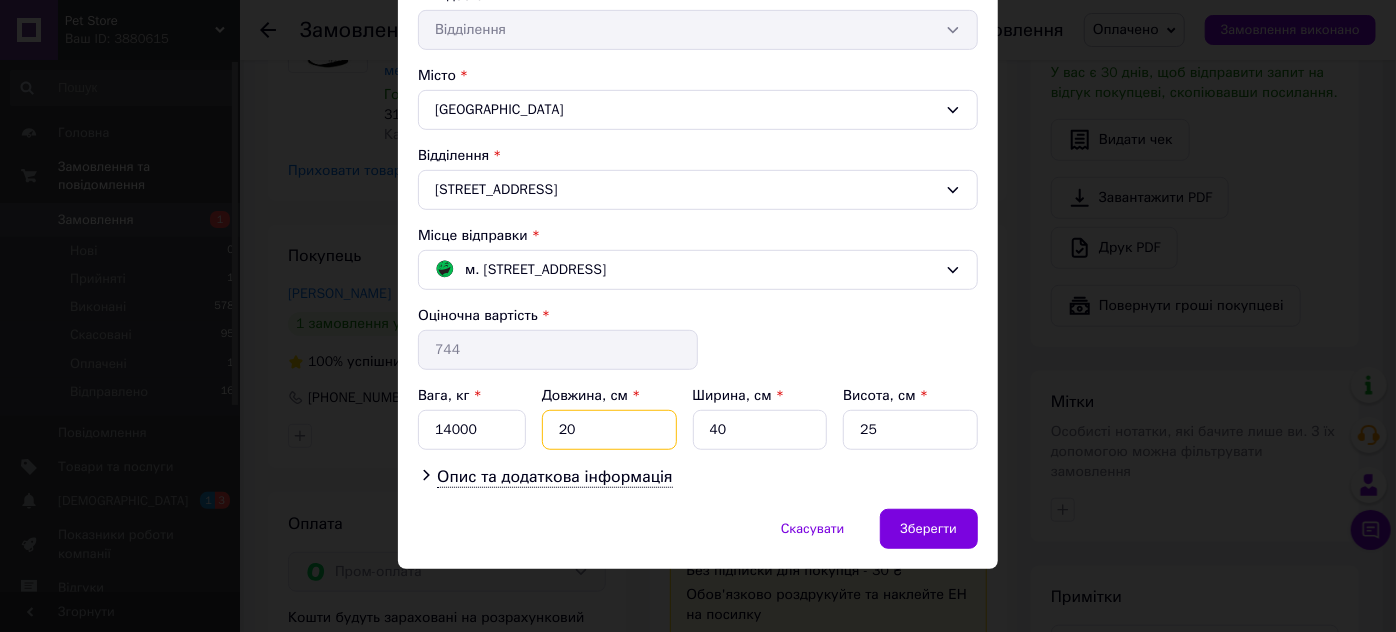 click on "20" at bounding box center (609, 430) 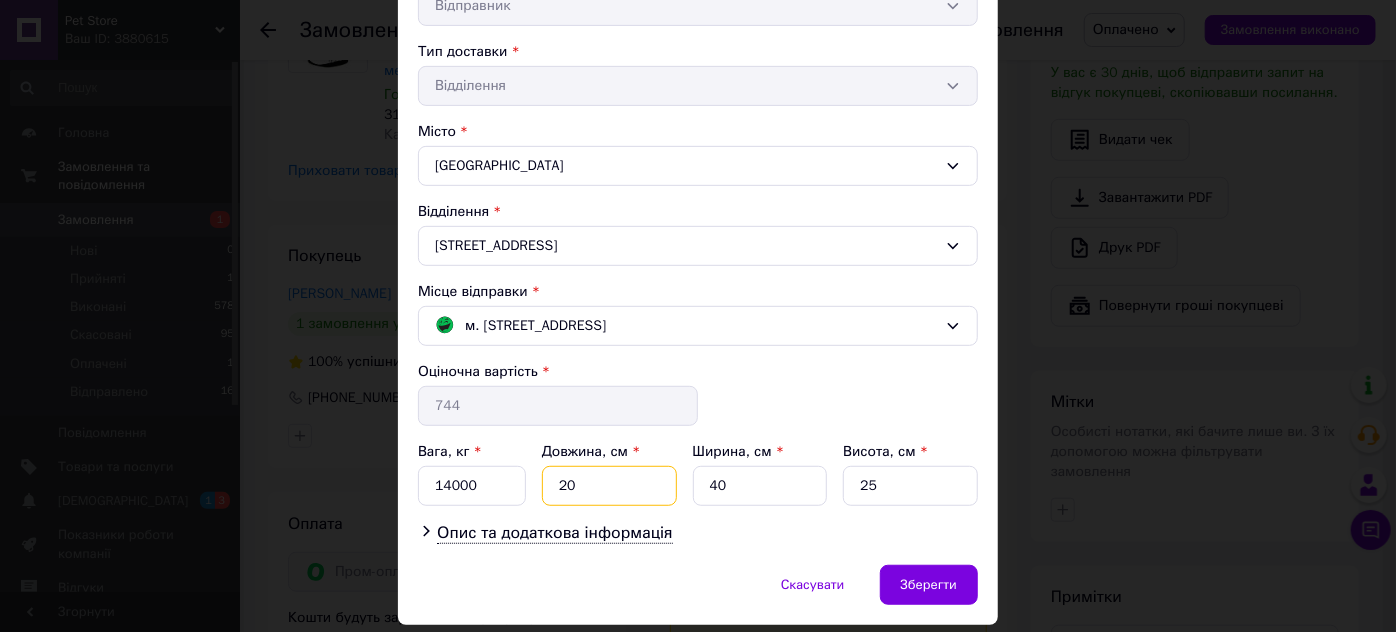 scroll, scrollTop: 485, scrollLeft: 0, axis: vertical 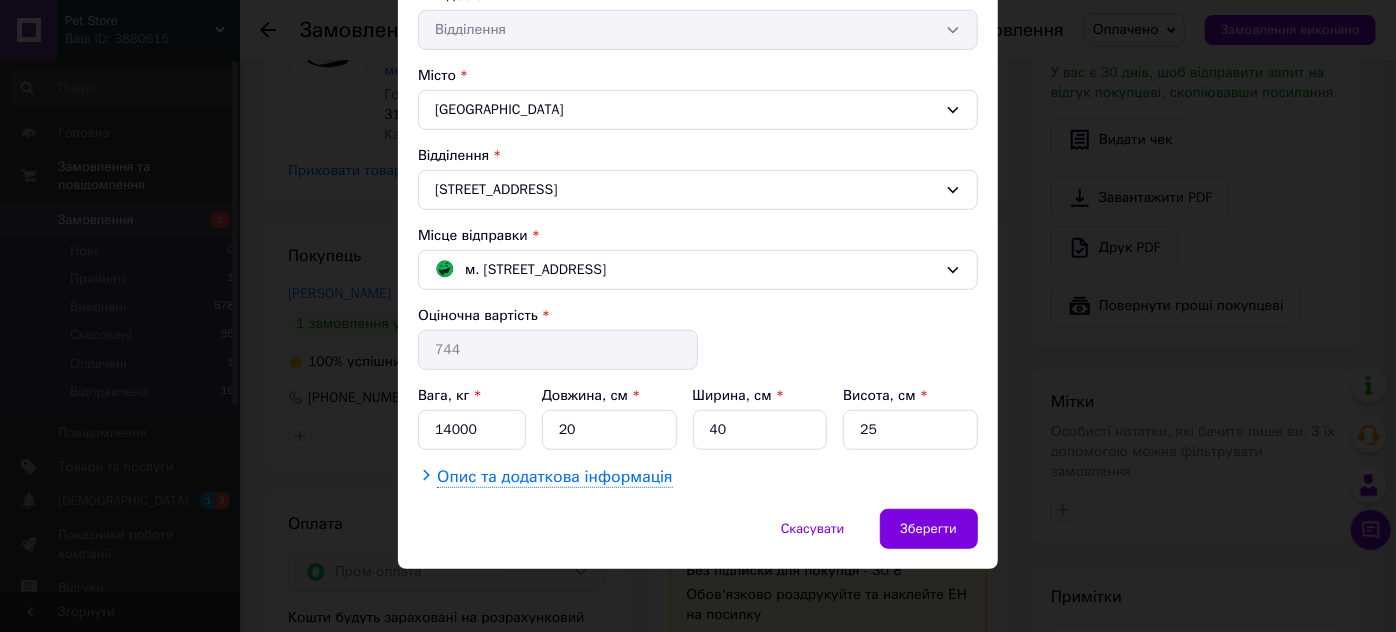 click on "Опис та додаткова інформація" at bounding box center (554, 477) 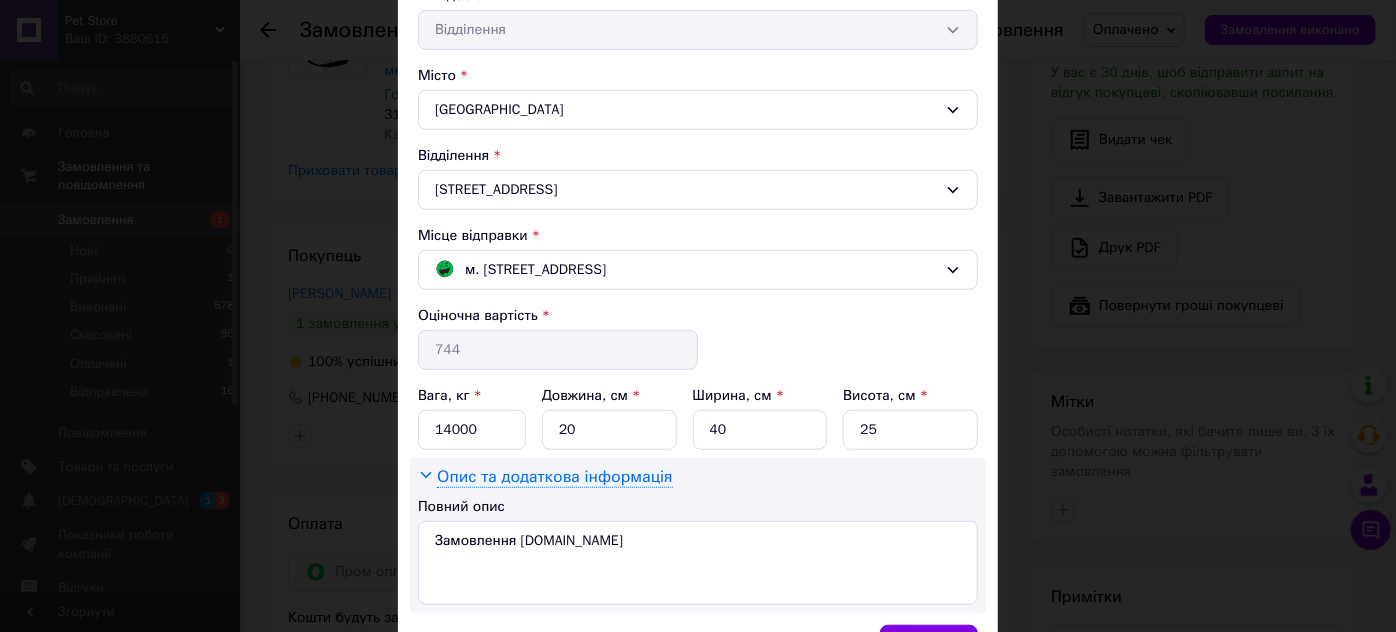 scroll, scrollTop: 601, scrollLeft: 0, axis: vertical 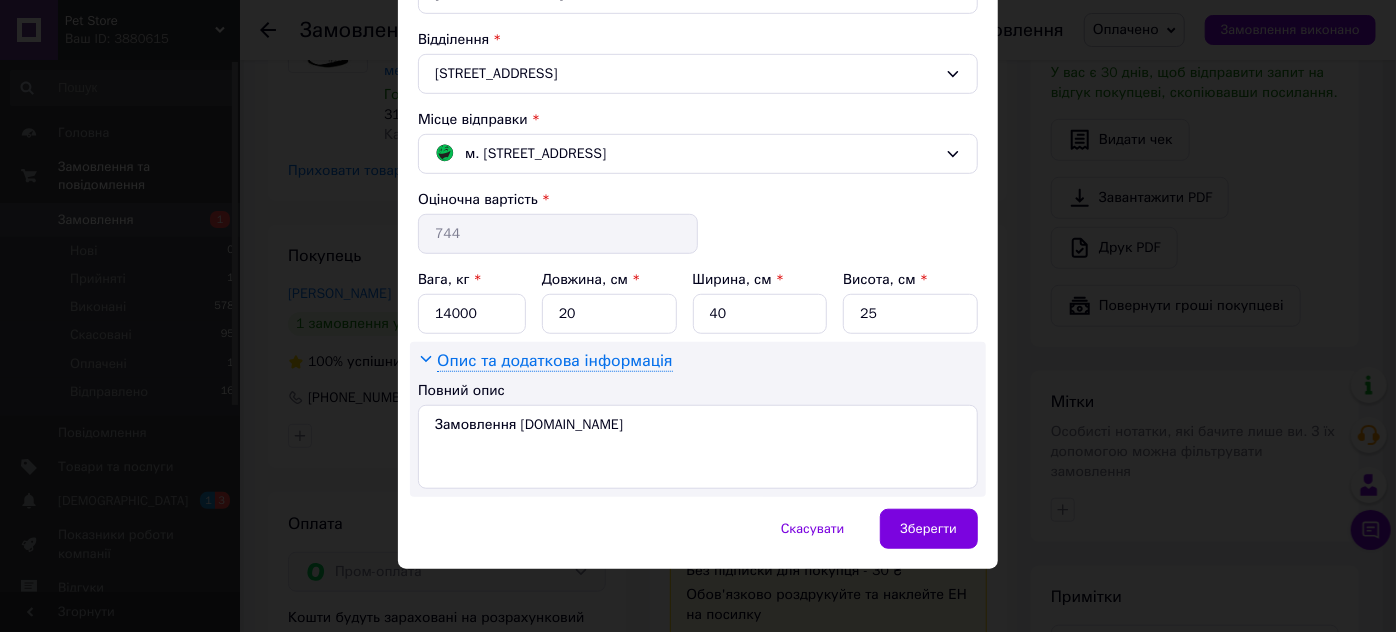 click 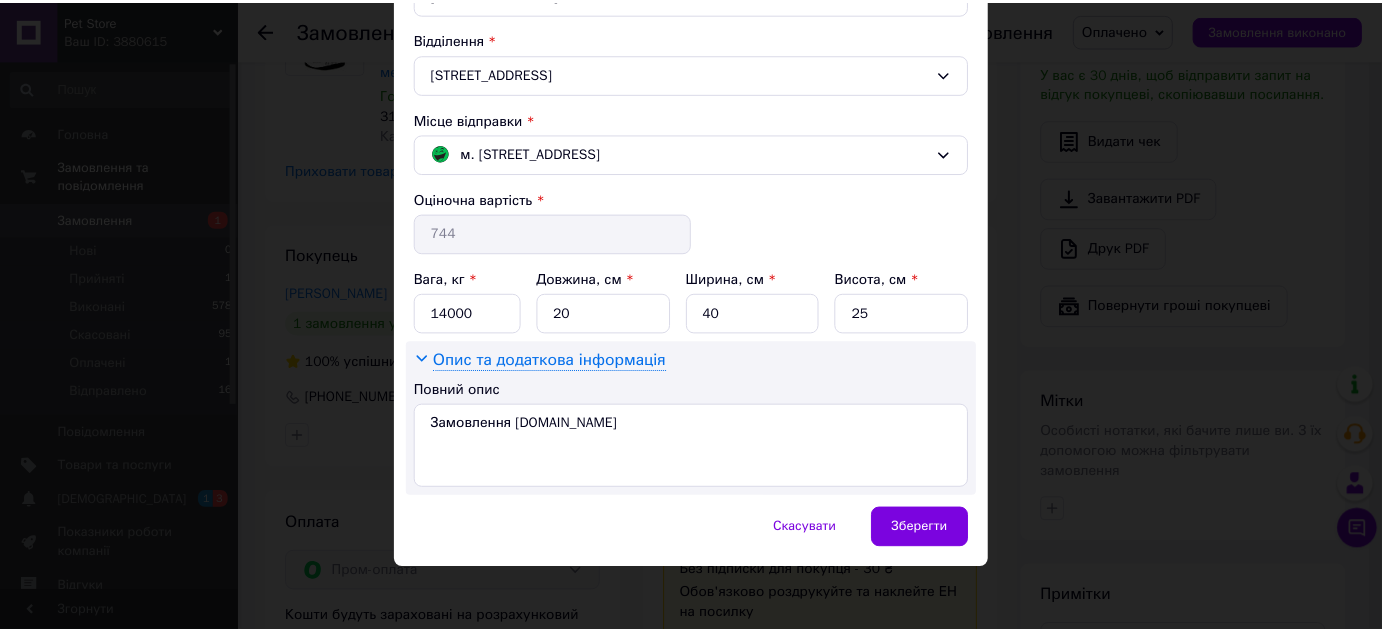scroll, scrollTop: 485, scrollLeft: 0, axis: vertical 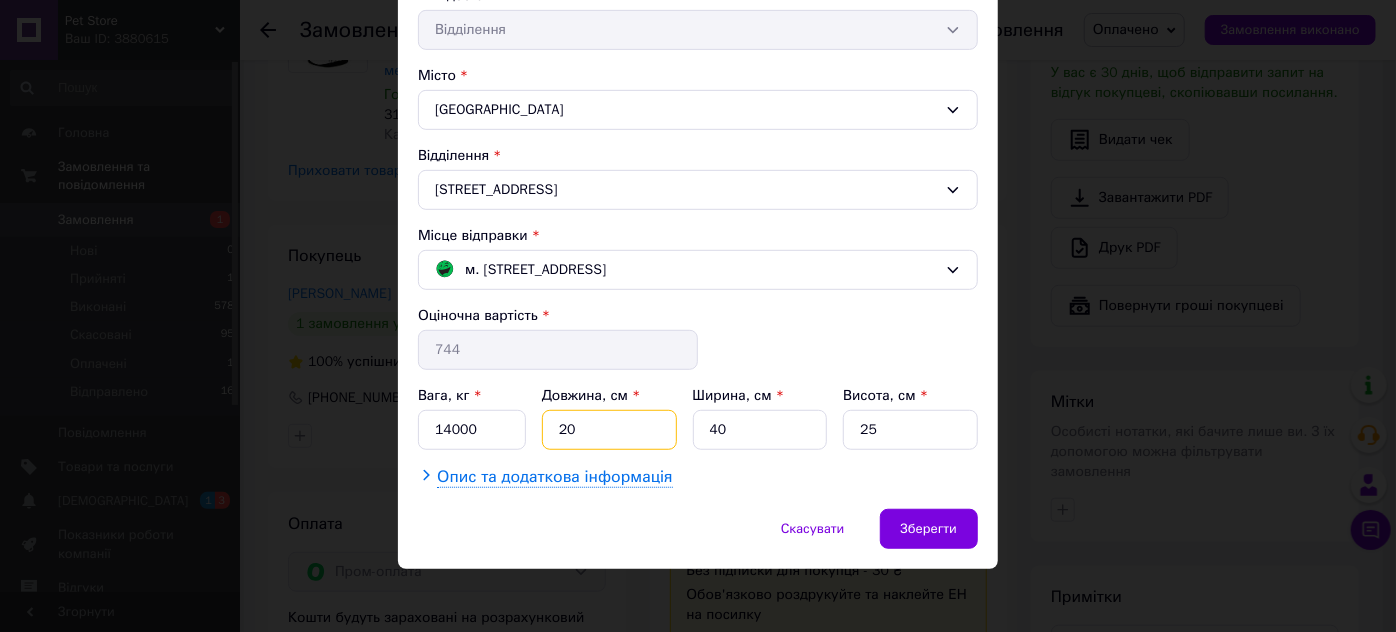 click on "20" at bounding box center (609, 430) 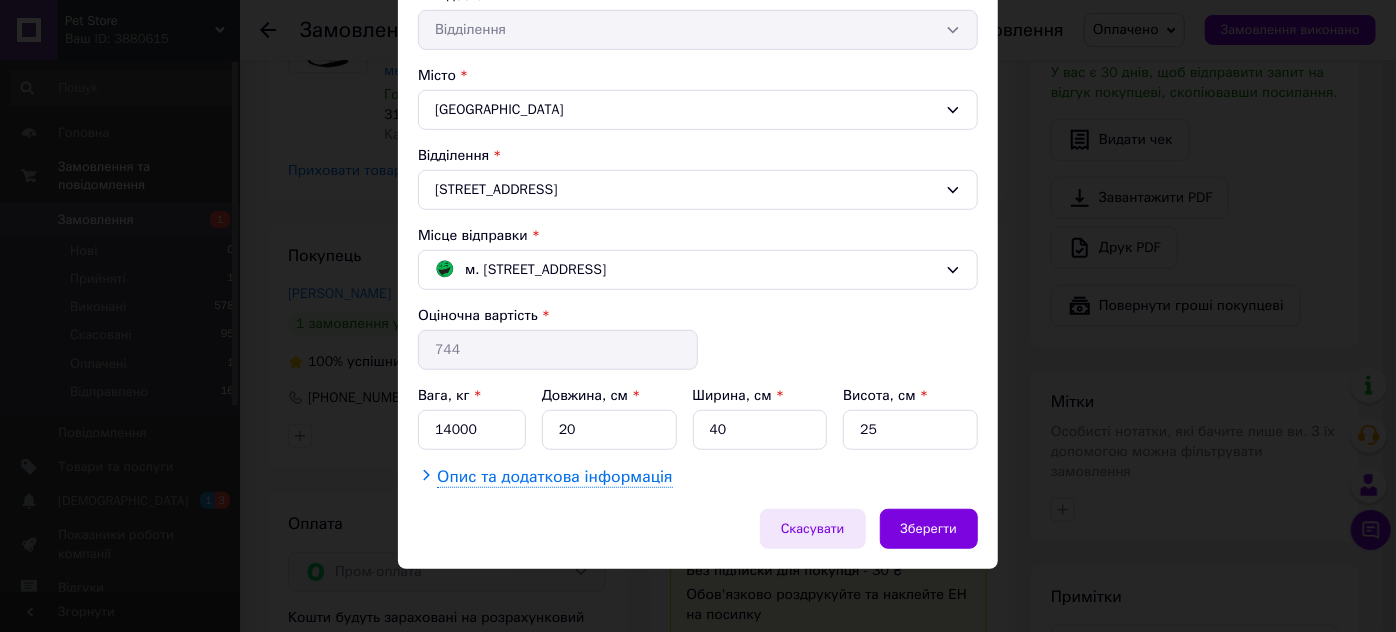 click on "Скасувати" at bounding box center [813, 529] 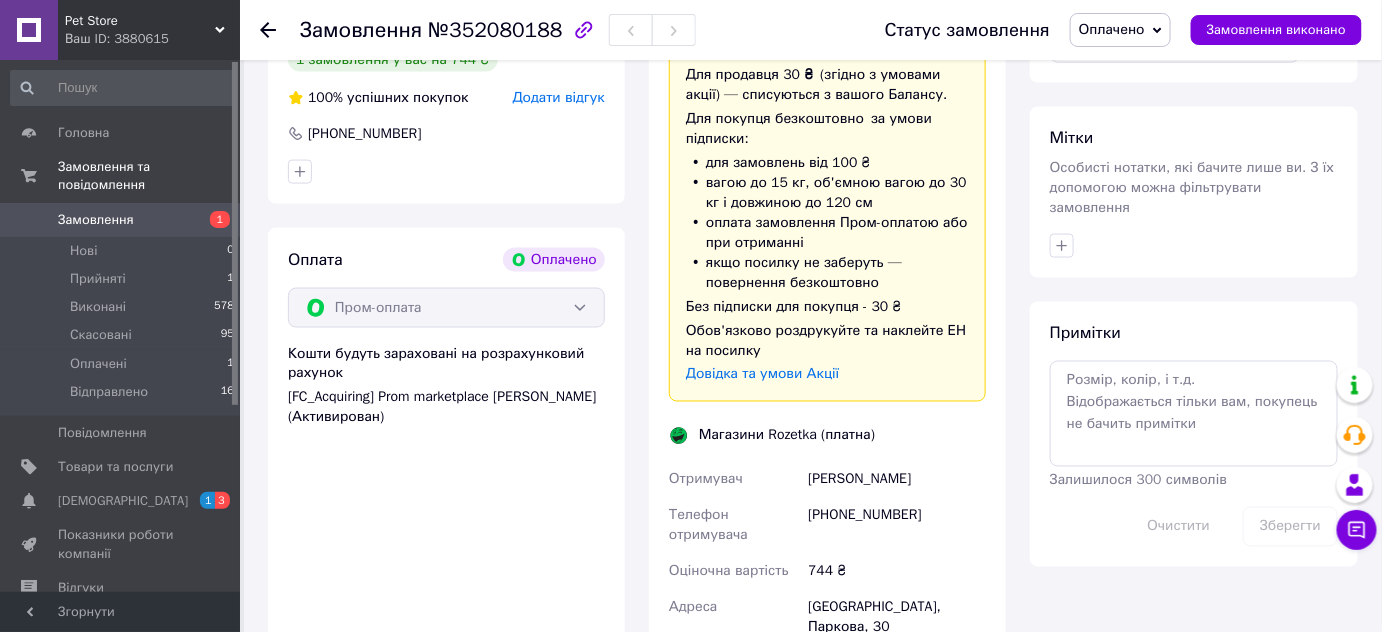 scroll, scrollTop: 909, scrollLeft: 0, axis: vertical 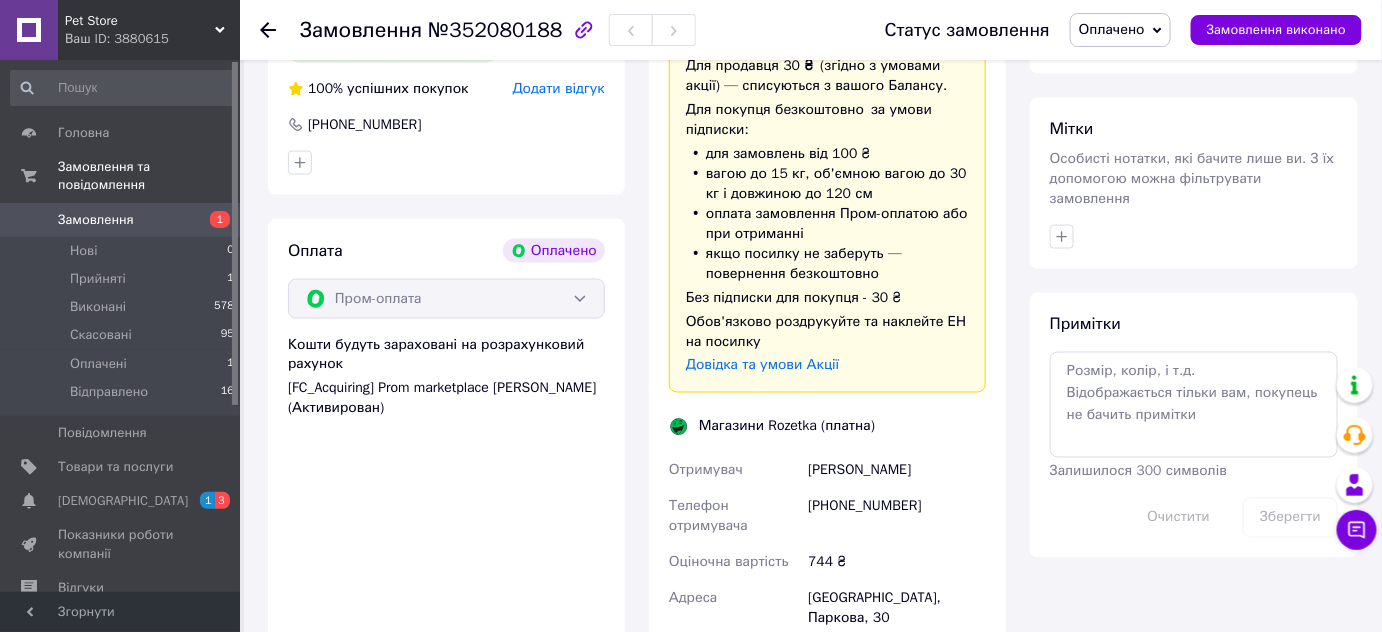 click on "Покупець Кравцова Оксана 1 замовлення у вас на 744 ₴ 100%   успішних покупок Додати відгук +380971679142 Оплата Оплачено Пром-оплата Кошти будуть зараховані на розрахунковий рахунок [FC_Acquiring] Prom marketplace Дзядук Роман Петрович (Активирован)" at bounding box center (446, 457) 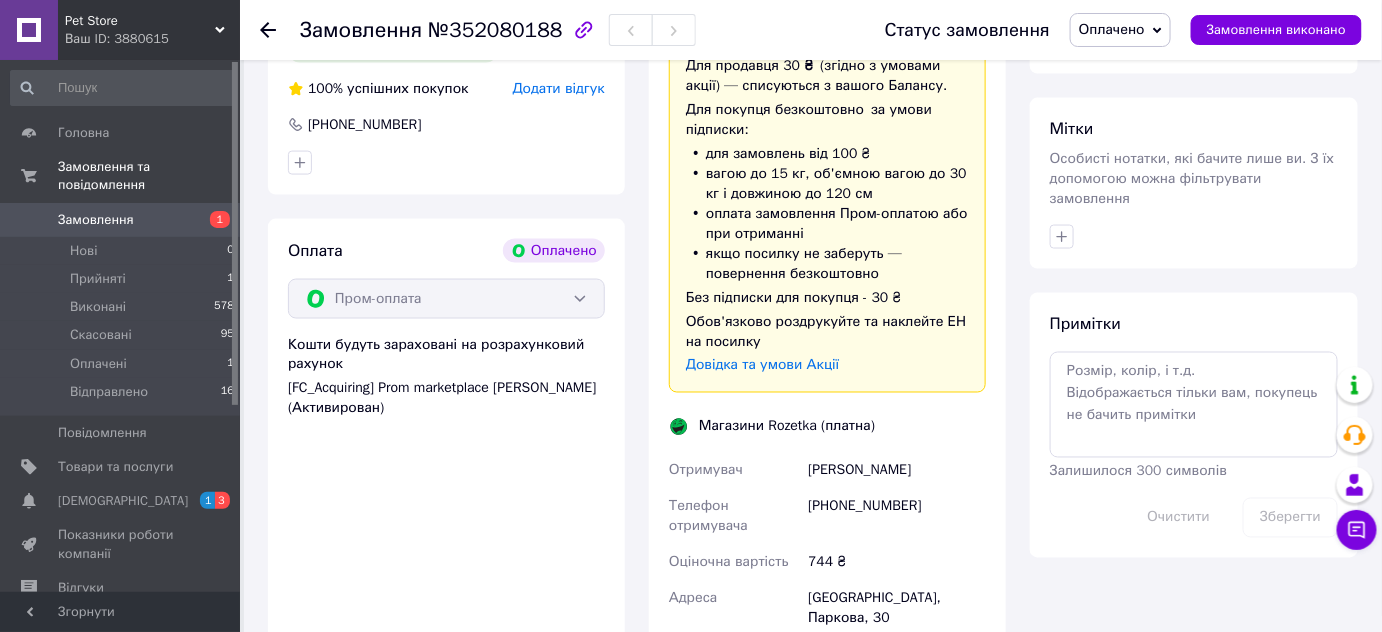 click on "Примітки Залишилося 300 символів Очистити Зберегти" at bounding box center (1194, 425) 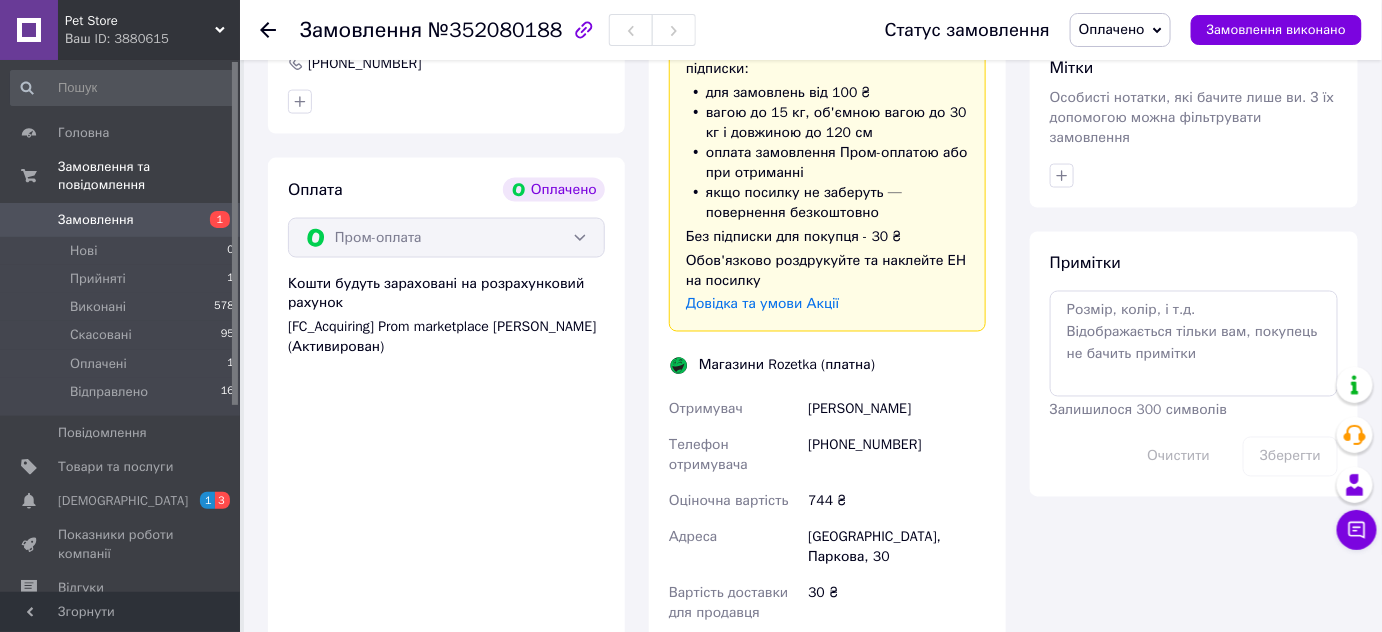 scroll, scrollTop: 1000, scrollLeft: 0, axis: vertical 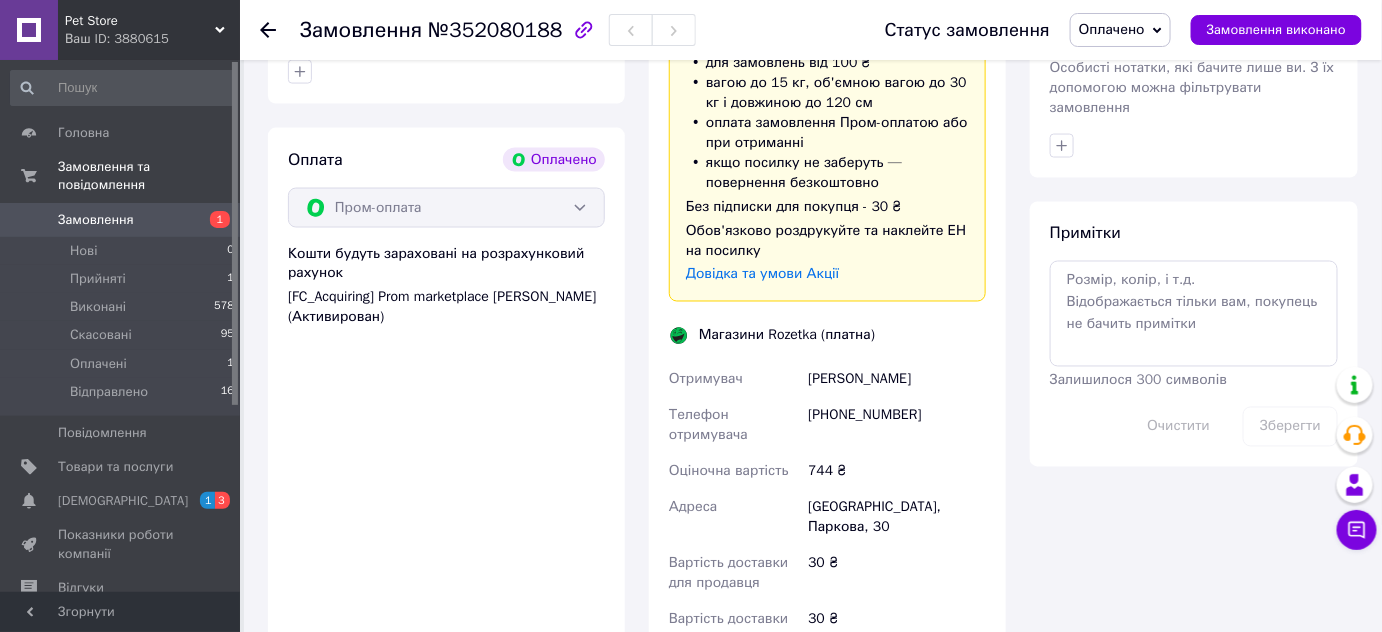 click on "Доставка Редагувати Доставка до магазинів Rozetka Для продавця 30 ₴   (згідно з умовами акції) — списуються з вашого Балансу. Для покупця безкоштовно   за умови підписки: для замовлень від 100 ₴ вагою до 15 кг,
об'ємною вагою до 30 кг
і довжиною до 120 см оплата замовлення Пром-оплатою або при отриманні якщо посилку не заберуть — повернення безкоштовно Без підписки для покупця - 30 ₴ Обов'язково роздрукуйте та наклейте ЕН на посилку Довідка та умови Акції Магазини Rozetka (платна) Отримувач Кравцова Оксана  Телефон отримувача +380971679142 Оціночна вартість 744 ₴ Адреса   *" at bounding box center (827, 366) 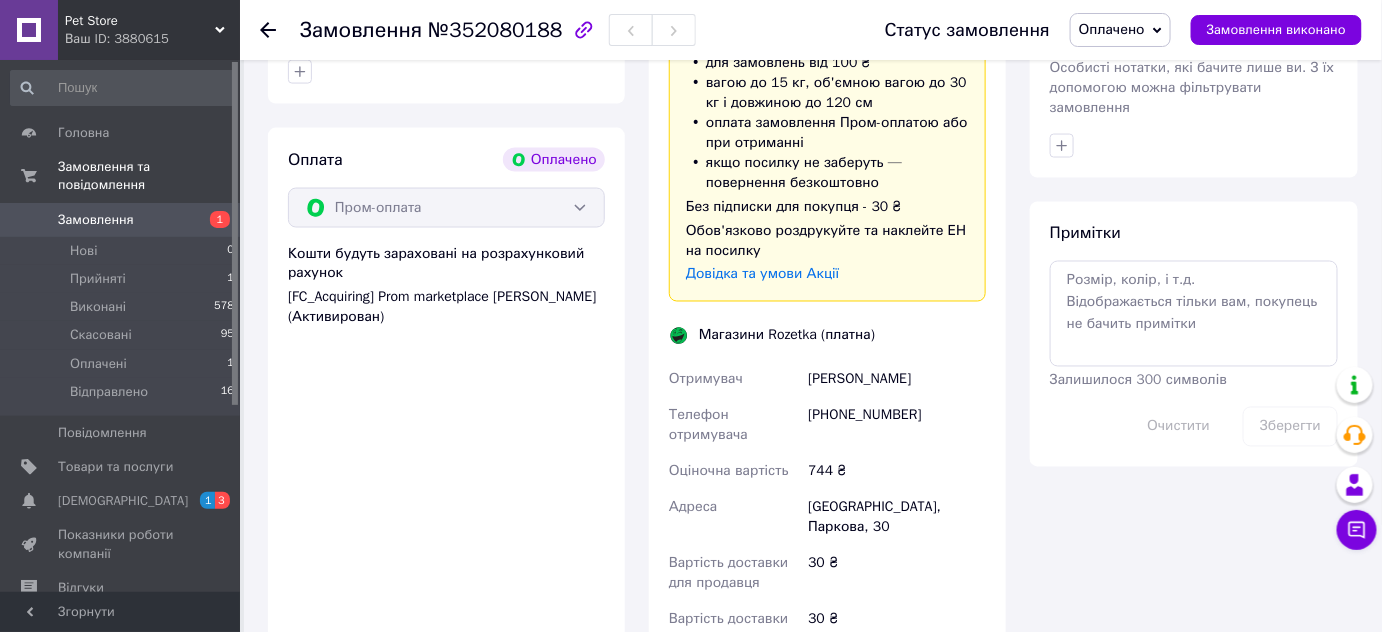 click 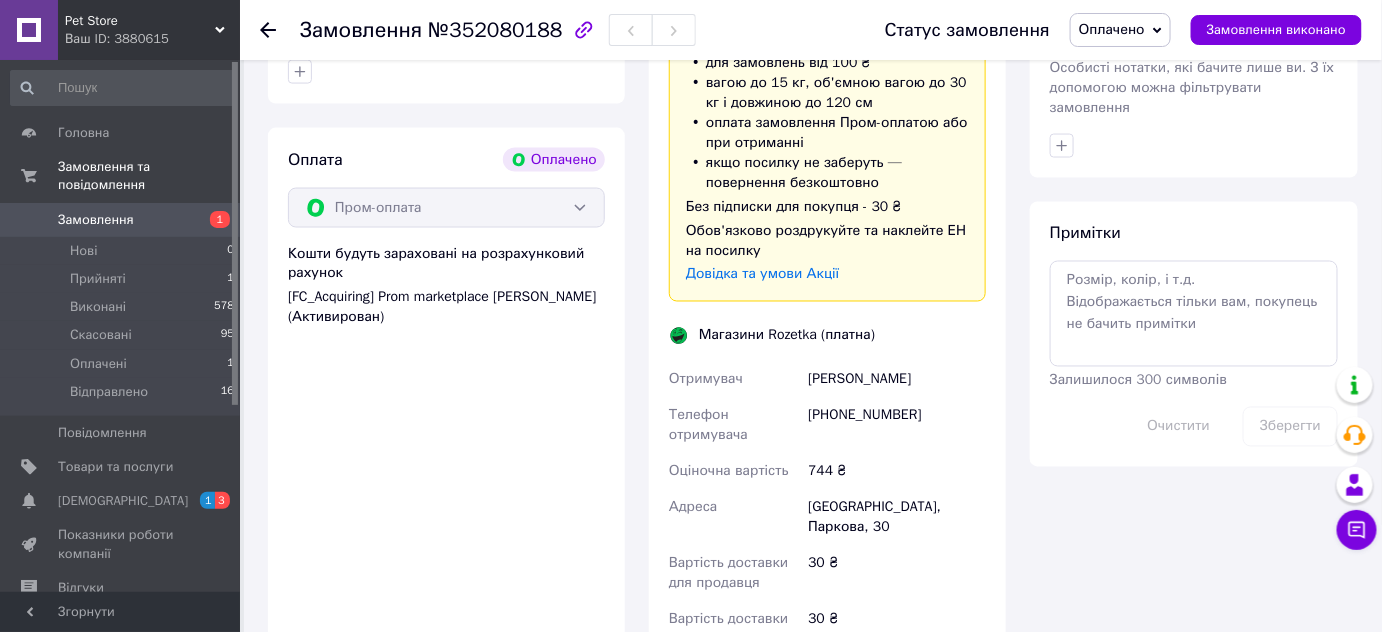 click on "Оплата Оплачено Пром-оплата Кошти будуть зараховані на розрахунковий рахунок [FC_Acquiring] Prom marketplace Дзядук Роман Петрович (Активирован)" at bounding box center (446, 499) 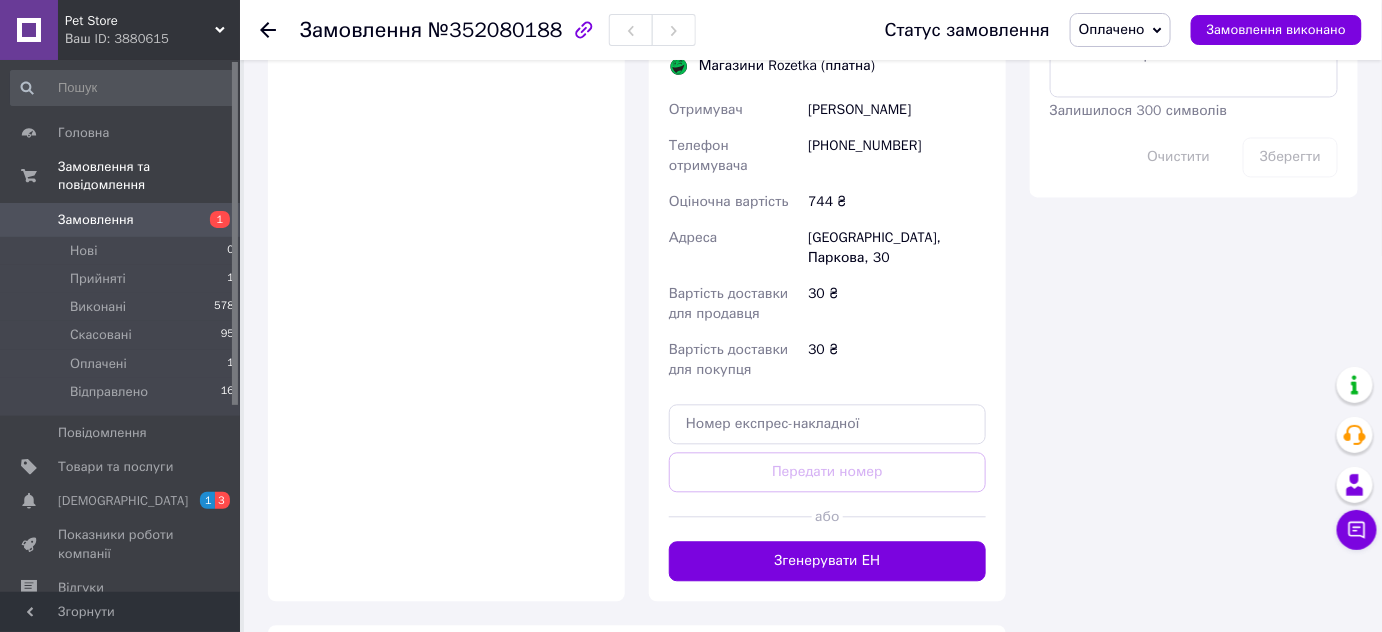 scroll, scrollTop: 1272, scrollLeft: 0, axis: vertical 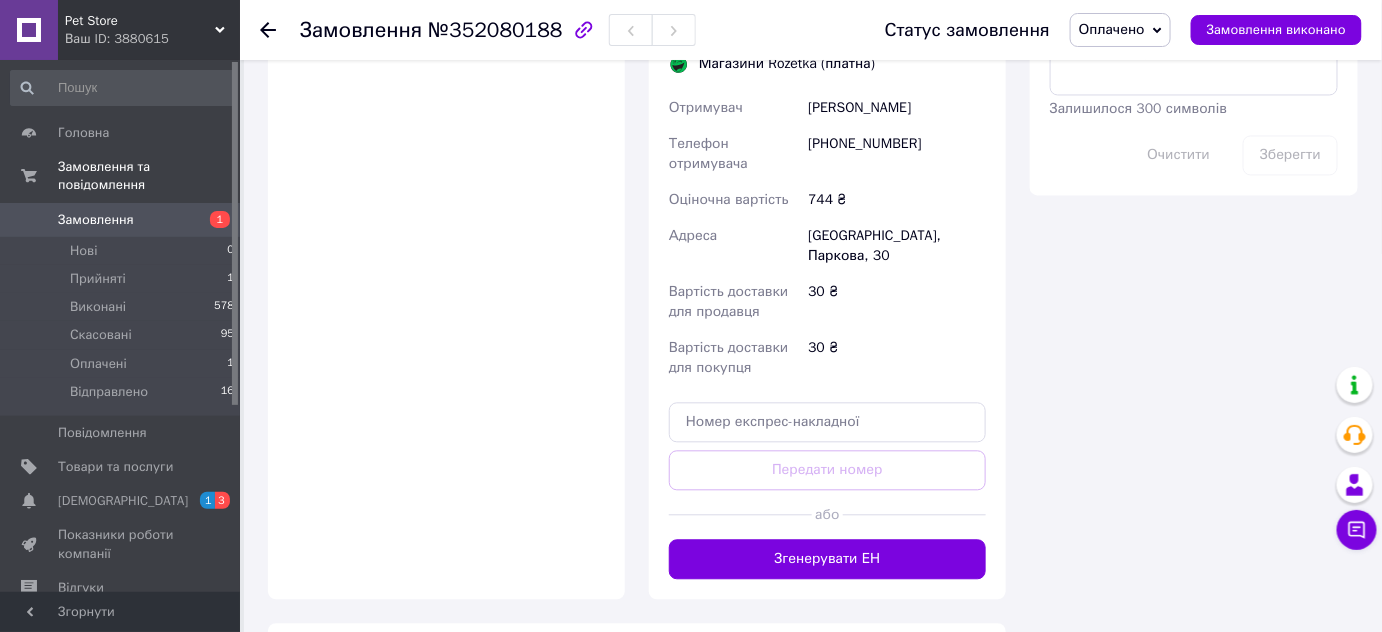 click on "Покупець Кравцова Оксана 1 замовлення у вас на 744 ₴ 100%   успішних покупок Додати відгук +380971679142 Оплата Оплачено Пром-оплата Кошти будуть зараховані на розрахунковий рахунок [FC_Acquiring] Prom marketplace Дзядук Роман Петрович (Активирован)" at bounding box center [446, 94] 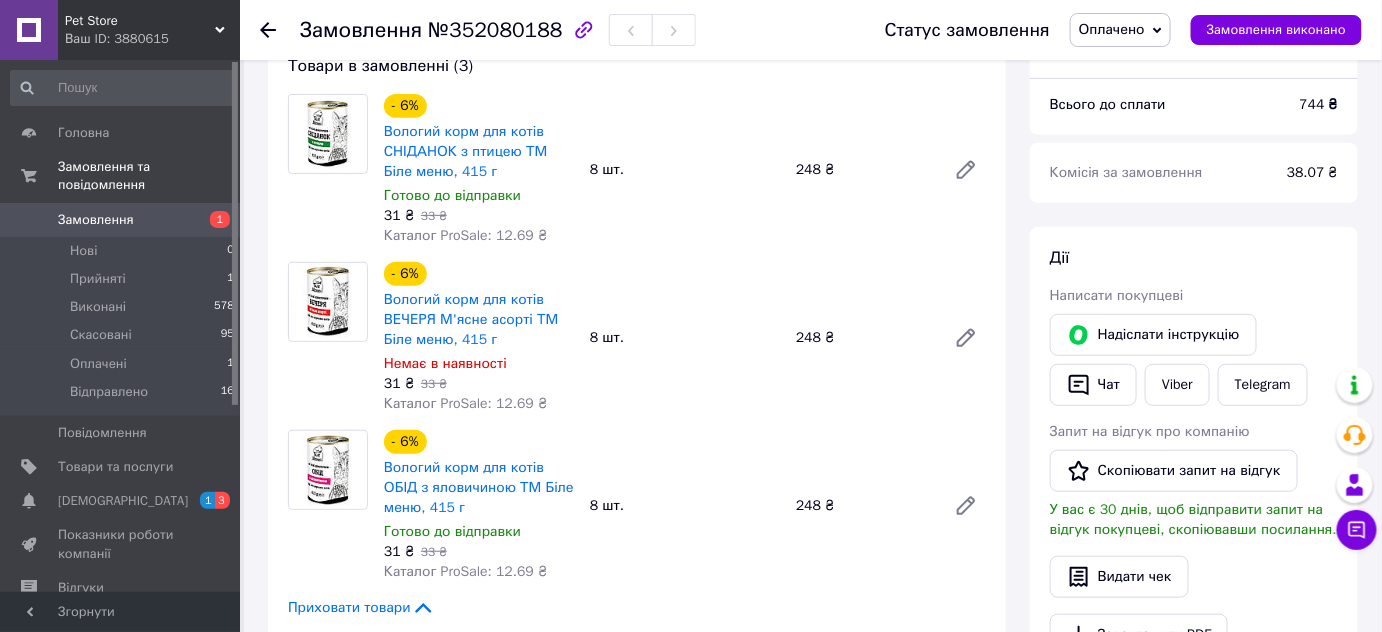 scroll, scrollTop: 181, scrollLeft: 0, axis: vertical 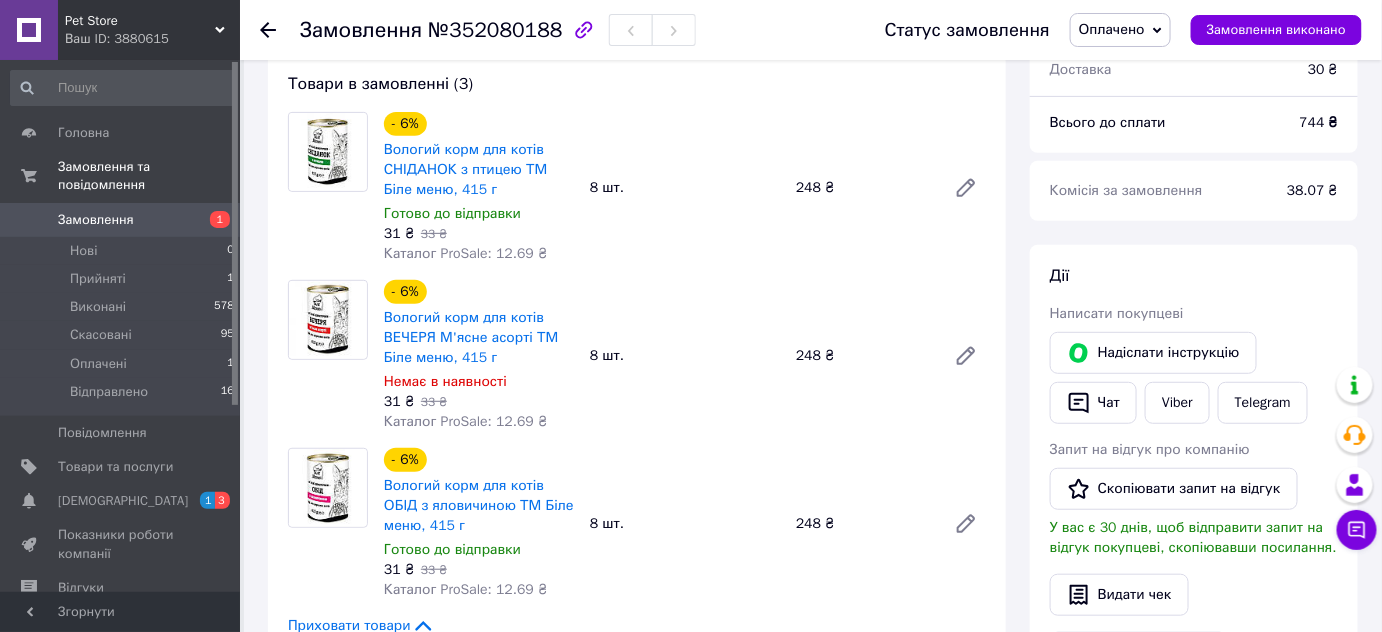 click on "Замовлення з каталогу Оплачено 10.07.2025 | 14:53 Товари в замовленні (3) - 6% Вологий корм для котів СНІДАНОК з птицею ТМ Біле меню, 415 г Готово до відправки 31 ₴   33 ₴ Каталог ProSale: 12.69 ₴  8 шт. 248 ₴ - 6% Вологий корм для котів ВЕЧЕРЯ М'ясне асорті ТМ Біле меню, 415 г Немає в наявності 31 ₴   33 ₴ Каталог ProSale: 12.69 ₴  8 шт. 248 ₴ - 6% Вологий корм для котів ОБІД з яловичиною ТМ Біле меню, 415 г Готово до відправки 31 ₴   33 ₴ Каталог ProSale: 12.69 ₴  8 шт. 248 ₴ Приховати товари Покупець Кравцова Оксана 1 замовлення у вас на 744 ₴ 100%   успішних покупок Додати відгук +380971679142 Оплата Оплачено Доставка" at bounding box center (637, 947) 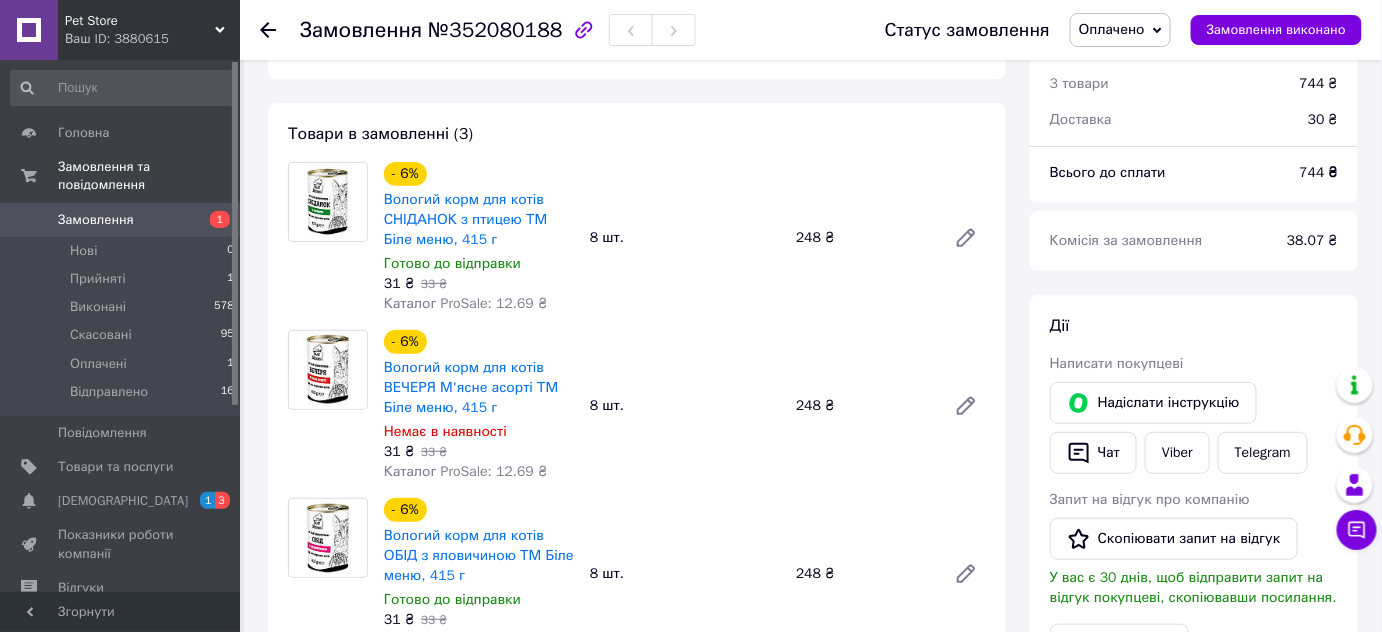 scroll, scrollTop: 90, scrollLeft: 0, axis: vertical 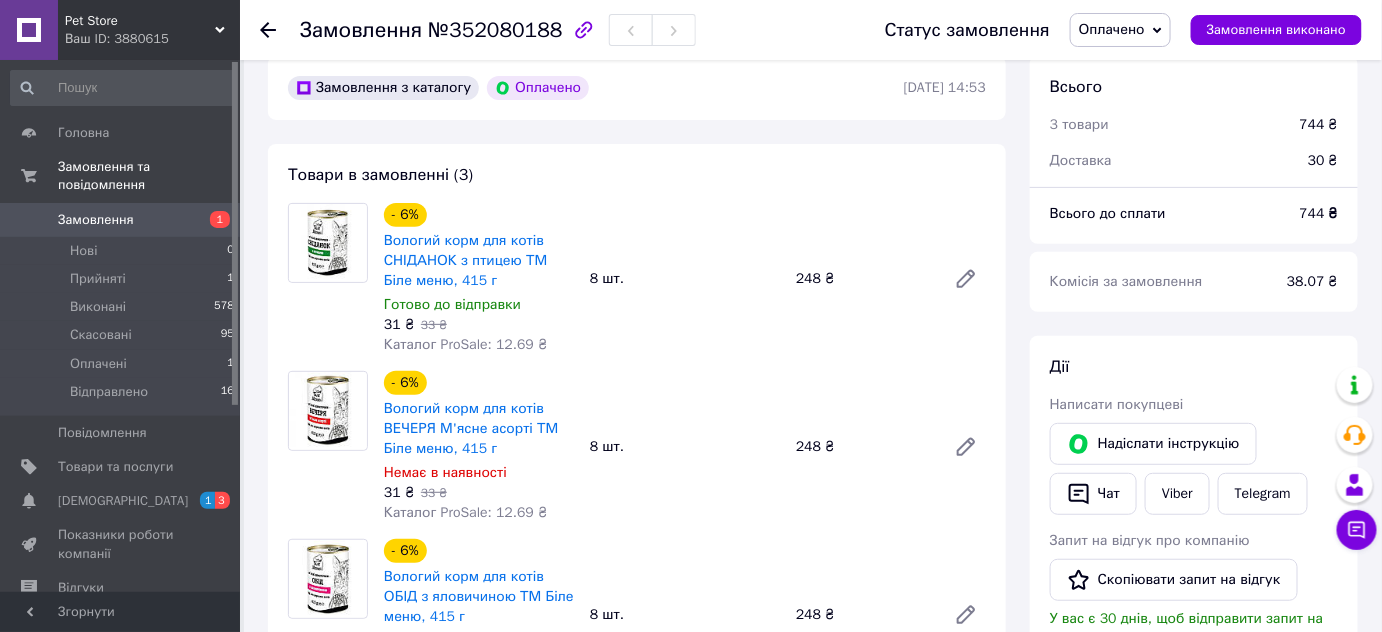 click on "Всього 3 товари 744 ₴ Доставка 30 ₴ Всього до сплати 744 ₴ Комісія за замовлення 38.07 ₴ Дії Написати покупцеві   Надіслати інструкцію   Чат Viber Telegram Запит на відгук про компанію   Скопіювати запит на відгук У вас є 30 днів, щоб відправити запит на відгук покупцеві, скопіювавши посилання.   Видати чек   Завантажити PDF   Друк PDF   Повернути гроші покупцеві Мітки Особисті нотатки, які бачите лише ви. З їх допомогою можна фільтрувати замовлення Примітки Залишилося 300 символів Очистити Зберегти" at bounding box center [1194, 1038] 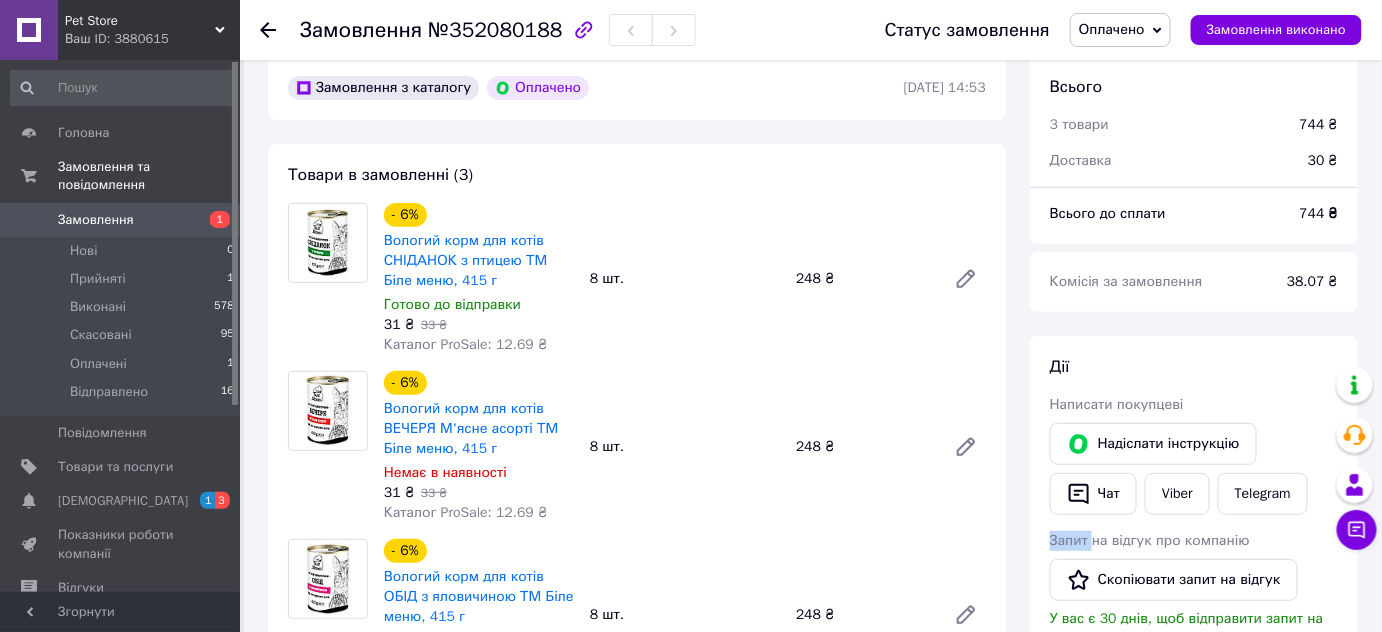 click on "Всього 3 товари 744 ₴ Доставка 30 ₴ Всього до сплати 744 ₴ Комісія за замовлення 38.07 ₴ Дії Написати покупцеві   Надіслати інструкцію   Чат Viber Telegram Запит на відгук про компанію   Скопіювати запит на відгук У вас є 30 днів, щоб відправити запит на відгук покупцеві, скопіювавши посилання.   Видати чек   Завантажити PDF   Друк PDF   Повернути гроші покупцеві Мітки Особисті нотатки, які бачите лише ви. З їх допомогою можна фільтрувати замовлення Примітки Залишилося 300 символів Очистити Зберегти" at bounding box center (1194, 1038) 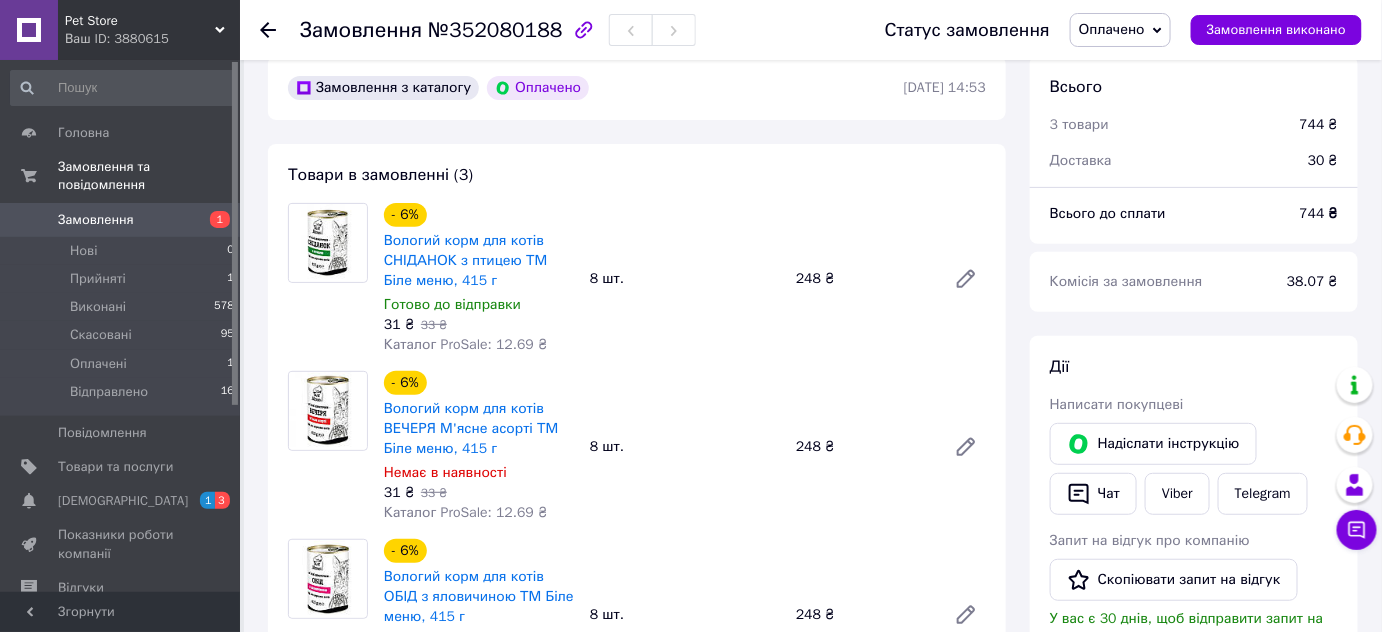click on "Замовлення з каталогу Оплачено 10.07.2025 | 14:53 Товари в замовленні (3) - 6% Вологий корм для котів СНІДАНОК з птицею ТМ Біле меню, 415 г Готово до відправки 31 ₴   33 ₴ Каталог ProSale: 12.69 ₴  8 шт. 248 ₴ - 6% Вологий корм для котів ВЕЧЕРЯ М'ясне асорті ТМ Біле меню, 415 г Немає в наявності 31 ₴   33 ₴ Каталог ProSale: 12.69 ₴  8 шт. 248 ₴ - 6% Вологий корм для котів ОБІД з яловичиною ТМ Біле меню, 415 г Готово до відправки 31 ₴   33 ₴ Каталог ProSale: 12.69 ₴  8 шт. 248 ₴ Приховати товари Покупець Кравцова Оксана 1 замовлення у вас на 744 ₴ 100%   успішних покупок Додати відгук +380971679142 Оплата Оплачено Доставка" at bounding box center [637, 1038] 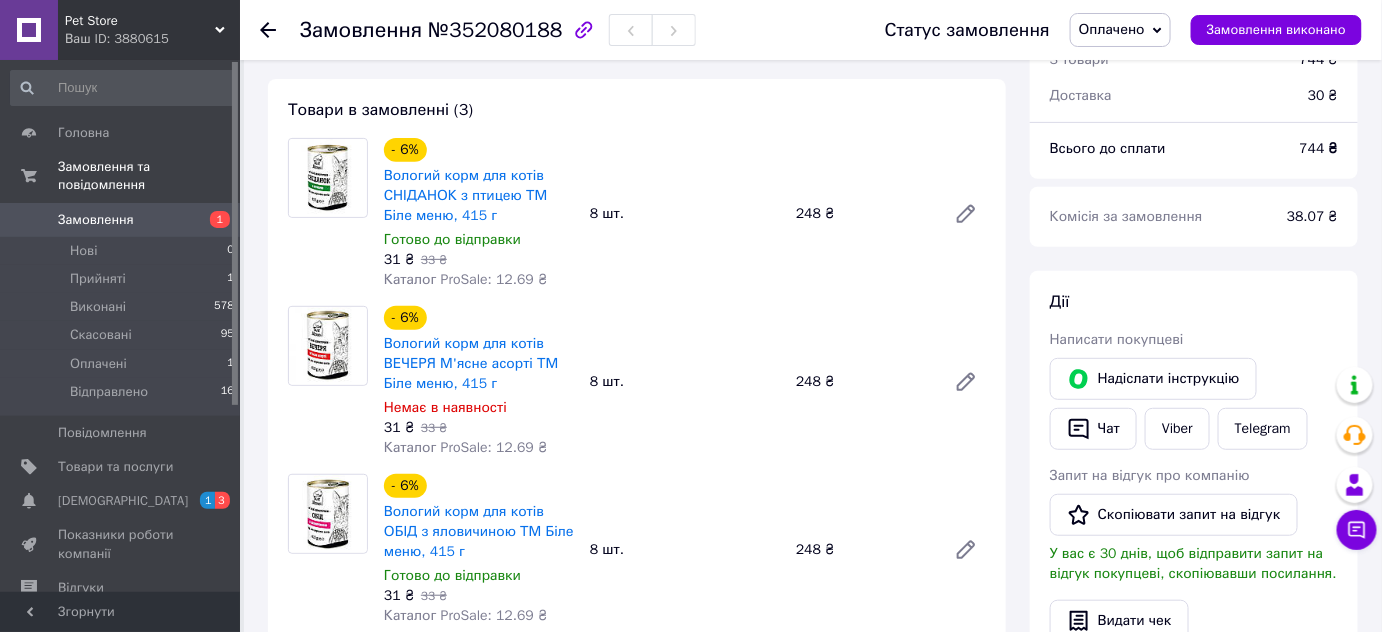 scroll, scrollTop: 181, scrollLeft: 0, axis: vertical 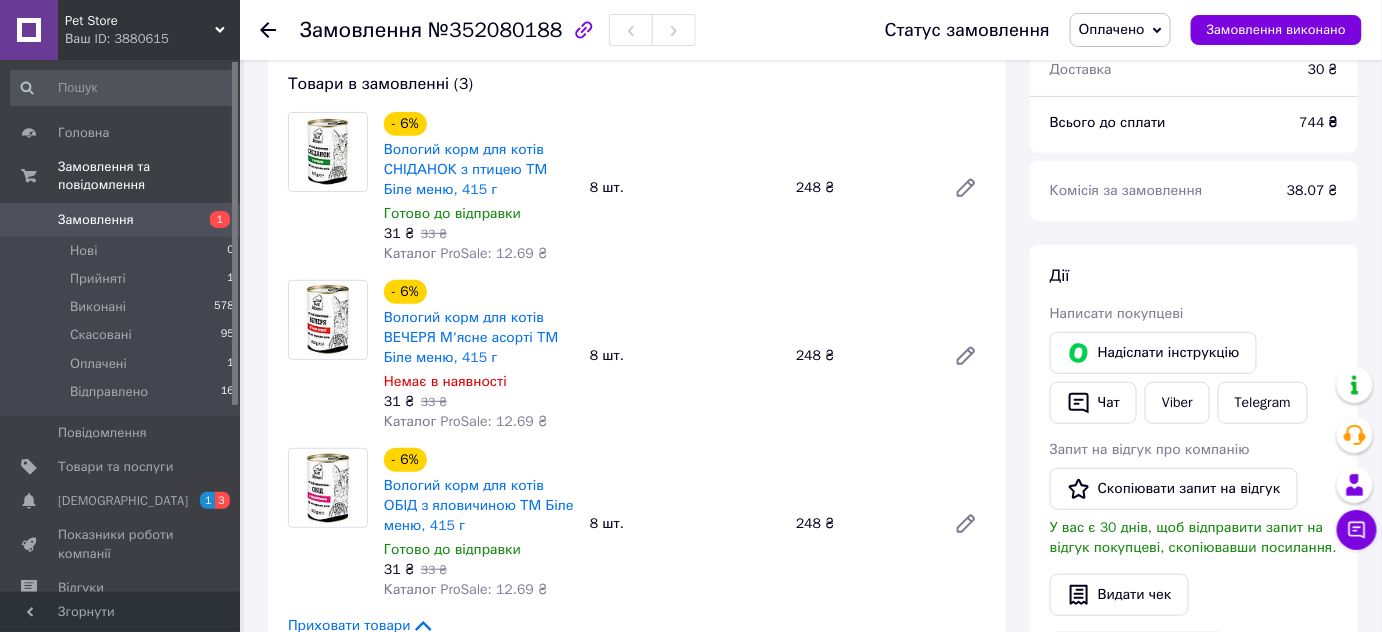 click on "Замовлення з каталогу Оплачено 10.07.2025 | 14:53 Товари в замовленні (3) - 6% Вологий корм для котів СНІДАНОК з птицею ТМ Біле меню, 415 г Готово до відправки 31 ₴   33 ₴ Каталог ProSale: 12.69 ₴  8 шт. 248 ₴ - 6% Вологий корм для котів ВЕЧЕРЯ М'ясне асорті ТМ Біле меню, 415 г Немає в наявності 31 ₴   33 ₴ Каталог ProSale: 12.69 ₴  8 шт. 248 ₴ - 6% Вологий корм для котів ОБІД з яловичиною ТМ Біле меню, 415 г Готово до відправки 31 ₴   33 ₴ Каталог ProSale: 12.69 ₴  8 шт. 248 ₴ Приховати товари Покупець Кравцова Оксана 1 замовлення у вас на 744 ₴ 100%   успішних покупок Додати відгук +380971679142 Оплата Оплачено Доставка" at bounding box center [637, 947] 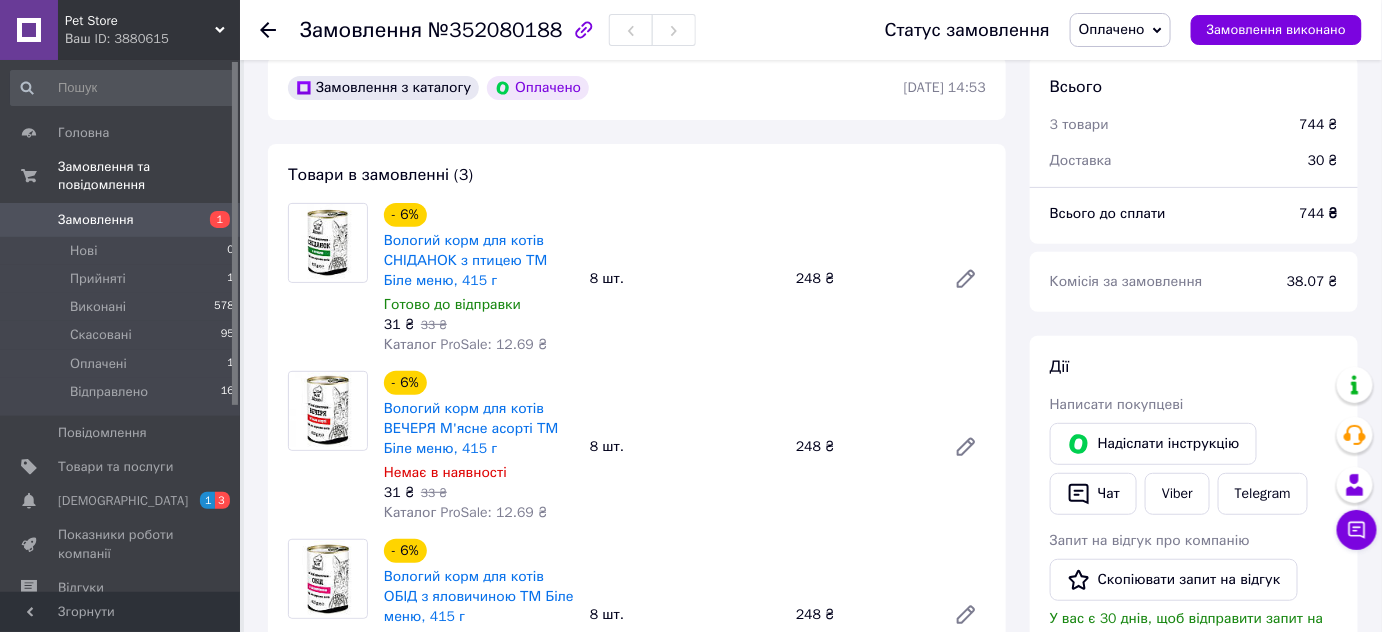 click on "Замовлення з каталогу Оплачено 10.07.2025 | 14:53 Товари в замовленні (3) - 6% Вологий корм для котів СНІДАНОК з птицею ТМ Біле меню, 415 г Готово до відправки 31 ₴   33 ₴ Каталог ProSale: 12.69 ₴  8 шт. 248 ₴ - 6% Вологий корм для котів ВЕЧЕРЯ М'ясне асорті ТМ Біле меню, 415 г Немає в наявності 31 ₴   33 ₴ Каталог ProSale: 12.69 ₴  8 шт. 248 ₴ - 6% Вологий корм для котів ОБІД з яловичиною ТМ Біле меню, 415 г Готово до відправки 31 ₴   33 ₴ Каталог ProSale: 12.69 ₴  8 шт. 248 ₴ Приховати товари Покупець Кравцова Оксана 1 замовлення у вас на 744 ₴ 100%   успішних покупок Додати відгук +380971679142 Оплата Оплачено Доставка" at bounding box center [637, 1038] 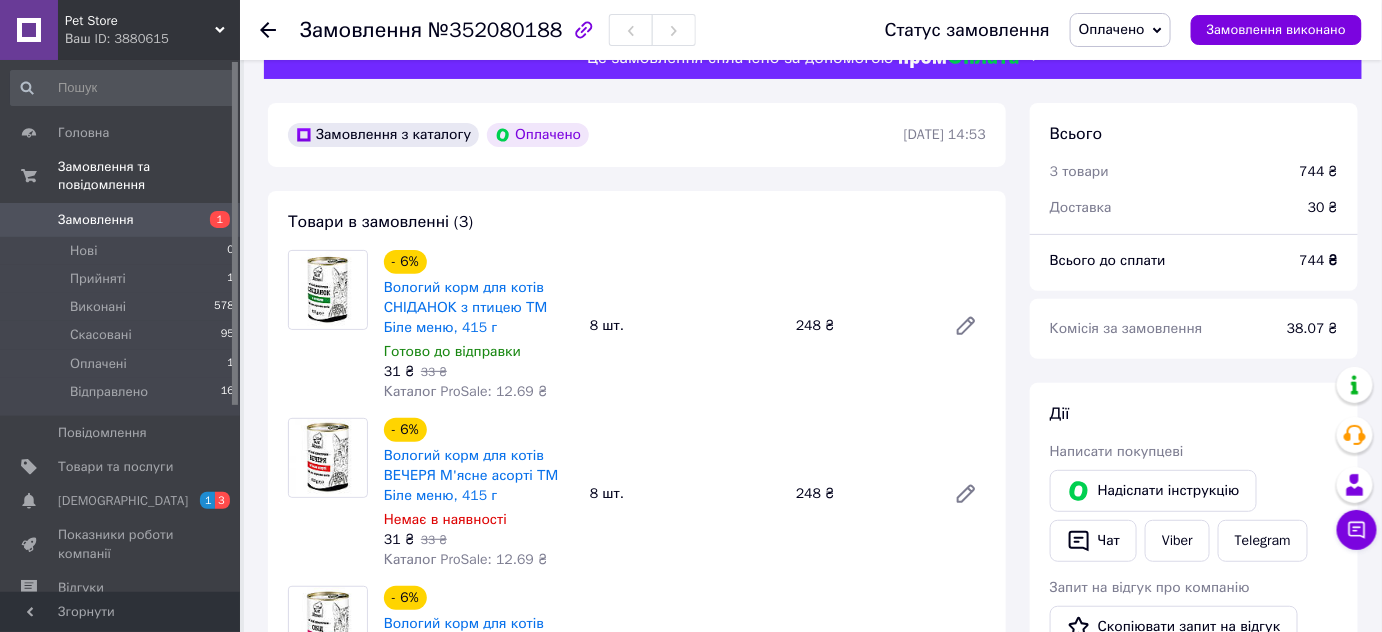 scroll, scrollTop: 0, scrollLeft: 0, axis: both 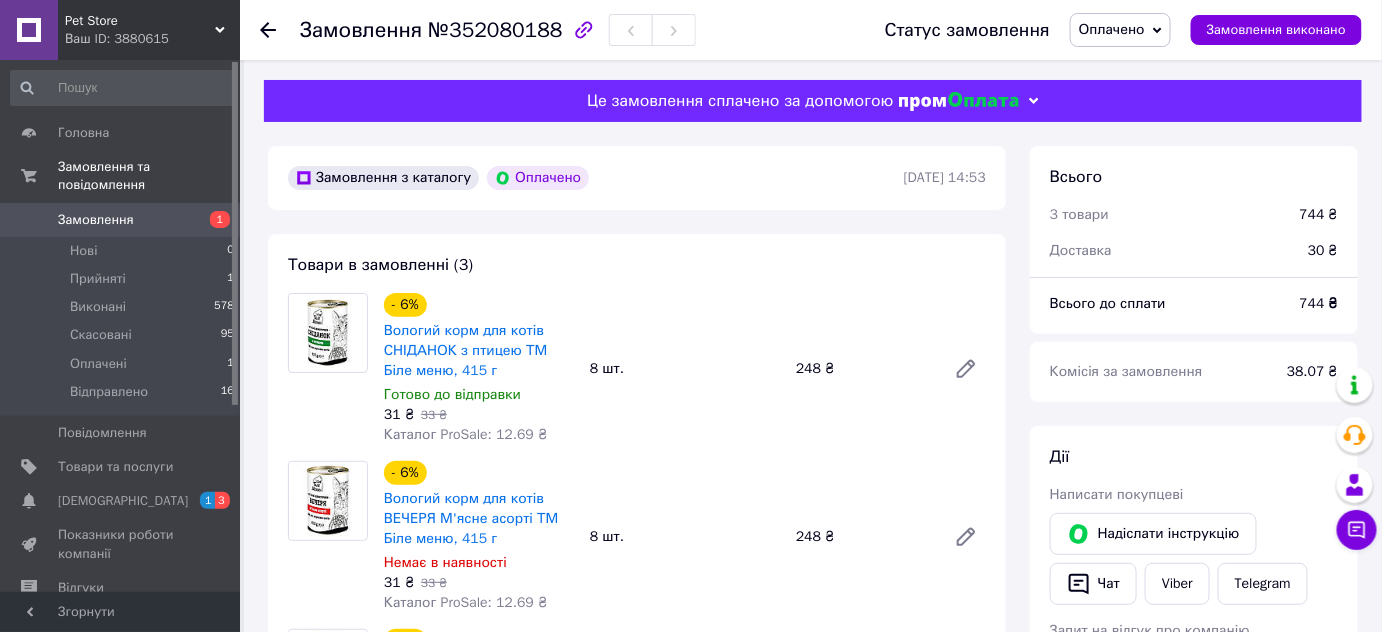 click on "Замовлення з каталогу Оплачено 10.07.2025 | 14:53 Товари в замовленні (3) - 6% Вологий корм для котів СНІДАНОК з птицею ТМ Біле меню, 415 г Готово до відправки 31 ₴   33 ₴ Каталог ProSale: 12.69 ₴  8 шт. 248 ₴ - 6% Вологий корм для котів ВЕЧЕРЯ М'ясне асорті ТМ Біле меню, 415 г Немає в наявності 31 ₴   33 ₴ Каталог ProSale: 12.69 ₴  8 шт. 248 ₴ - 6% Вологий корм для котів ОБІД з яловичиною ТМ Біле меню, 415 г Готово до відправки 31 ₴   33 ₴ Каталог ProSale: 12.69 ₴  8 шт. 248 ₴ Приховати товари Покупець Кравцова Оксана 1 замовлення у вас на 744 ₴ 100%   успішних покупок Додати відгук +380971679142 Оплата Оплачено Доставка" at bounding box center [637, 1128] 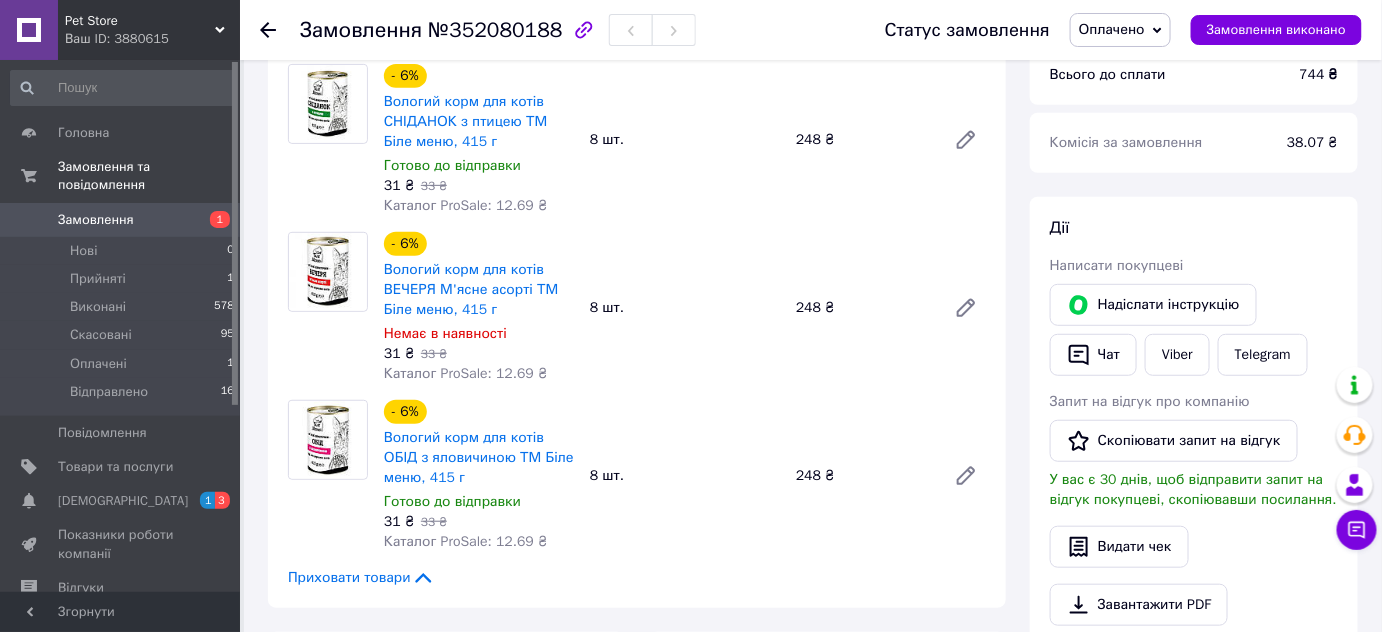 scroll, scrollTop: 272, scrollLeft: 0, axis: vertical 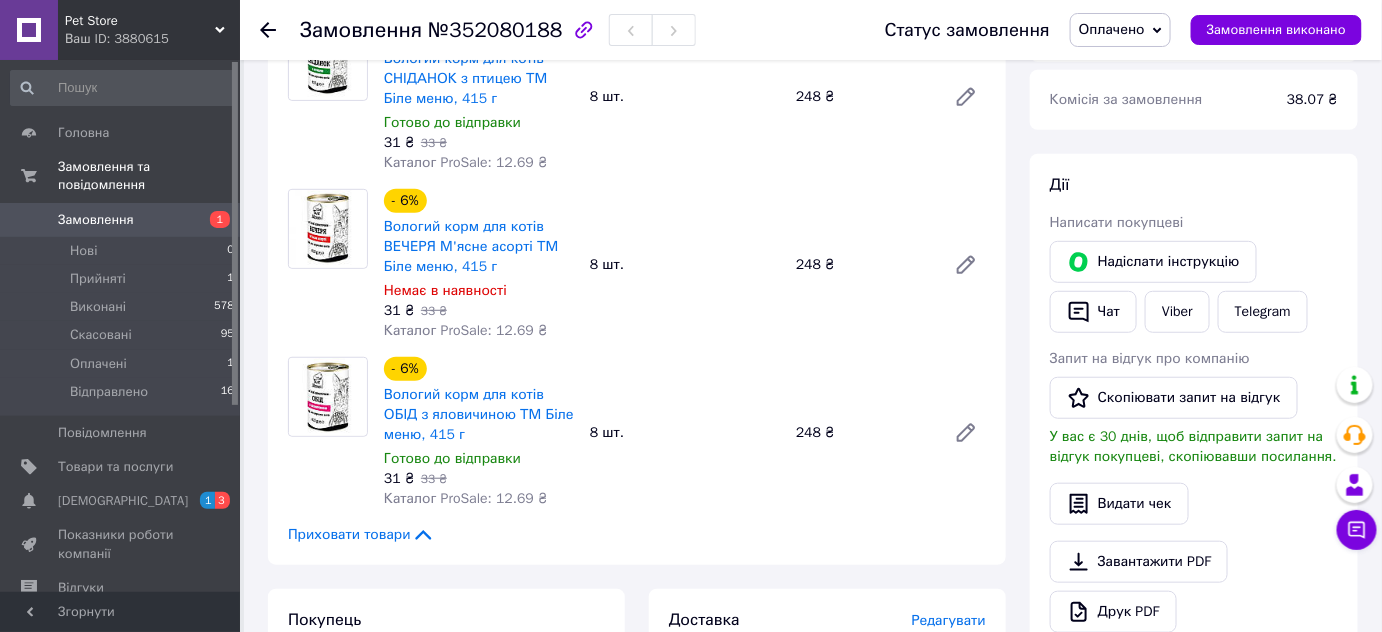 click on "Замовлення з каталогу Оплачено 10.07.2025 | 14:53 Товари в замовленні (3) - 6% Вологий корм для котів СНІДАНОК з птицею ТМ Біле меню, 415 г Готово до відправки 31 ₴   33 ₴ Каталог ProSale: 12.69 ₴  8 шт. 248 ₴ - 6% Вологий корм для котів ВЕЧЕРЯ М'ясне асорті ТМ Біле меню, 415 г Немає в наявності 31 ₴   33 ₴ Каталог ProSale: 12.69 ₴  8 шт. 248 ₴ - 6% Вологий корм для котів ОБІД з яловичиною ТМ Біле меню, 415 г Готово до відправки 31 ₴   33 ₴ Каталог ProSale: 12.69 ₴  8 шт. 248 ₴ Приховати товари Покупець Кравцова Оксана 1 замовлення у вас на 744 ₴ 100%   успішних покупок Додати відгук +380971679142 Оплата Оплачено Доставка" at bounding box center (637, 856) 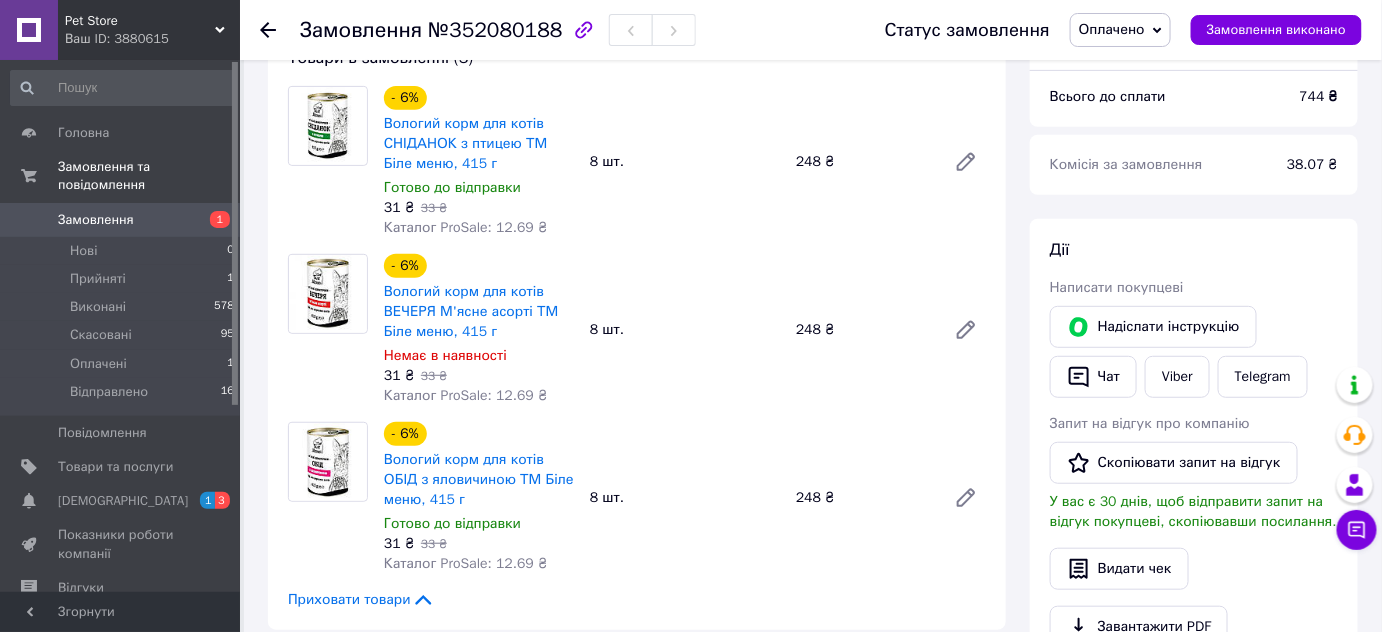 scroll, scrollTop: 181, scrollLeft: 0, axis: vertical 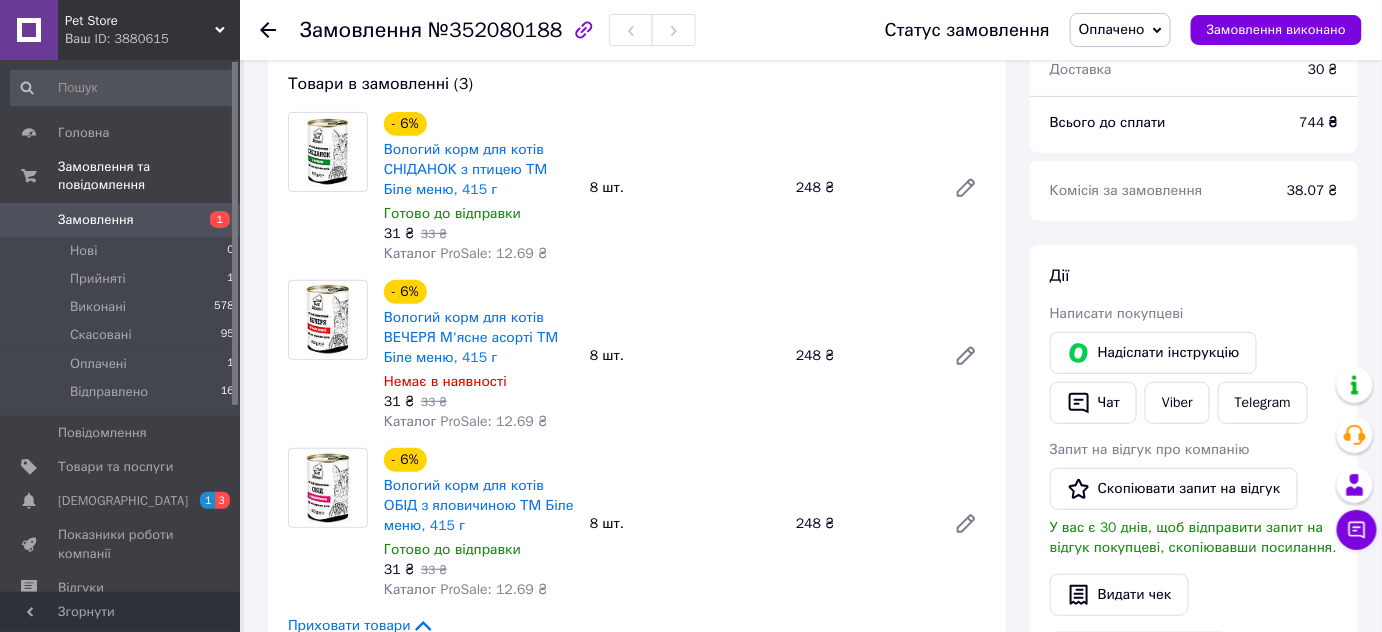 click on "Замовлення з каталогу Оплачено 10.07.2025 | 14:53 Товари в замовленні (3) - 6% Вологий корм для котів СНІДАНОК з птицею ТМ Біле меню, 415 г Готово до відправки 31 ₴   33 ₴ Каталог ProSale: 12.69 ₴  8 шт. 248 ₴ - 6% Вологий корм для котів ВЕЧЕРЯ М'ясне асорті ТМ Біле меню, 415 г Немає в наявності 31 ₴   33 ₴ Каталог ProSale: 12.69 ₴  8 шт. 248 ₴ - 6% Вологий корм для котів ОБІД з яловичиною ТМ Біле меню, 415 г Готово до відправки 31 ₴   33 ₴ Каталог ProSale: 12.69 ₴  8 шт. 248 ₴ Приховати товари Покупець Кравцова Оксана 1 замовлення у вас на 744 ₴ 100%   успішних покупок Додати відгук +380971679142 Оплата Оплачено Доставка" at bounding box center [637, 947] 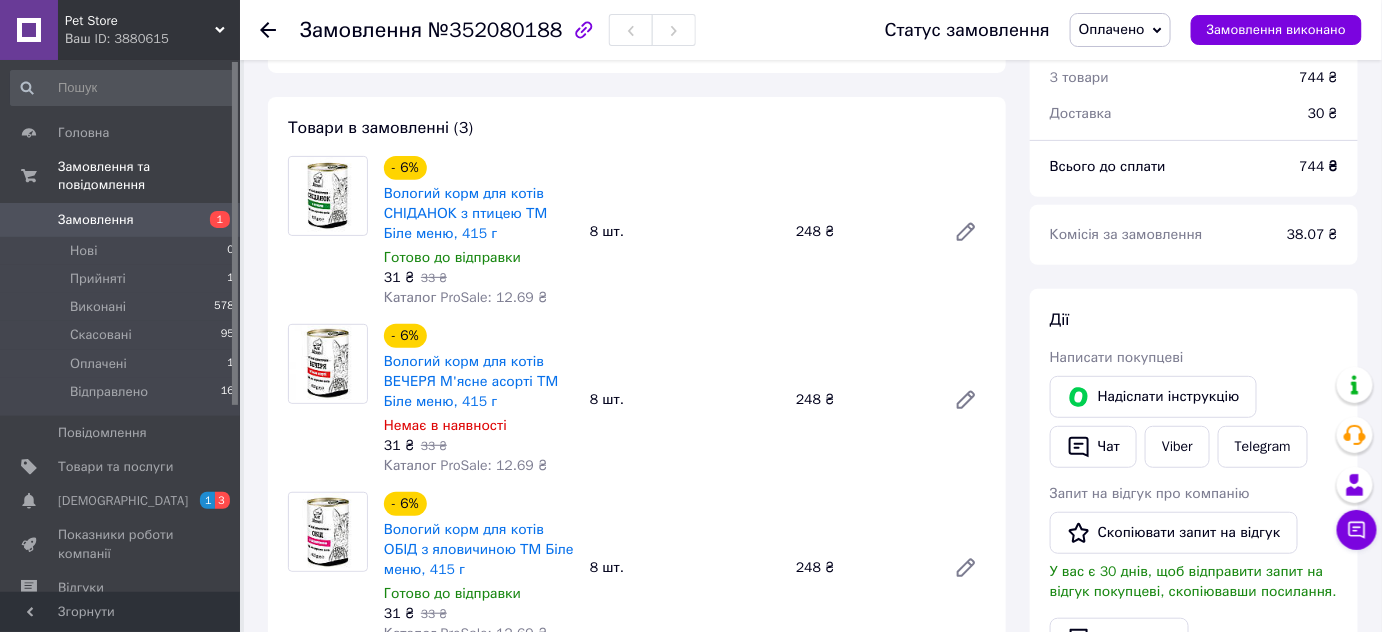 scroll, scrollTop: 181, scrollLeft: 0, axis: vertical 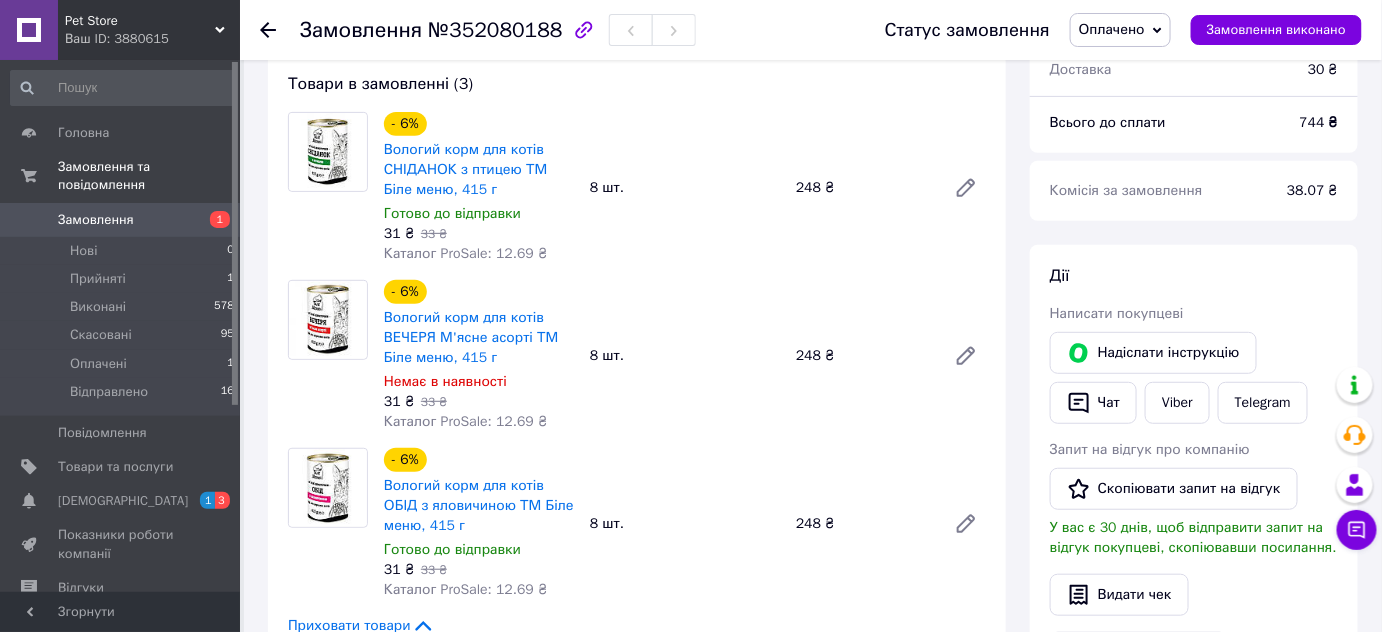 click on "Замовлення з каталогу Оплачено 10.07.2025 | 14:53 Товари в замовленні (3) - 6% Вологий корм для котів СНІДАНОК з птицею ТМ Біле меню, 415 г Готово до відправки 31 ₴   33 ₴ Каталог ProSale: 12.69 ₴  8 шт. 248 ₴ - 6% Вологий корм для котів ВЕЧЕРЯ М'ясне асорті ТМ Біле меню, 415 г Немає в наявності 31 ₴   33 ₴ Каталог ProSale: 12.69 ₴  8 шт. 248 ₴ - 6% Вологий корм для котів ОБІД з яловичиною ТМ Біле меню, 415 г Готово до відправки 31 ₴   33 ₴ Каталог ProSale: 12.69 ₴  8 шт. 248 ₴ Приховати товари Покупець Кравцова Оксана 1 замовлення у вас на 744 ₴ 100%   успішних покупок Додати відгук +380971679142 Оплата Оплачено Доставка" at bounding box center (637, 947) 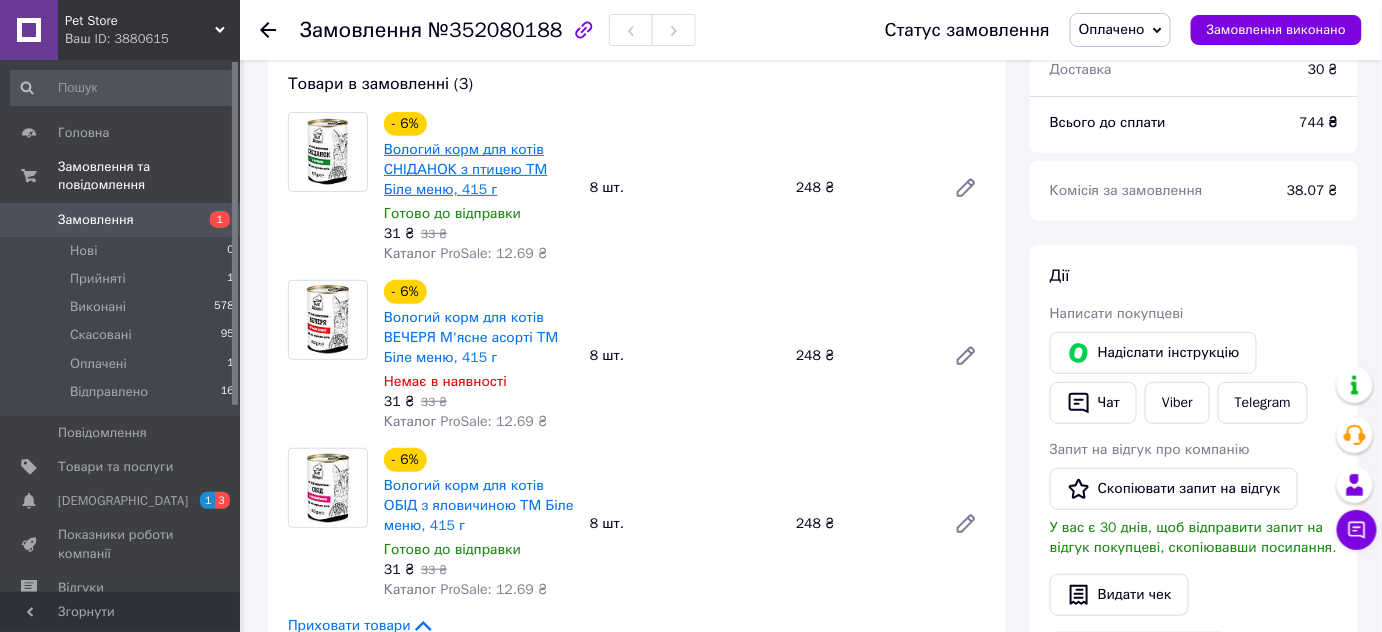 click on "Вологий корм для котів СНІДАНОК з птицею ТМ Біле меню, 415 г" at bounding box center [465, 169] 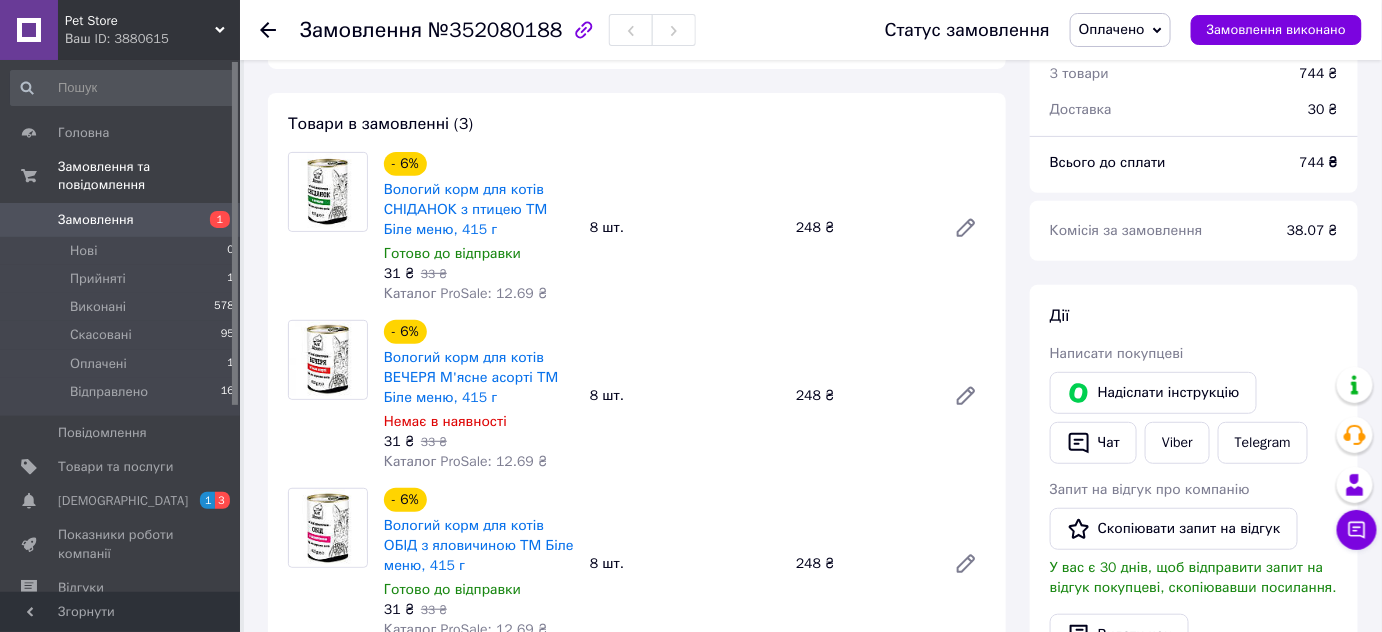 scroll, scrollTop: 181, scrollLeft: 0, axis: vertical 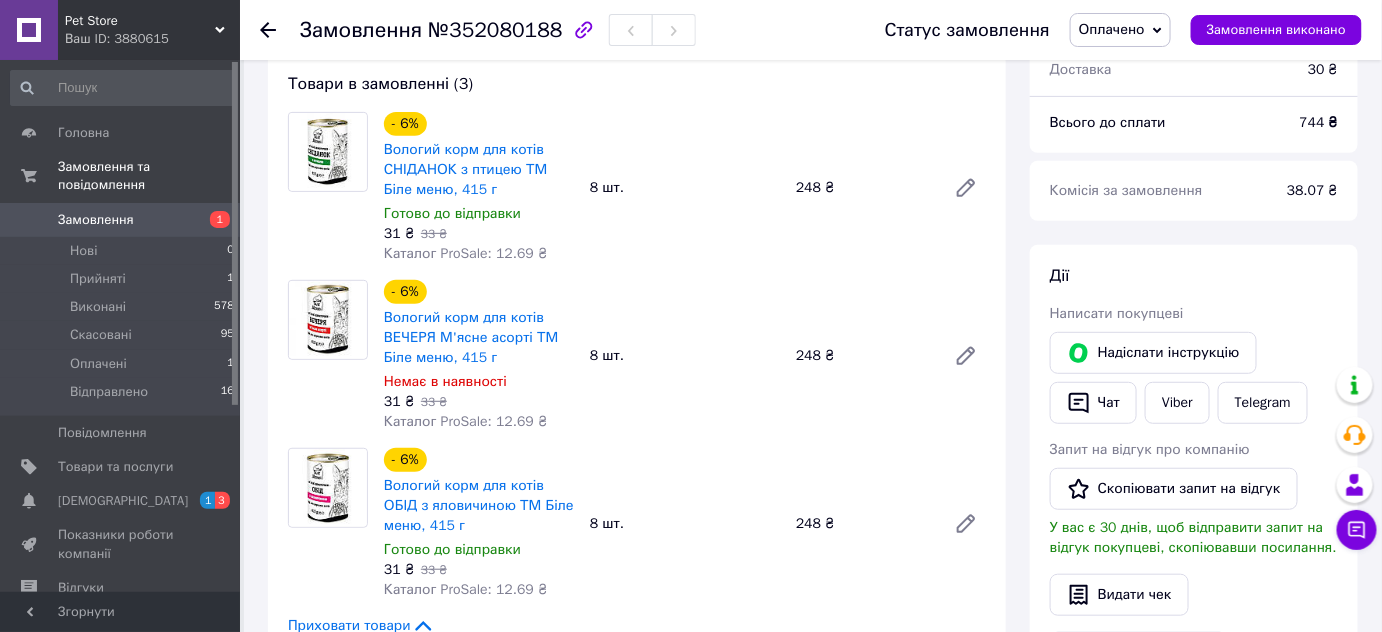 click on "Всього 3 товари 744 ₴ Доставка 30 ₴ Всього до сплати 744 ₴ Комісія за замовлення 38.07 ₴ Дії Написати покупцеві   Надіслати інструкцію   Чат Viber Telegram Запит на відгук про компанію   Скопіювати запит на відгук У вас є 30 днів, щоб відправити запит на відгук покупцеві, скопіювавши посилання.   Видати чек   Завантажити PDF   Друк PDF   Повернути гроші покупцеві Мітки Особисті нотатки, які бачите лише ви. З їх допомогою можна фільтрувати замовлення Примітки Залишилося 300 символів Очистити Зберегти" at bounding box center [1194, 947] 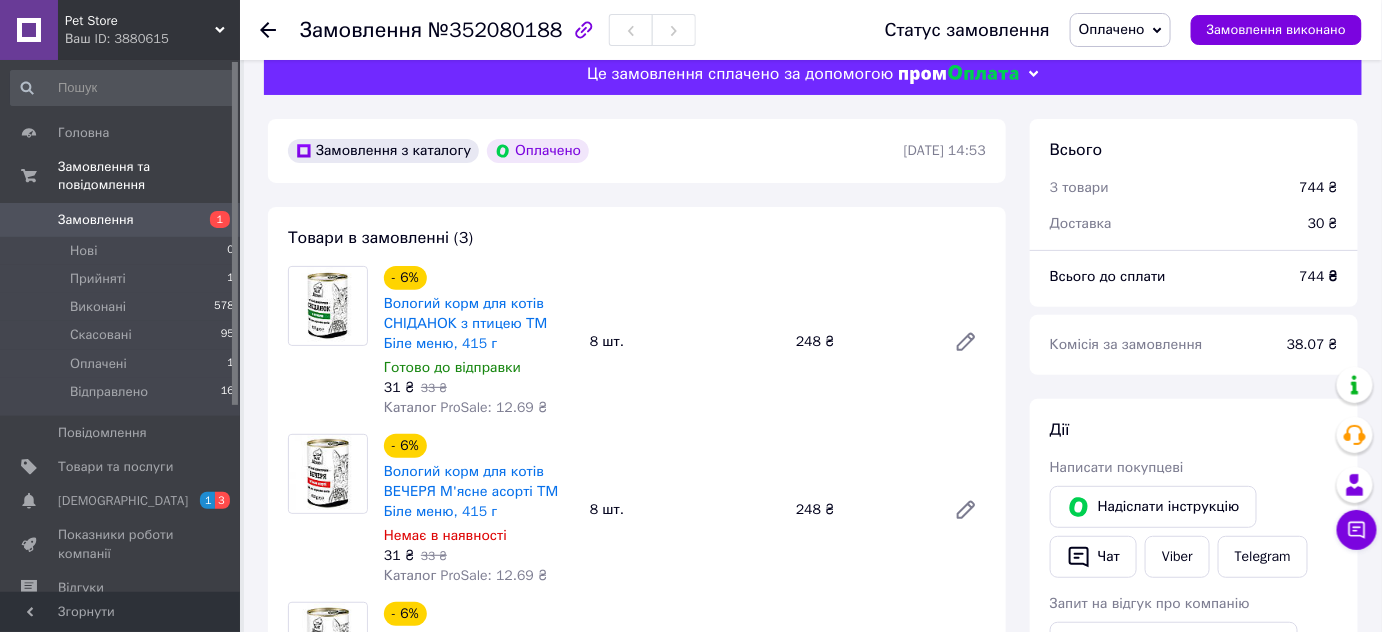 scroll, scrollTop: 0, scrollLeft: 0, axis: both 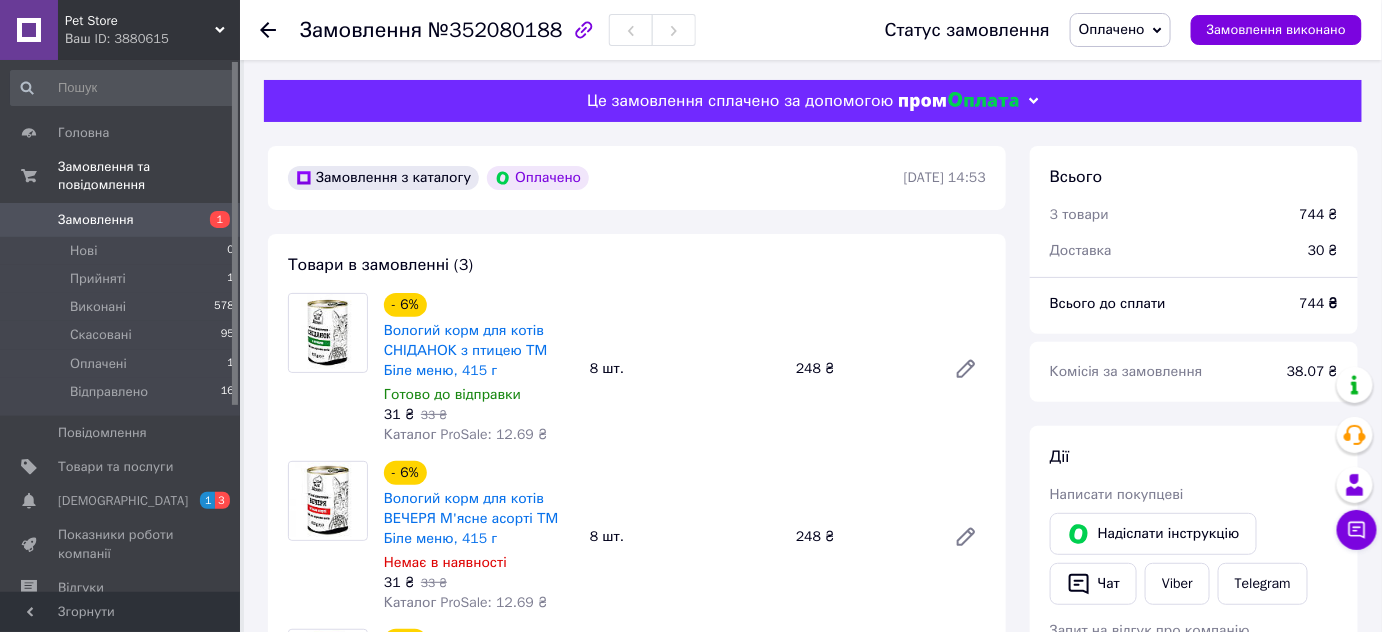 click on "Замовлення з каталогу Оплачено 10.07.2025 | 14:53 Товари в замовленні (3) - 6% Вологий корм для котів СНІДАНОК з птицею ТМ Біле меню, 415 г Готово до відправки 31 ₴   33 ₴ Каталог ProSale: 12.69 ₴  8 шт. 248 ₴ - 6% Вологий корм для котів ВЕЧЕРЯ М'ясне асорті ТМ Біле меню, 415 г Немає в наявності 31 ₴   33 ₴ Каталог ProSale: 12.69 ₴  8 шт. 248 ₴ - 6% Вологий корм для котів ОБІД з яловичиною ТМ Біле меню, 415 г Готово до відправки 31 ₴   33 ₴ Каталог ProSale: 12.69 ₴  8 шт. 248 ₴ Приховати товари Покупець Кравцова Оксана 1 замовлення у вас на 744 ₴ 100%   успішних покупок Додати відгук +380971679142 Оплата Оплачено Доставка" at bounding box center [637, 1128] 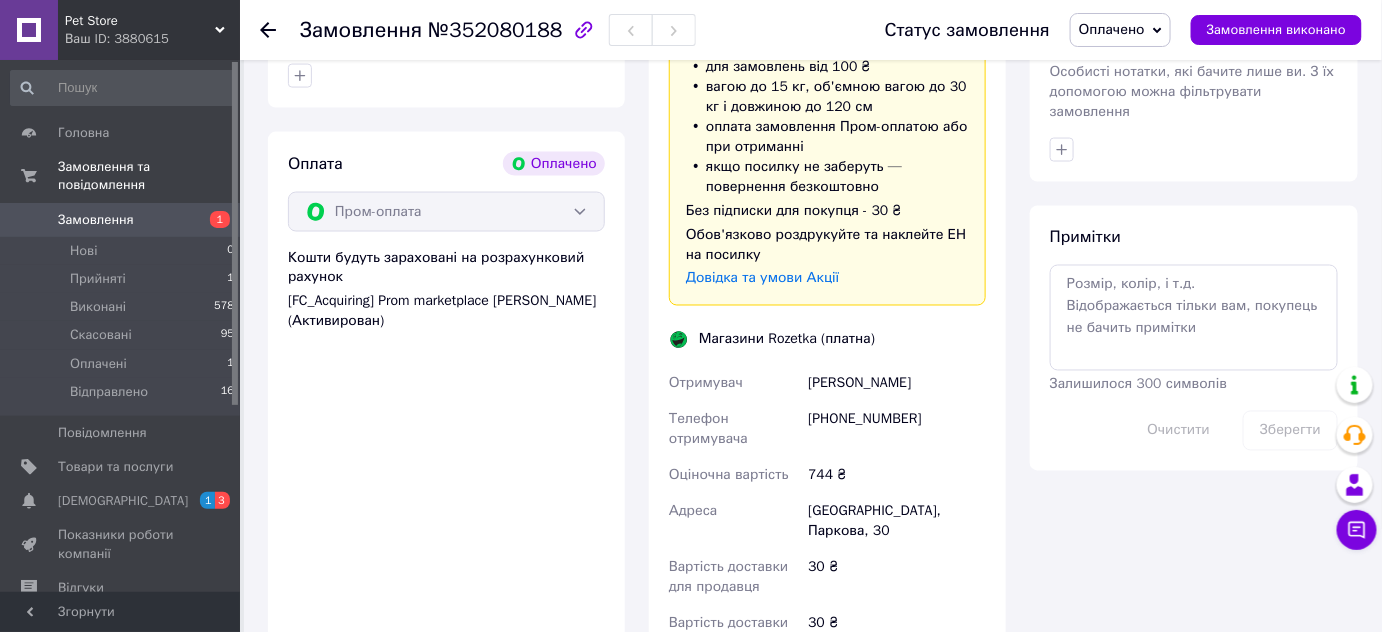 scroll, scrollTop: 1000, scrollLeft: 0, axis: vertical 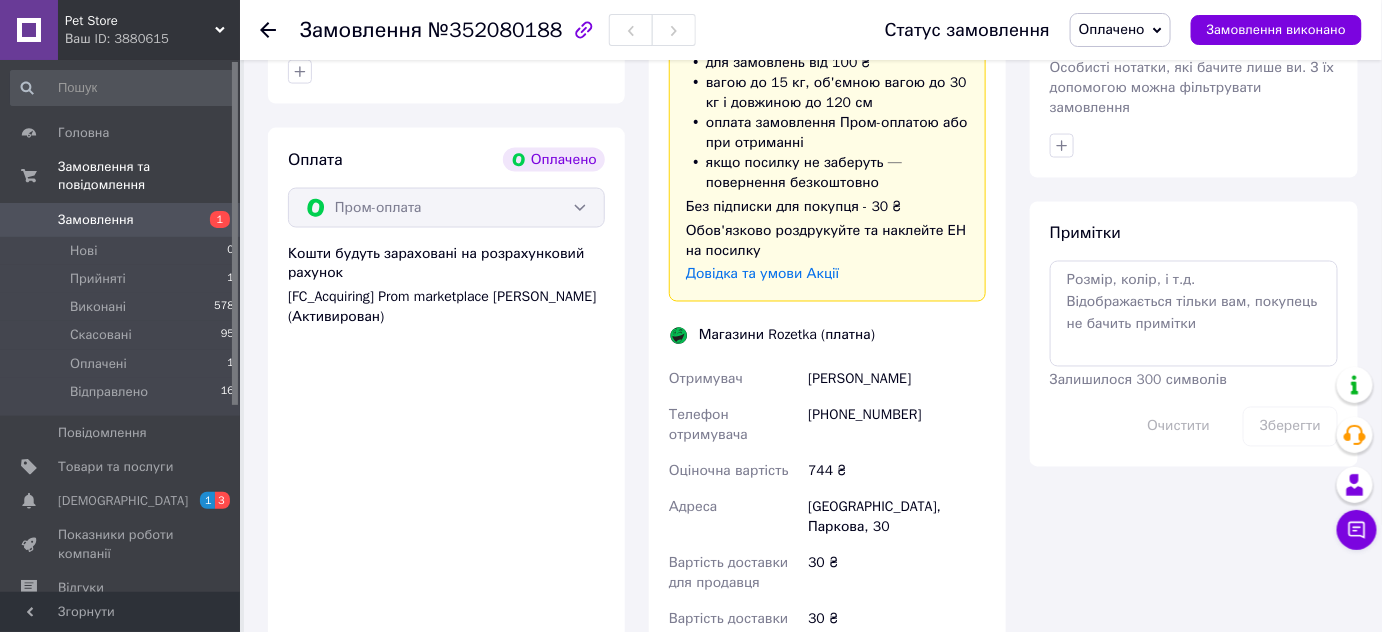 click on "Доставка Редагувати Доставка до магазинів Rozetka Для продавця 30 ₴   (згідно з умовами акції) — списуються з вашого Балансу. Для покупця безкоштовно   за умови підписки: для замовлень від 100 ₴ вагою до 15 кг,
об'ємною вагою до 30 кг
і довжиною до 120 см оплата замовлення Пром-оплатою або при отриманні якщо посилку не заберуть — повернення безкоштовно Без підписки для покупця - 30 ₴ Обов'язково роздрукуйте та наклейте ЕН на посилку Довідка та умови Акції Магазини Rozetka (платна) Отримувач Кравцова Оксана  Телефон отримувача +380971679142 Оціночна вартість 744 ₴ Адреса   *" at bounding box center [827, 366] 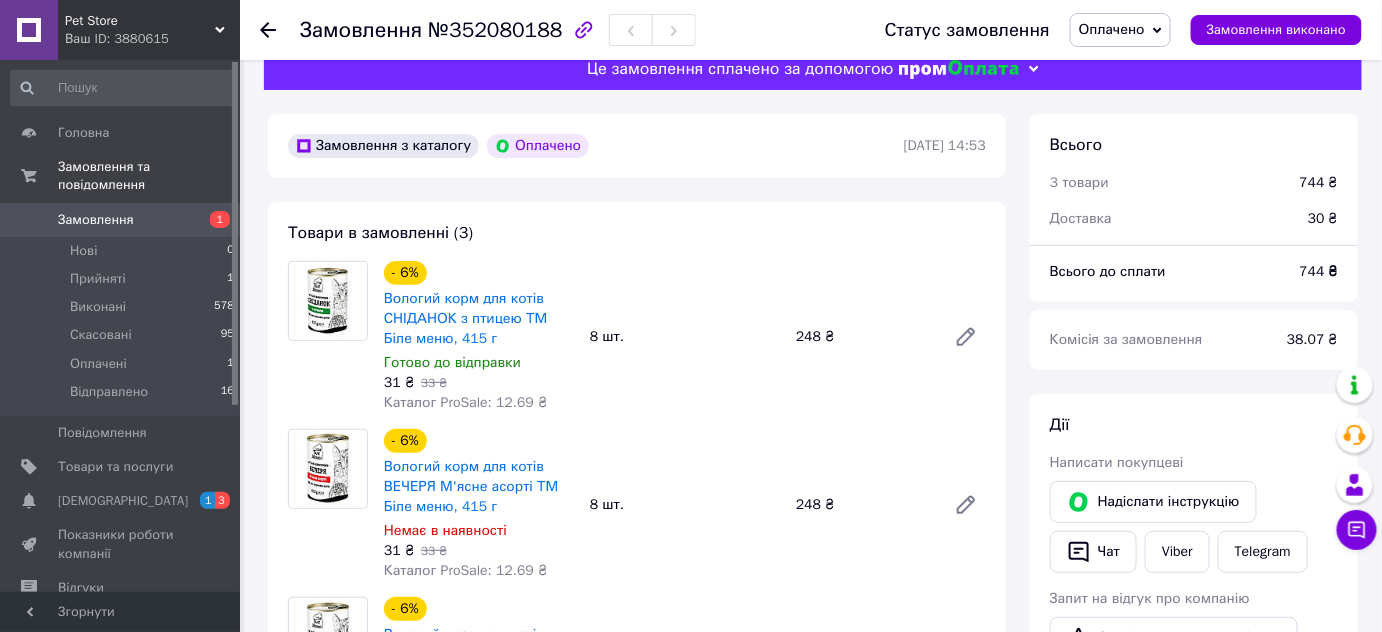 scroll, scrollTop: 0, scrollLeft: 0, axis: both 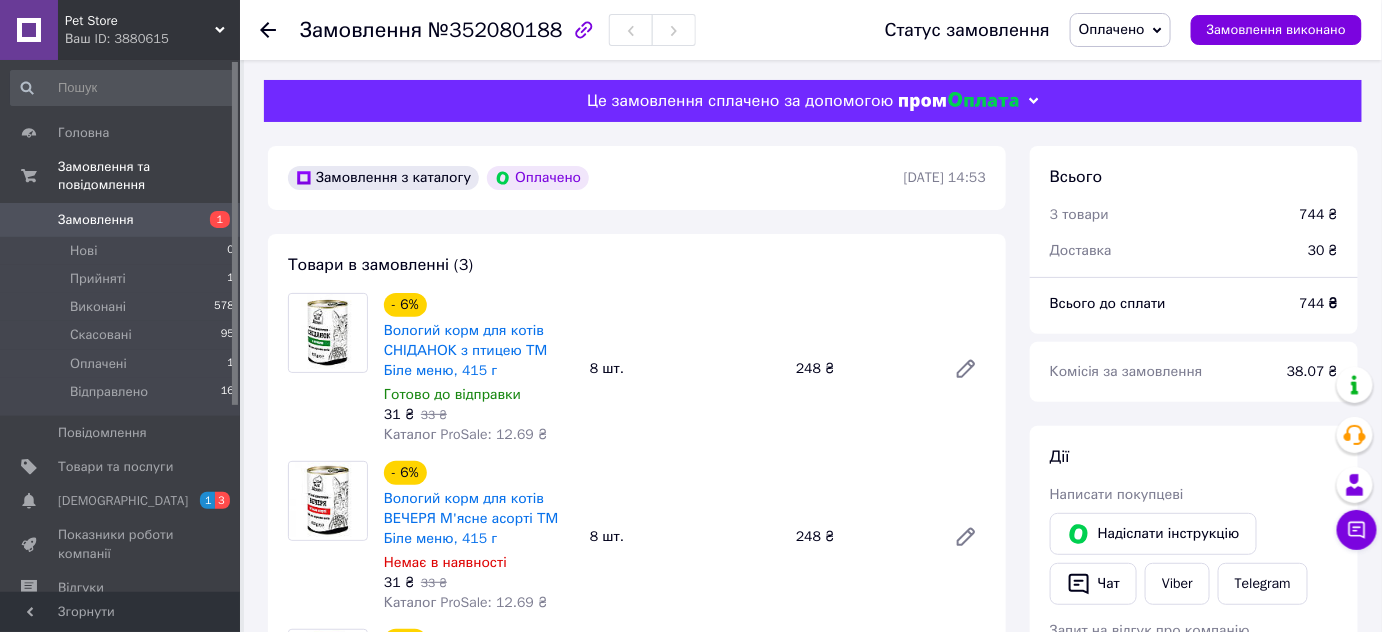 click on "Замовлення з каталогу Оплачено 10.07.2025 | 14:53 Товари в замовленні (3) - 6% Вологий корм для котів СНІДАНОК з птицею ТМ Біле меню, 415 г Готово до відправки 31 ₴   33 ₴ Каталог ProSale: 12.69 ₴  8 шт. 248 ₴ - 6% Вологий корм для котів ВЕЧЕРЯ М'ясне асорті ТМ Біле меню, 415 г Немає в наявності 31 ₴   33 ₴ Каталог ProSale: 12.69 ₴  8 шт. 248 ₴ - 6% Вологий корм для котів ОБІД з яловичиною ТМ Біле меню, 415 г Готово до відправки 31 ₴   33 ₴ Каталог ProSale: 12.69 ₴  8 шт. 248 ₴ Приховати товари Покупець Кравцова Оксана 1 замовлення у вас на 744 ₴ 100%   успішних покупок Додати відгук +380971679142 Оплата Оплачено Доставка" at bounding box center (637, 1128) 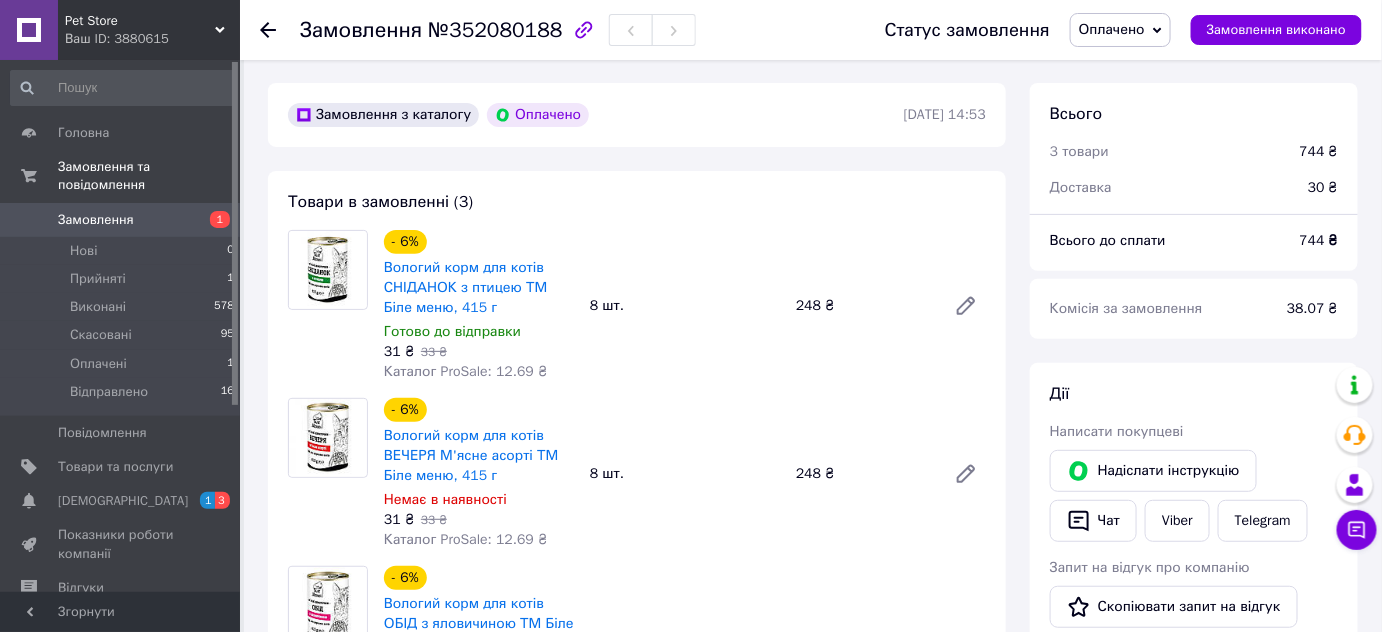 scroll, scrollTop: 90, scrollLeft: 0, axis: vertical 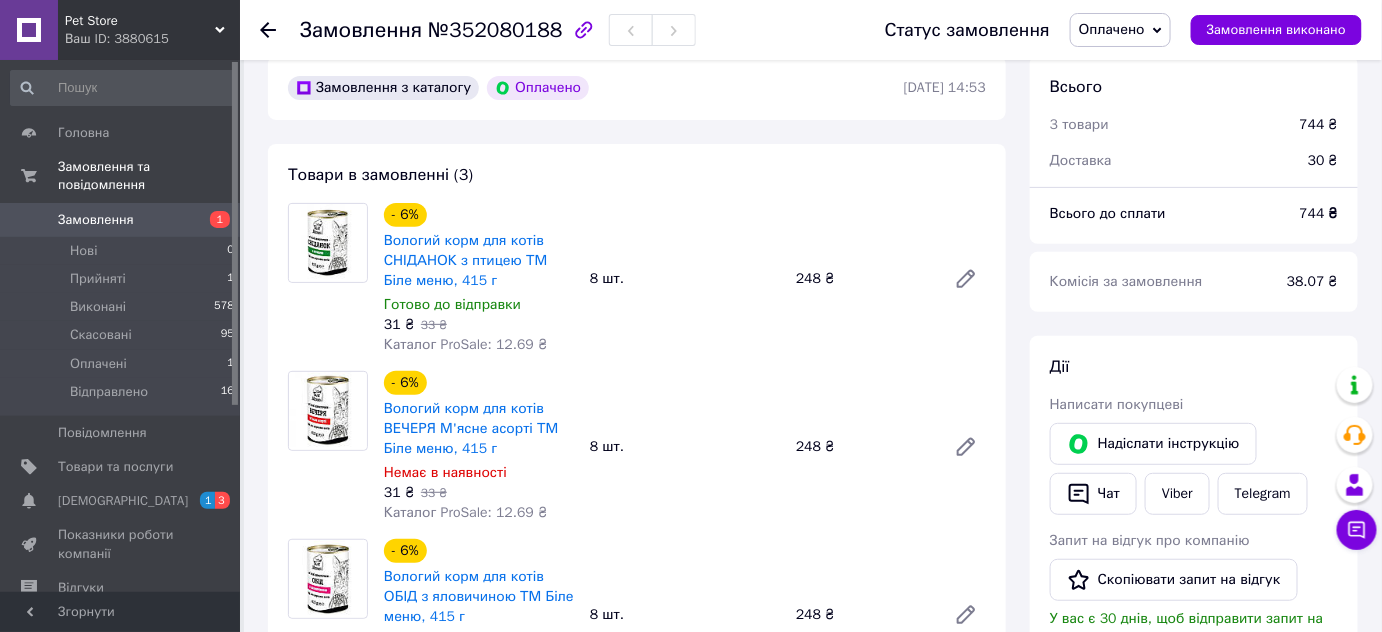 click on "Всього 3 товари 744 ₴ Доставка 30 ₴ Всього до сплати 744 ₴ Комісія за замовлення 38.07 ₴ Дії Написати покупцеві   Надіслати інструкцію   Чат Viber Telegram Запит на відгук про компанію   Скопіювати запит на відгук У вас є 30 днів, щоб відправити запит на відгук покупцеві, скопіювавши посилання.   Видати чек   Завантажити PDF   Друк PDF   Повернути гроші покупцеві Мітки Особисті нотатки, які бачите лише ви. З їх допомогою можна фільтрувати замовлення Примітки Залишилося 300 символів Очистити Зберегти" at bounding box center [1194, 1038] 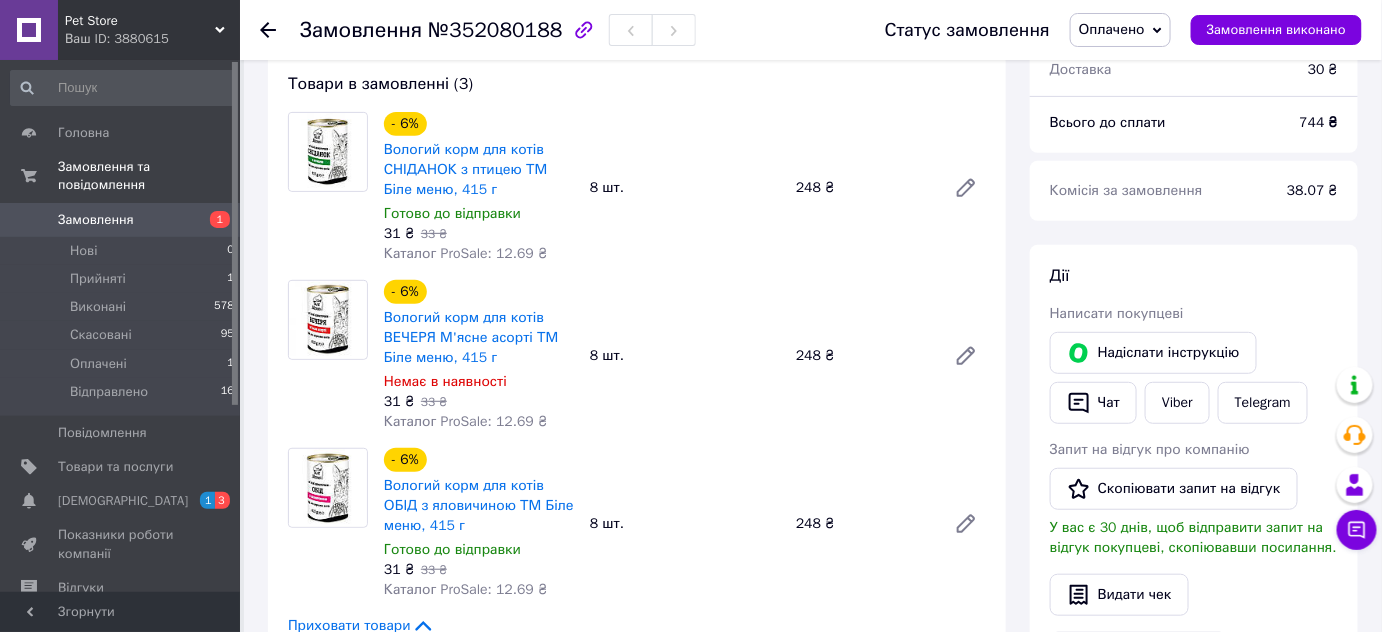 click on "Всього 3 товари 744 ₴ Доставка 30 ₴ Всього до сплати 744 ₴ Комісія за замовлення 38.07 ₴ Дії Написати покупцеві   Надіслати інструкцію   Чат Viber Telegram Запит на відгук про компанію   Скопіювати запит на відгук У вас є 30 днів, щоб відправити запит на відгук покупцеві, скопіювавши посилання.   Видати чек   Завантажити PDF   Друк PDF   Повернути гроші покупцеві Мітки Особисті нотатки, які бачите лише ви. З їх допомогою можна фільтрувати замовлення Примітки Залишилося 300 символів Очистити Зберегти" at bounding box center (1194, 947) 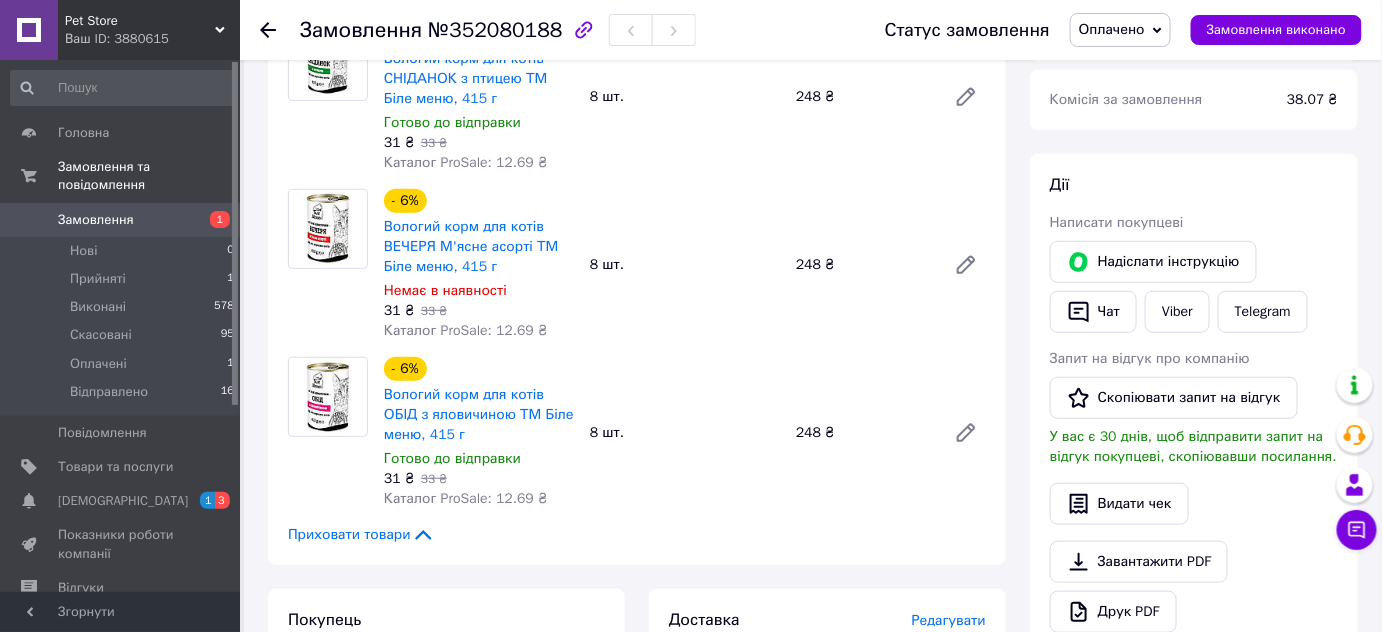 click on "Всього 3 товари 744 ₴ Доставка 30 ₴ Всього до сплати 744 ₴ Комісія за замовлення 38.07 ₴ Дії Написати покупцеві   Надіслати інструкцію   Чат Viber Telegram Запит на відгук про компанію   Скопіювати запит на відгук У вас є 30 днів, щоб відправити запит на відгук покупцеві, скопіювавши посилання.   Видати чек   Завантажити PDF   Друк PDF   Повернути гроші покупцеві Мітки Особисті нотатки, які бачите лише ви. З їх допомогою можна фільтрувати замовлення Примітки Залишилося 300 символів Очистити Зберегти" at bounding box center (1194, 856) 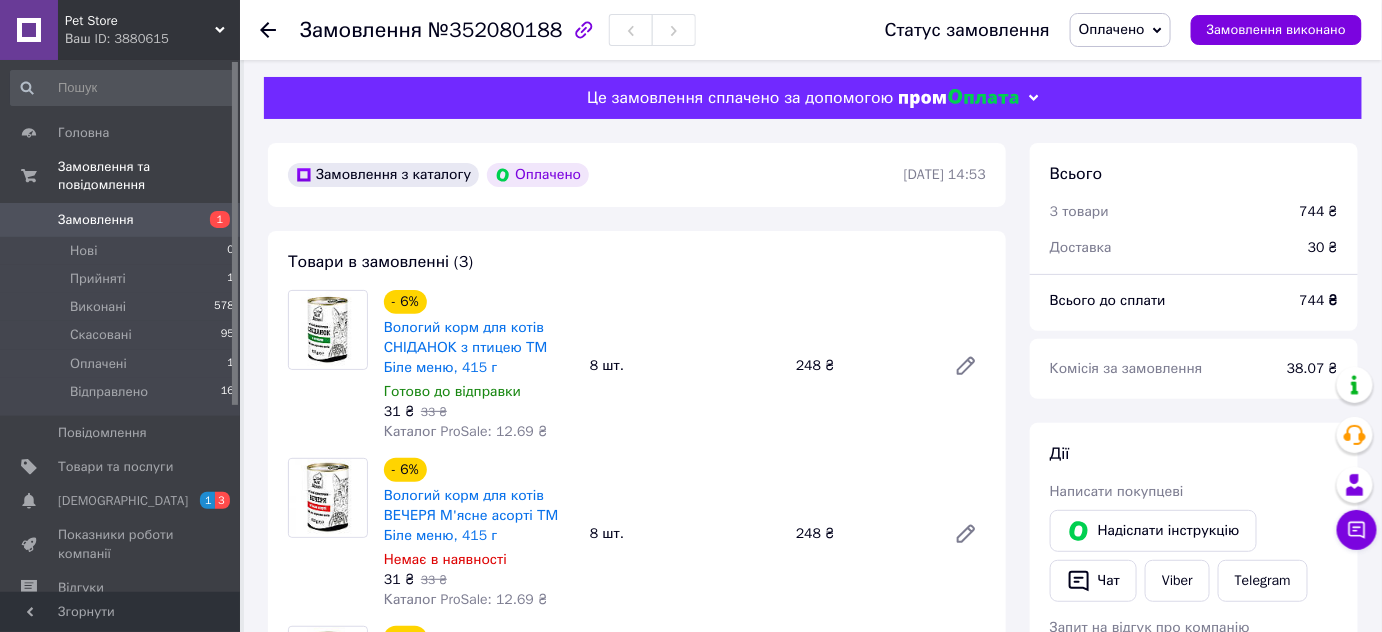 scroll, scrollTop: 0, scrollLeft: 0, axis: both 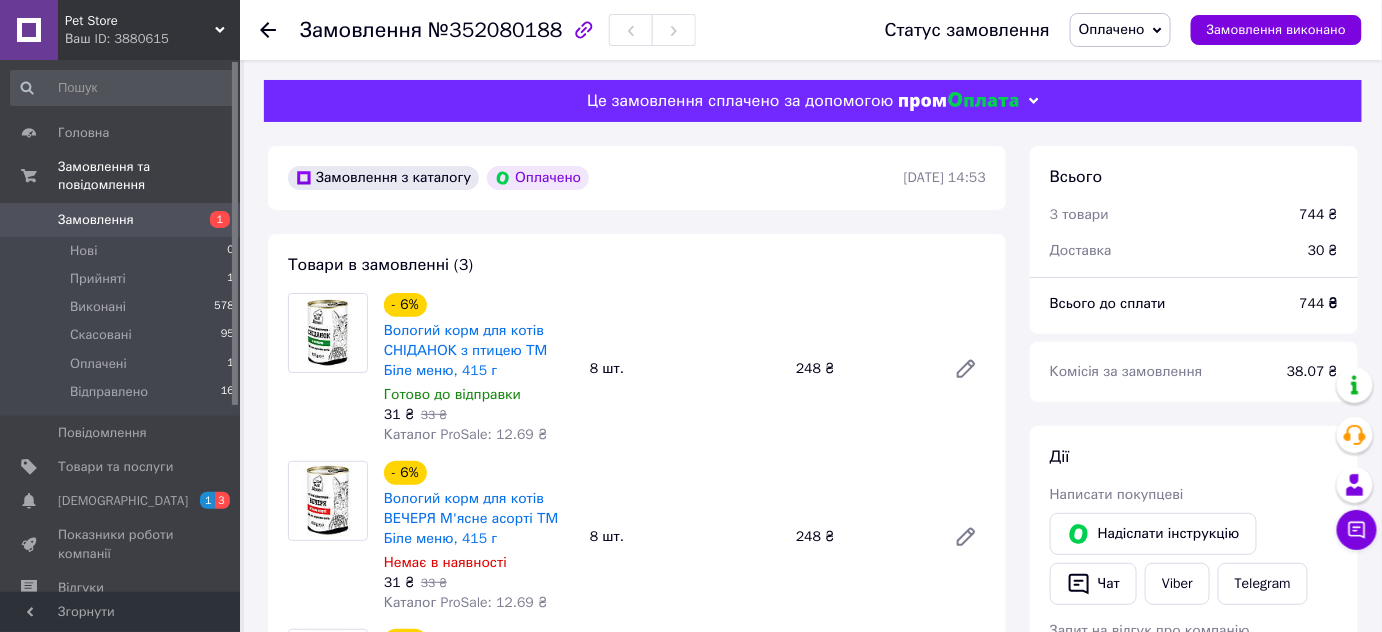 click on "Замовлення з каталогу Оплачено 10.07.2025 | 14:53" at bounding box center [637, 178] 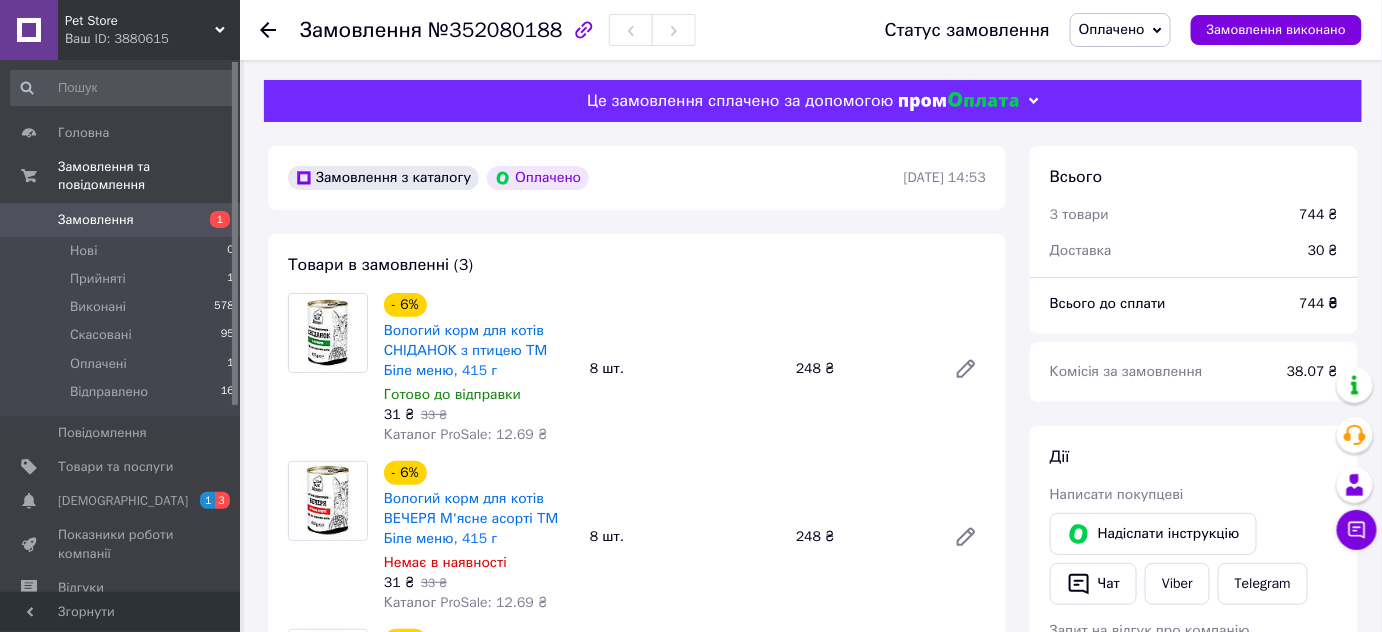 click on "Товари в замовленні (3) - 6% Вологий корм для котів СНІДАНОК з птицею ТМ Біле меню, 415 г Готово до відправки 31 ₴   33 ₴ Каталог ProSale: 12.69 ₴  8 шт. 248 ₴ - 6% Вологий корм для котів ВЕЧЕРЯ М'ясне асорті ТМ Біле меню, 415 г Немає в наявності 31 ₴   33 ₴ Каталог ProSale: 12.69 ₴  8 шт. 248 ₴ - 6% Вологий корм для котів ОБІД з яловичиною ТМ Біле меню, 415 г Готово до відправки 31 ₴   33 ₴ Каталог ProSale: 12.69 ₴  8 шт. 248 ₴ Приховати товари" at bounding box center [637, 535] 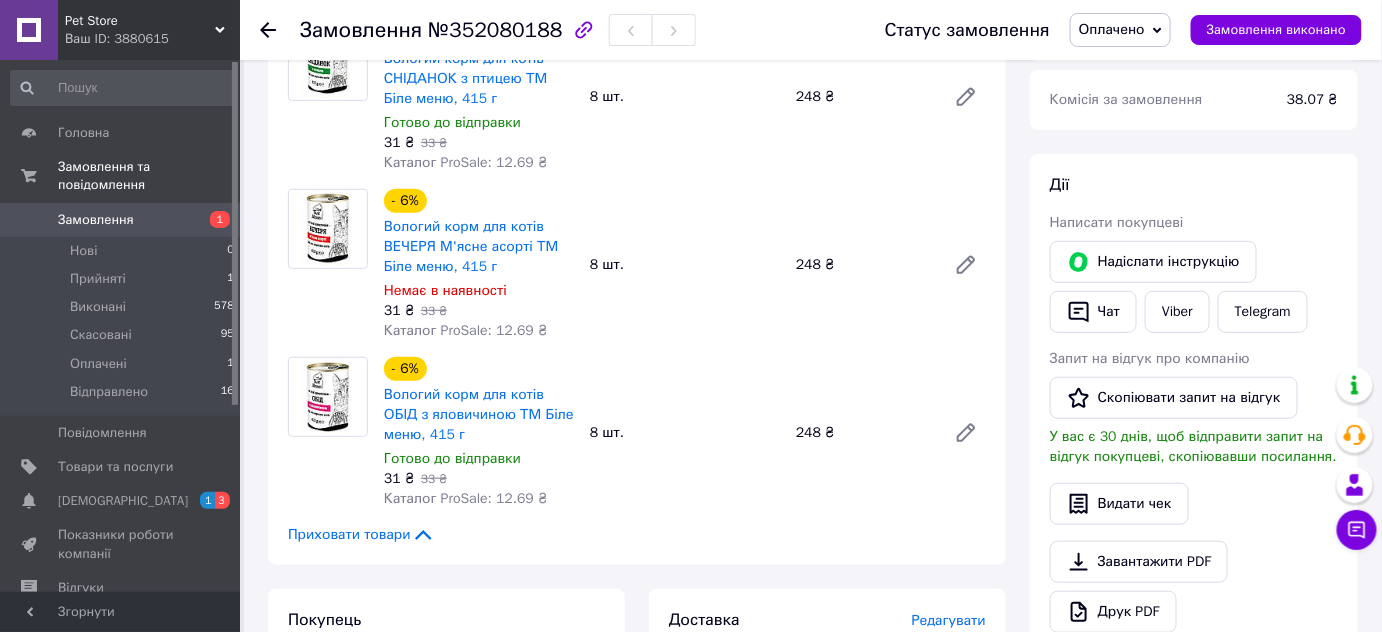 click on "Замовлення з каталогу Оплачено 10.07.2025 | 14:53 Товари в замовленні (3) - 6% Вологий корм для котів СНІДАНОК з птицею ТМ Біле меню, 415 г Готово до відправки 31 ₴   33 ₴ Каталог ProSale: 12.69 ₴  8 шт. 248 ₴ - 6% Вологий корм для котів ВЕЧЕРЯ М'ясне асорті ТМ Біле меню, 415 г Немає в наявності 31 ₴   33 ₴ Каталог ProSale: 12.69 ₴  8 шт. 248 ₴ - 6% Вологий корм для котів ОБІД з яловичиною ТМ Біле меню, 415 г Готово до відправки 31 ₴   33 ₴ Каталог ProSale: 12.69 ₴  8 шт. 248 ₴ Приховати товари Покупець Кравцова Оксана 1 замовлення у вас на 744 ₴ 100%   успішних покупок Додати відгук +380971679142 Оплата Оплачено Доставка" at bounding box center [637, 856] 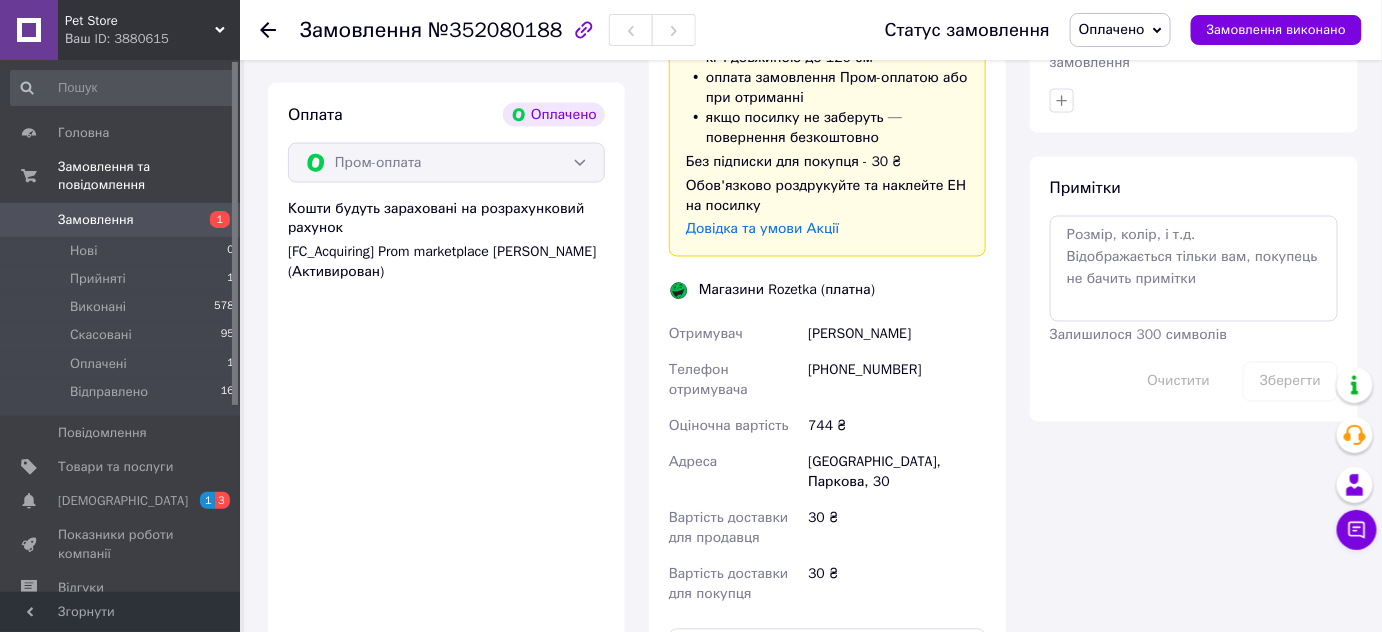 scroll, scrollTop: 1090, scrollLeft: 0, axis: vertical 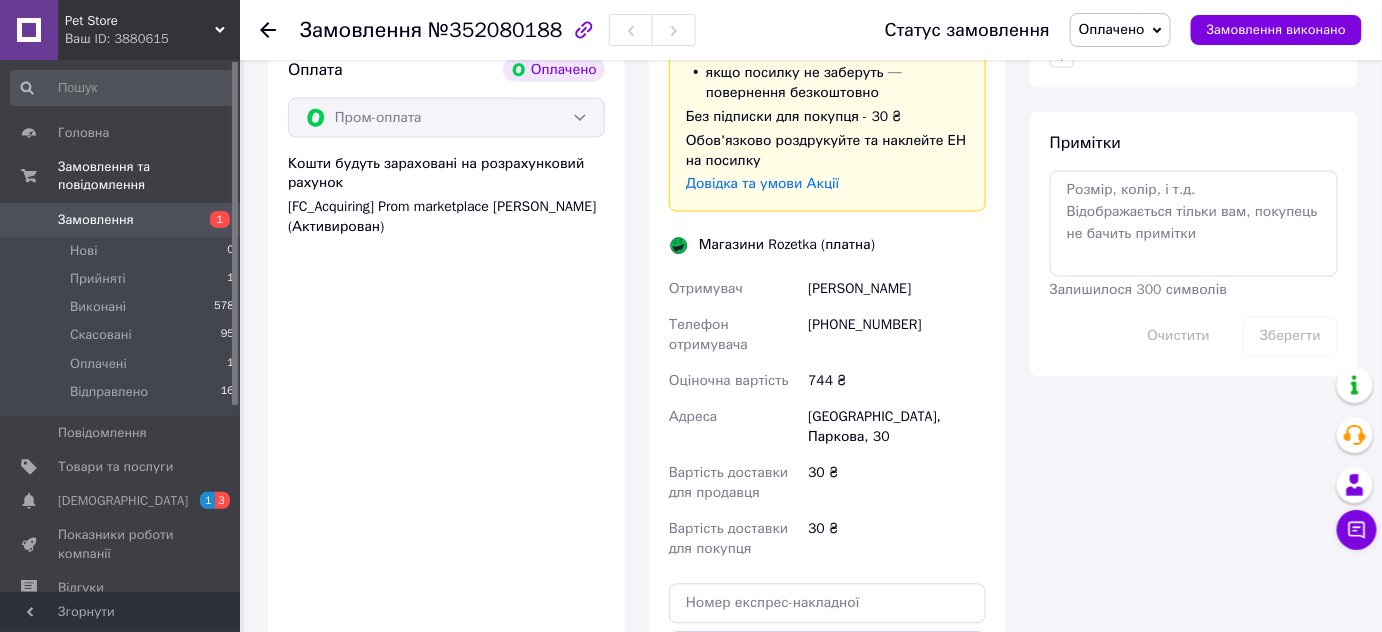 click on "Всього 3 товари 744 ₴ Доставка 30 ₴ Всього до сплати 744 ₴ Комісія за замовлення 38.07 ₴ Дії Написати покупцеві   Надіслати інструкцію   Чат Viber Telegram Запит на відгук про компанію   Скопіювати запит на відгук У вас є 30 днів, щоб відправити запит на відгук покупцеві, скопіювавши посилання.   Видати чек   Завантажити PDF   Друк PDF   Повернути гроші покупцеві Мітки Особисті нотатки, які бачите лише ви. З їх допомогою можна фільтрувати замовлення Примітки Залишилося 300 символів Очистити Зберегти" at bounding box center (1194, 38) 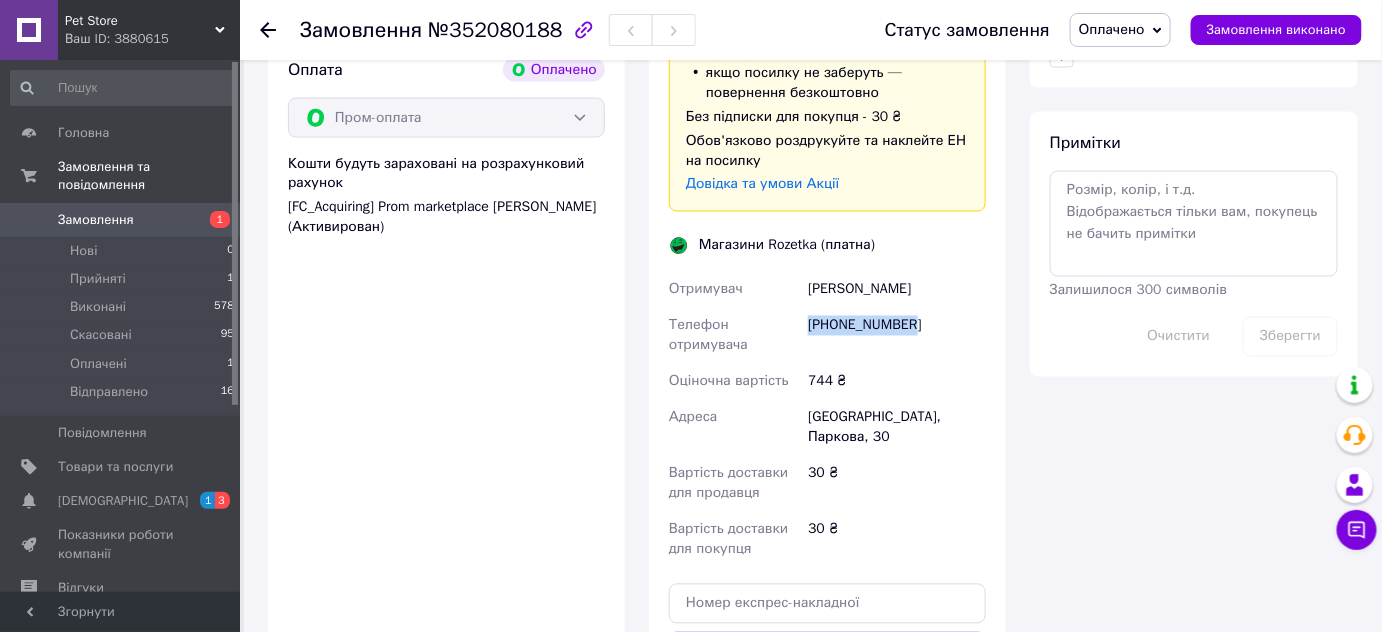 drag, startPoint x: 916, startPoint y: 325, endPoint x: 807, endPoint y: 329, distance: 109.07337 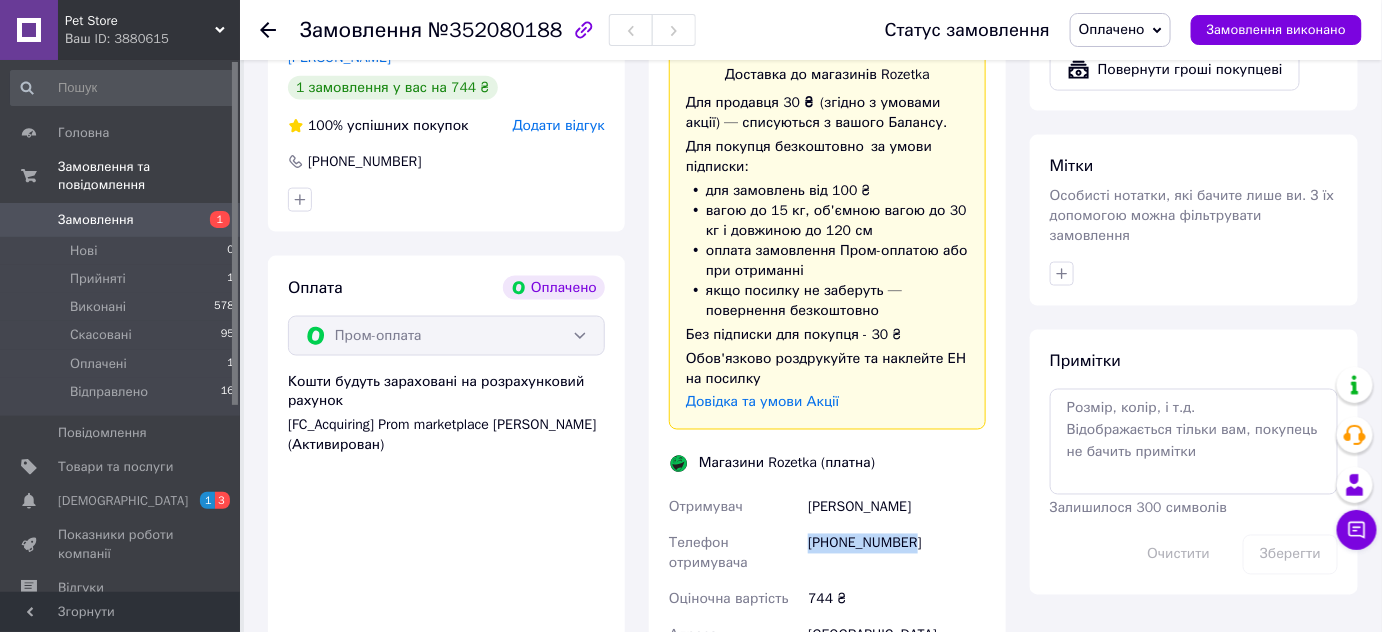 scroll, scrollTop: 1090, scrollLeft: 0, axis: vertical 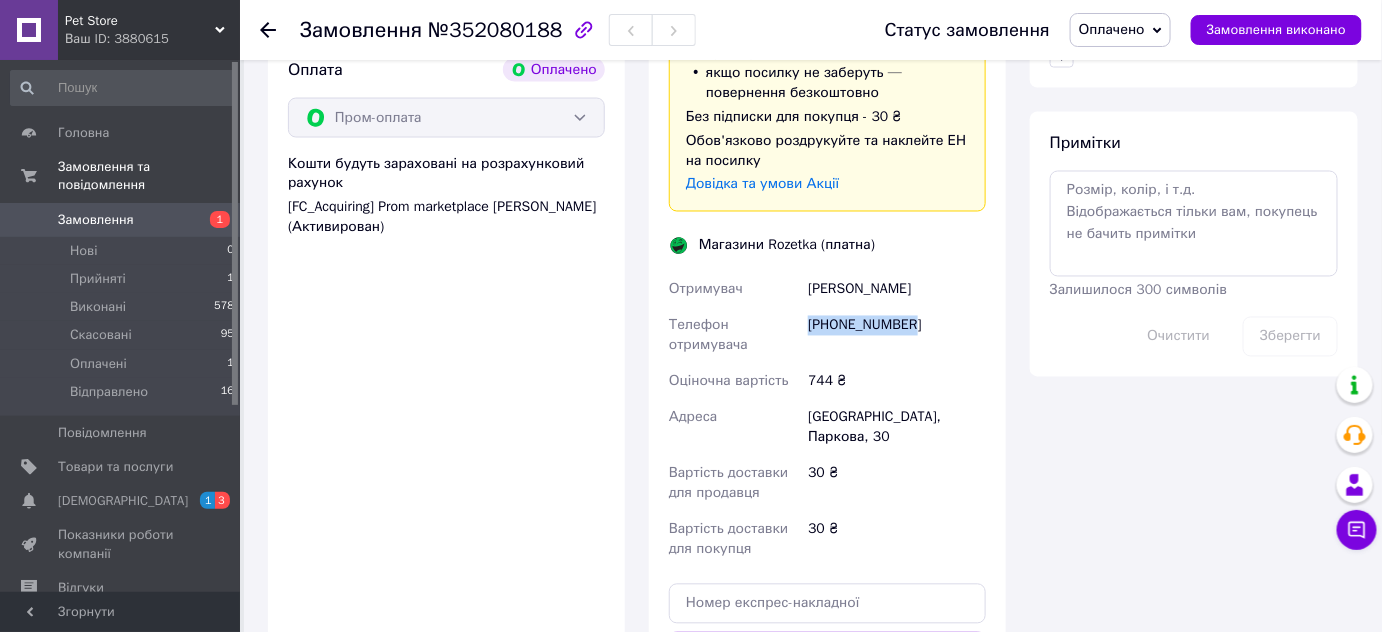click on "[PHONE_NUMBER]" at bounding box center [897, 336] 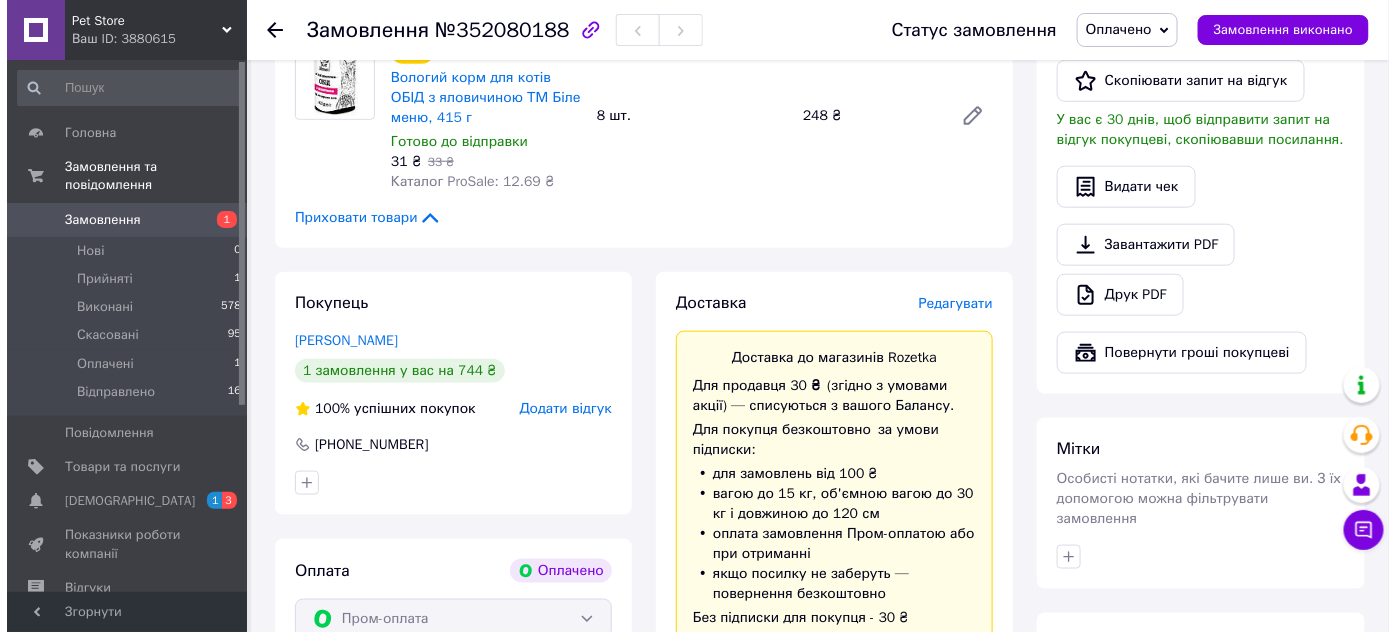 scroll, scrollTop: 545, scrollLeft: 0, axis: vertical 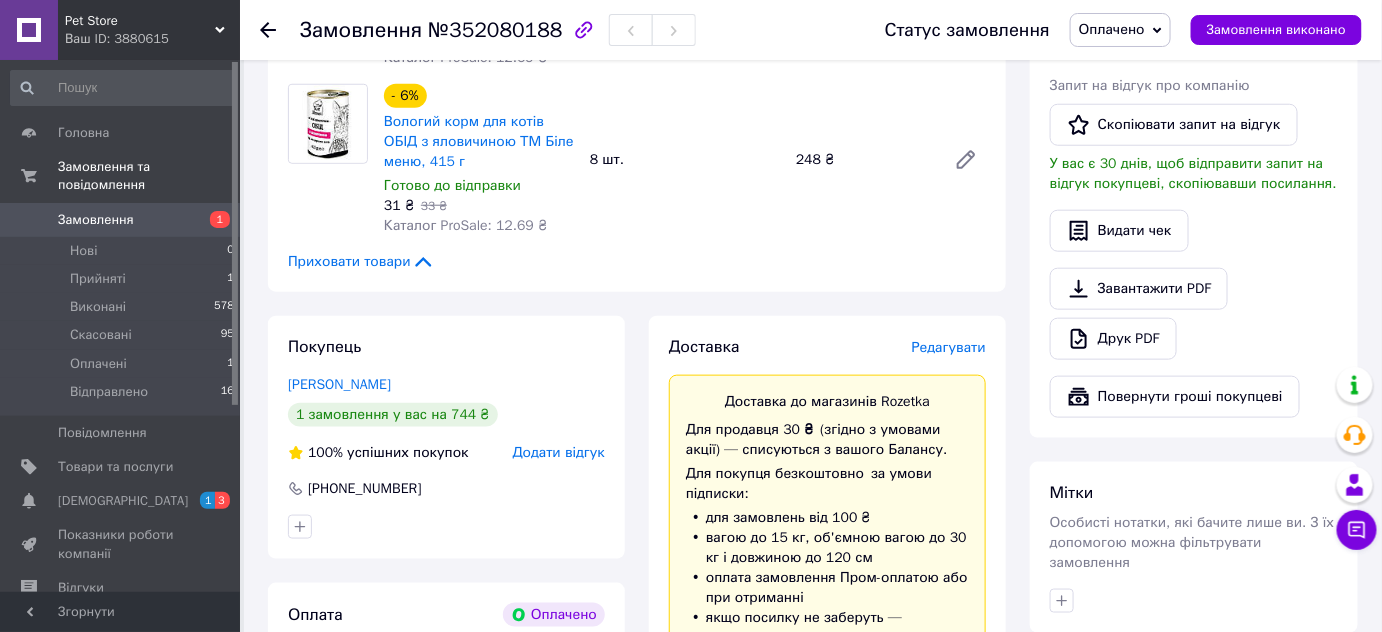 click on "Редагувати" at bounding box center (949, 347) 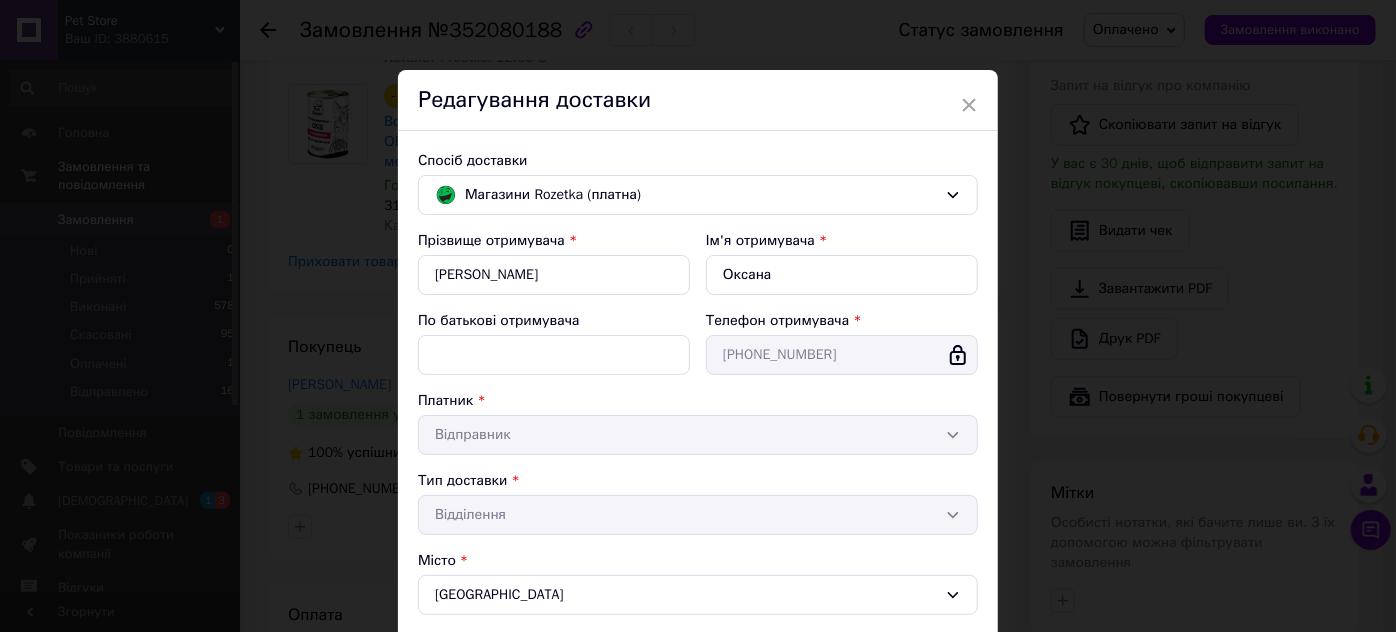 click on "Платник   * Відправник" at bounding box center (698, 423) 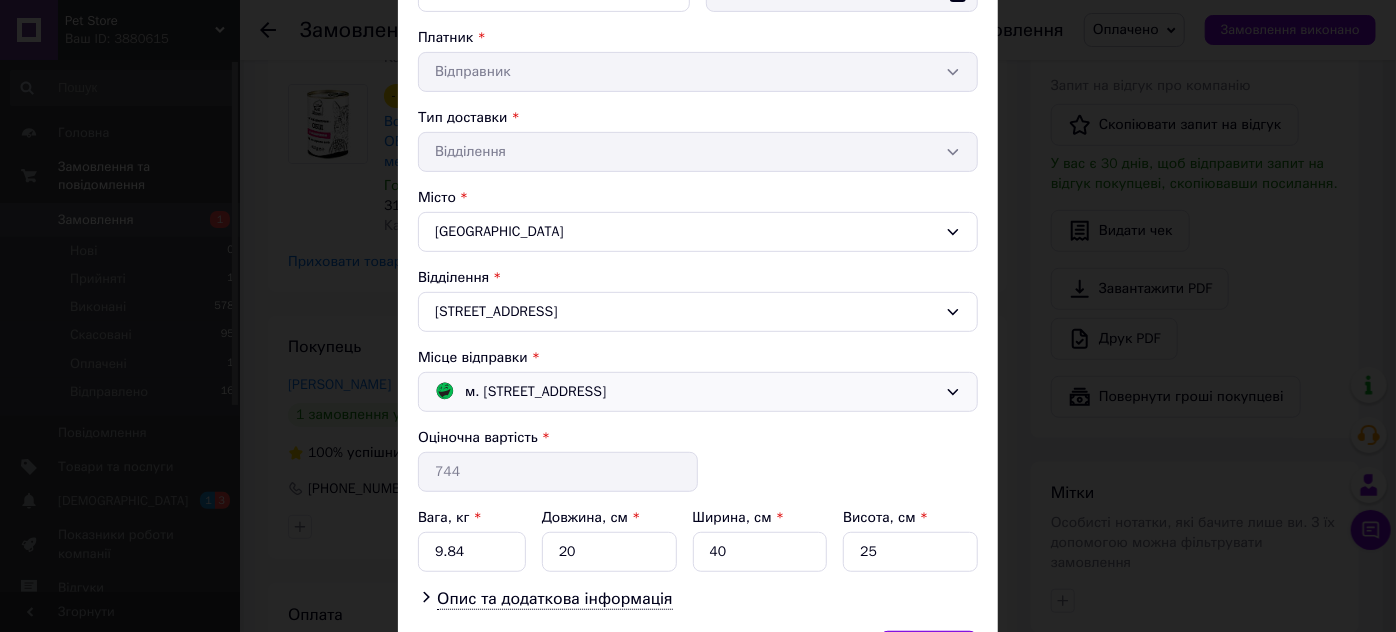 scroll, scrollTop: 454, scrollLeft: 0, axis: vertical 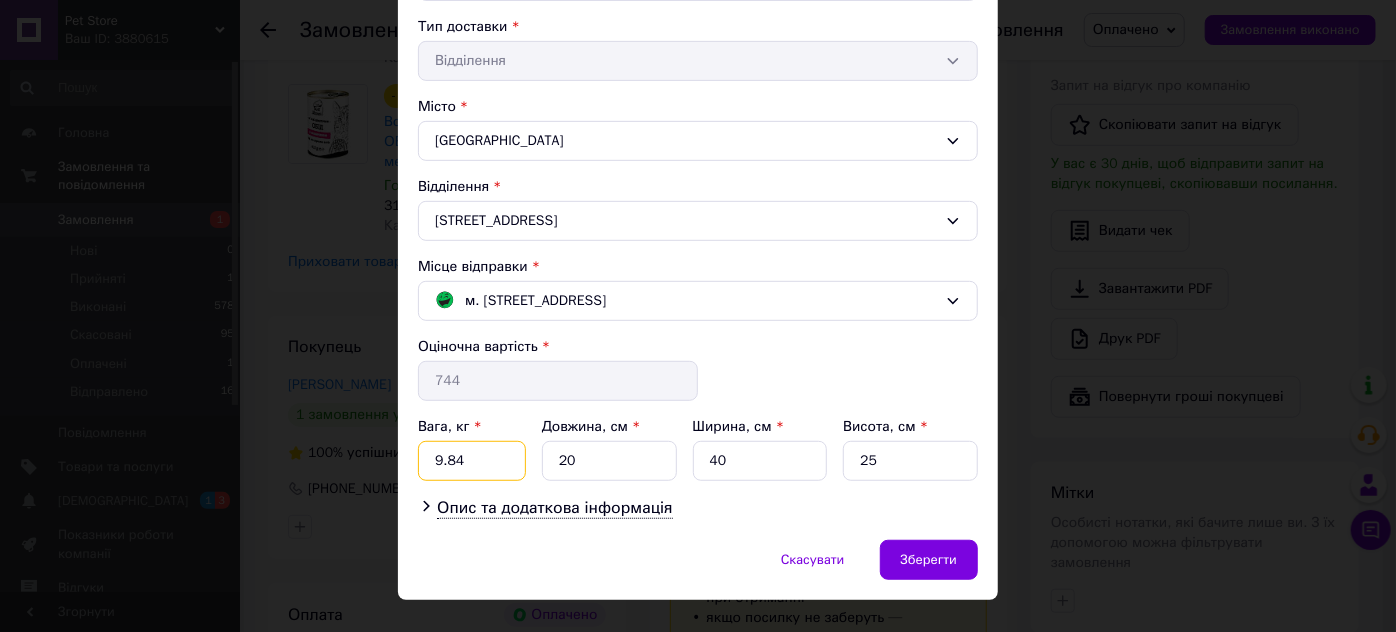 click on "9.84" at bounding box center [472, 461] 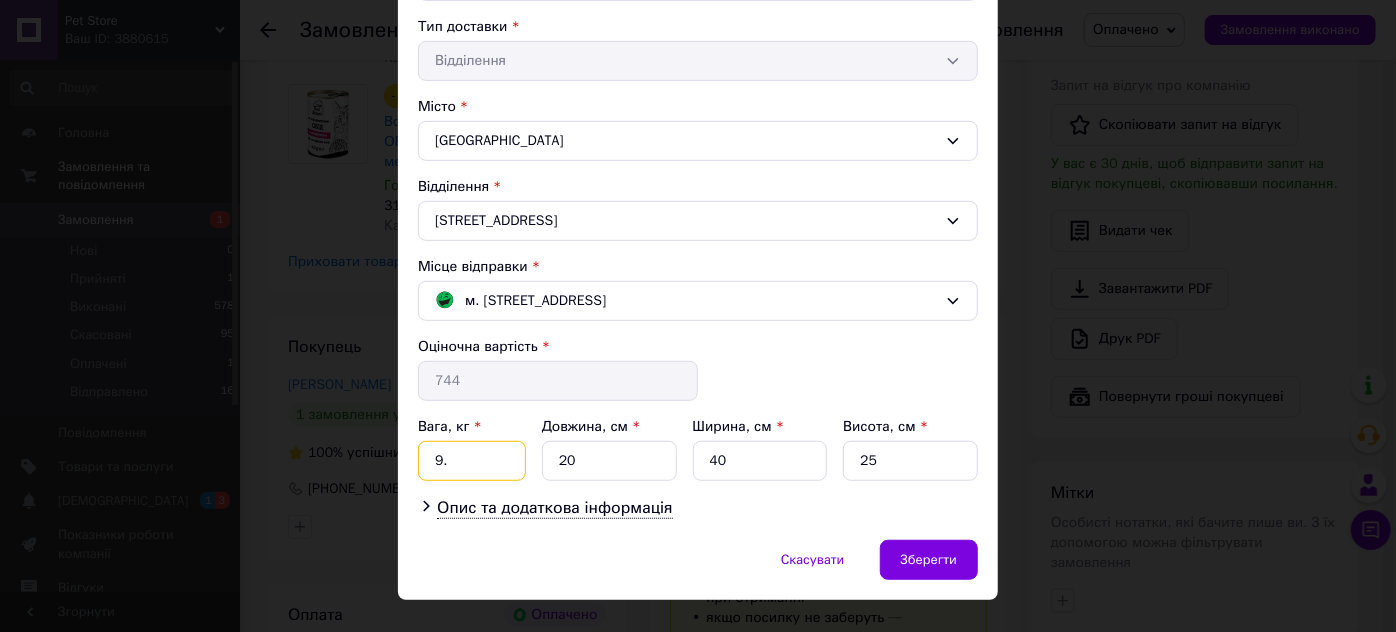 type on "9" 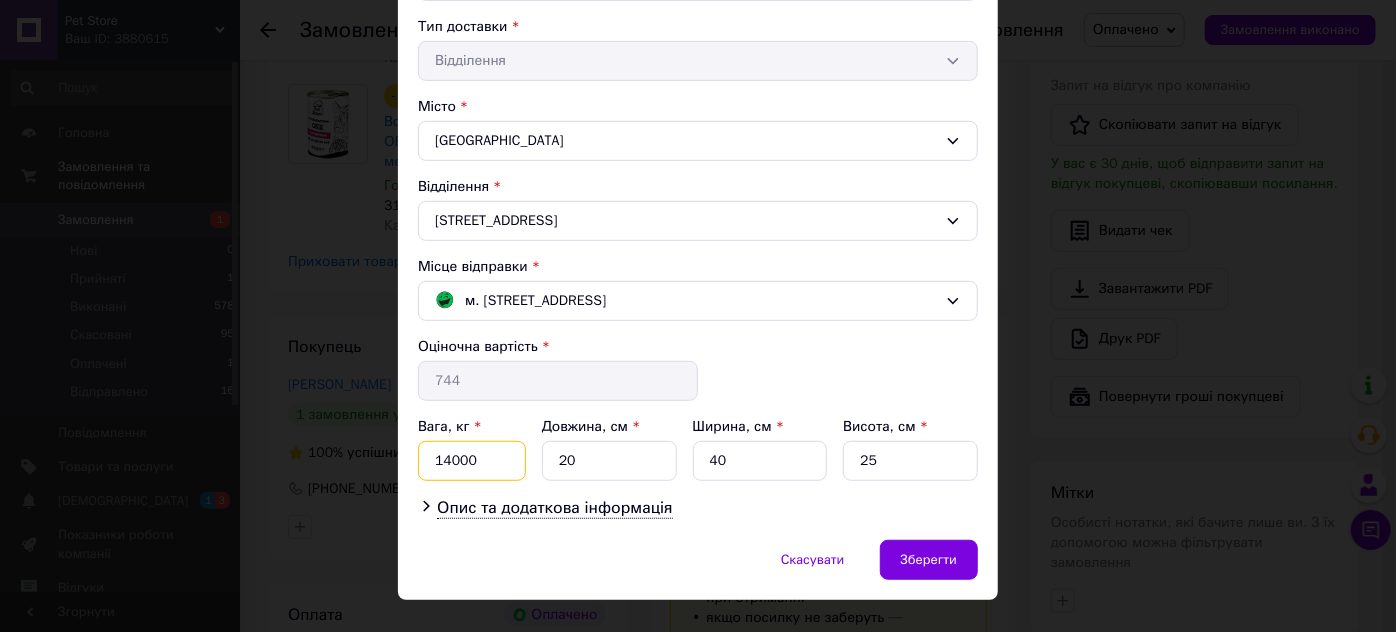 type on "14000" 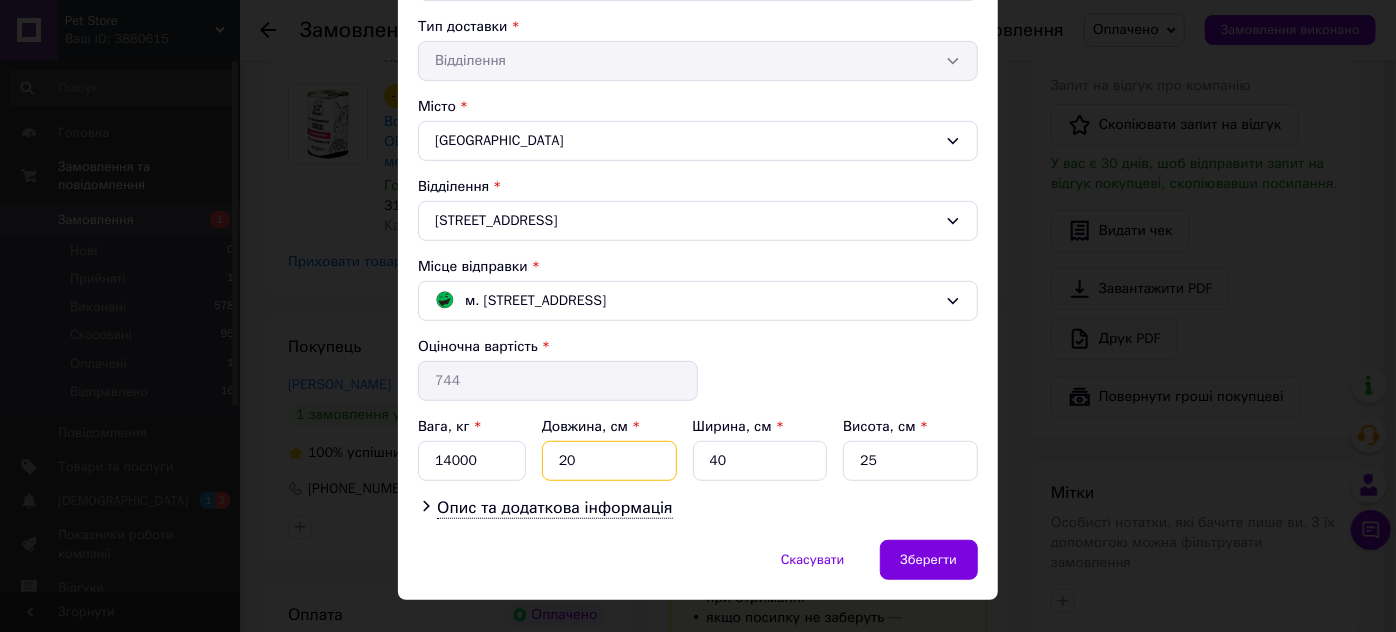 click on "20" at bounding box center (609, 461) 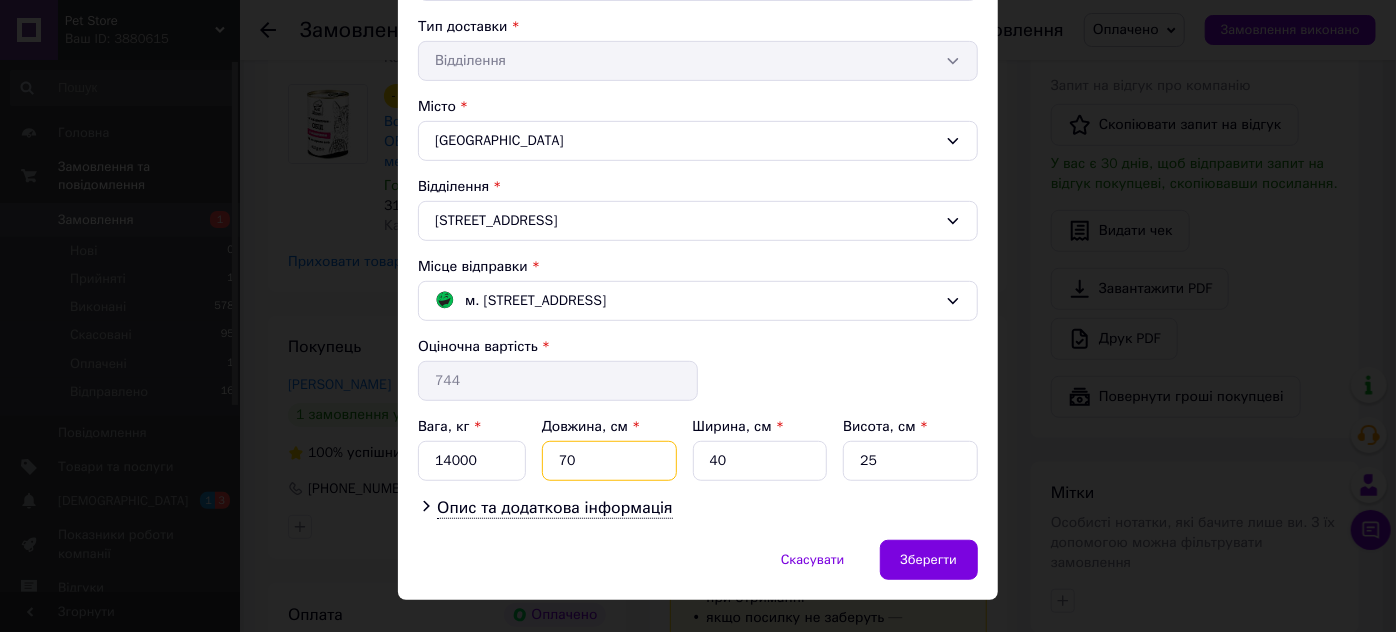 type on "70" 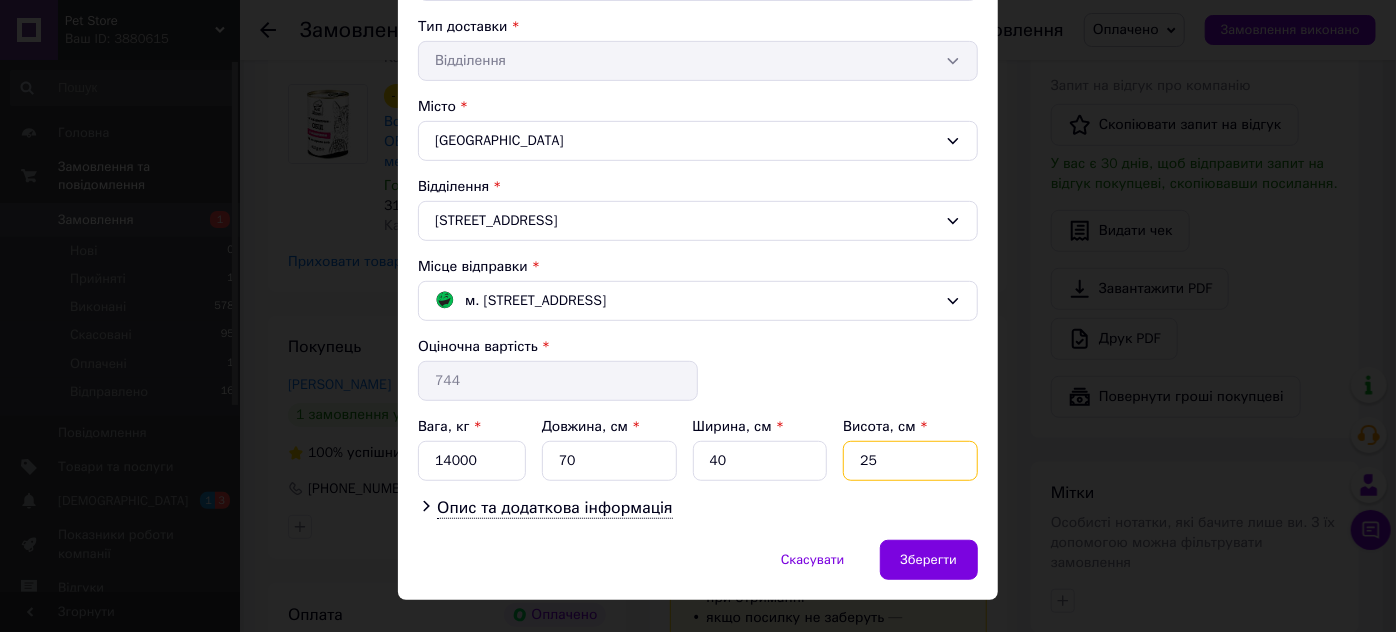 click on "25" at bounding box center [910, 461] 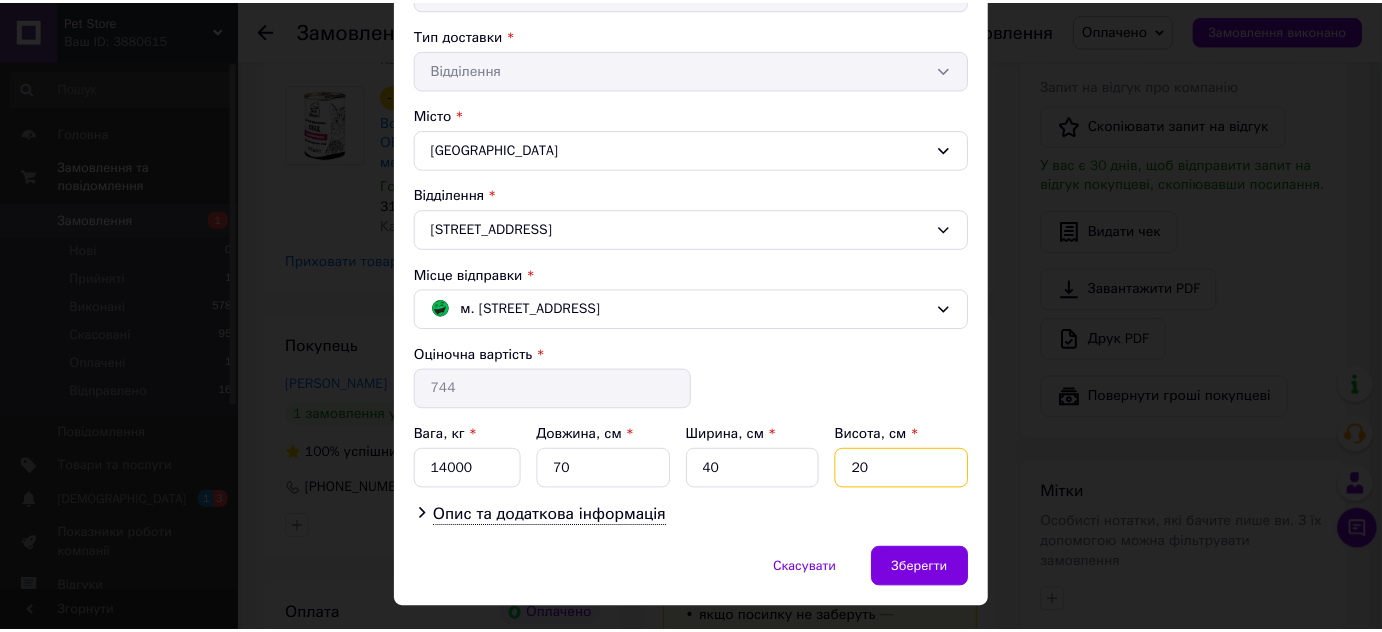 scroll, scrollTop: 454, scrollLeft: 0, axis: vertical 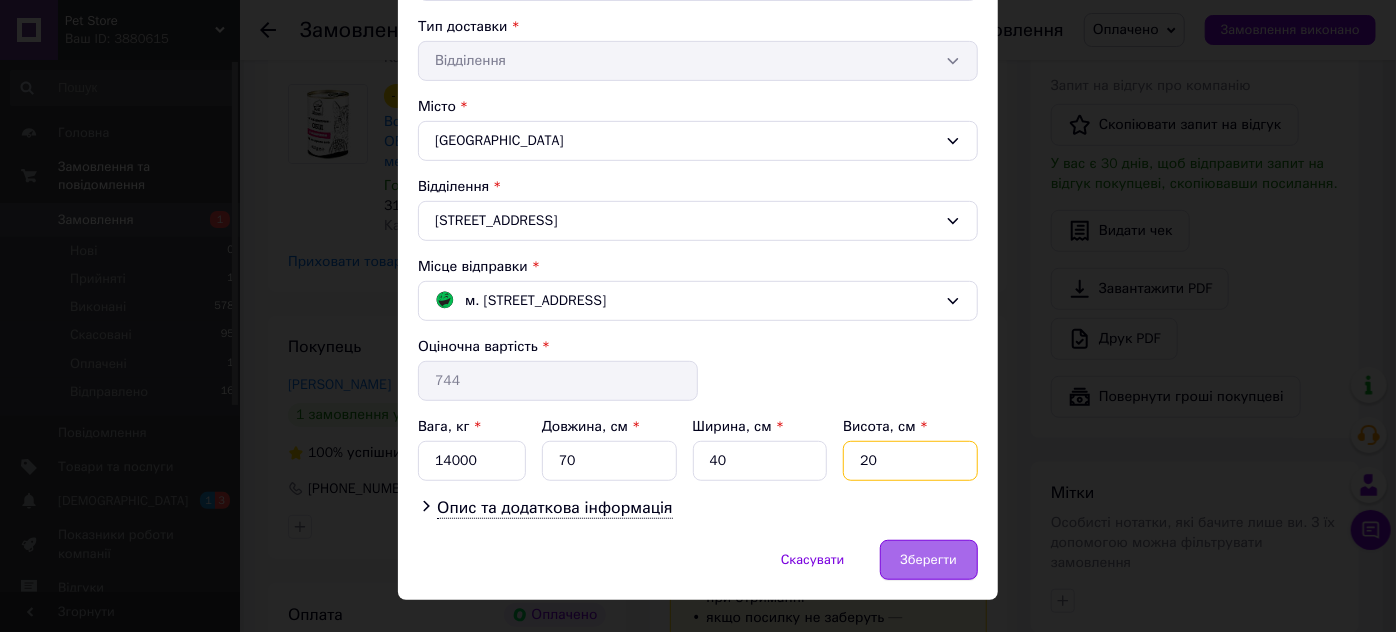type on "20" 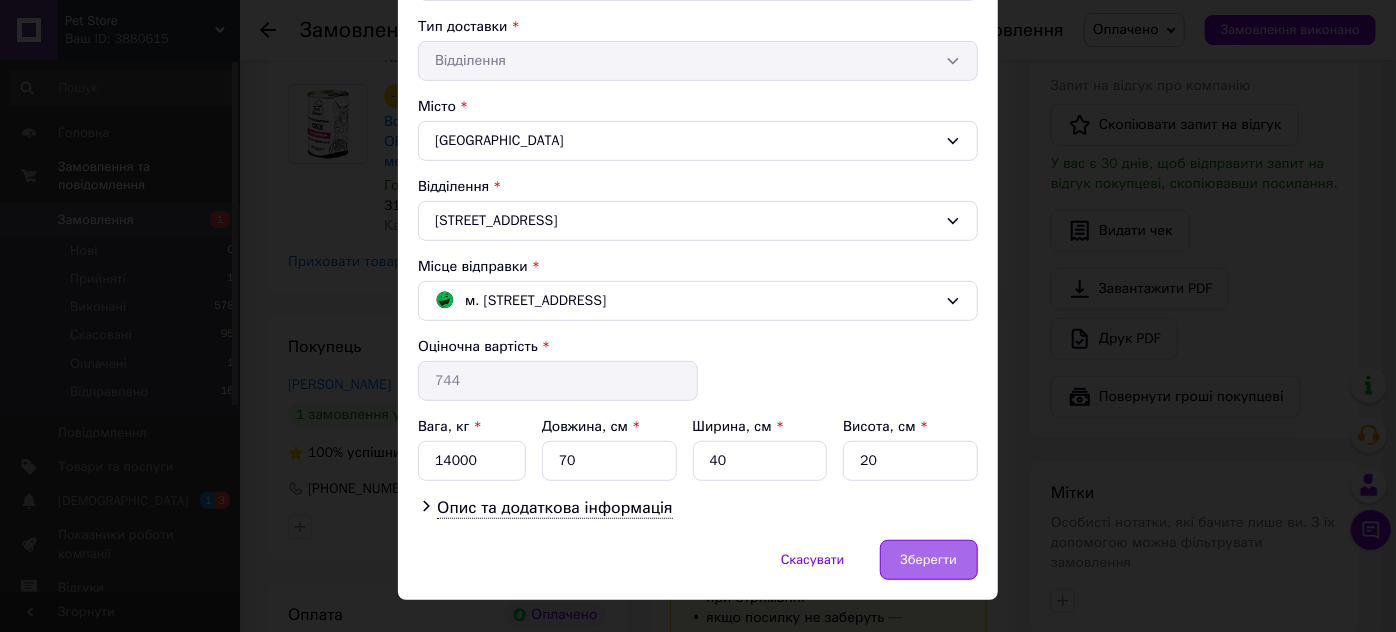 click on "Зберегти" at bounding box center (929, 560) 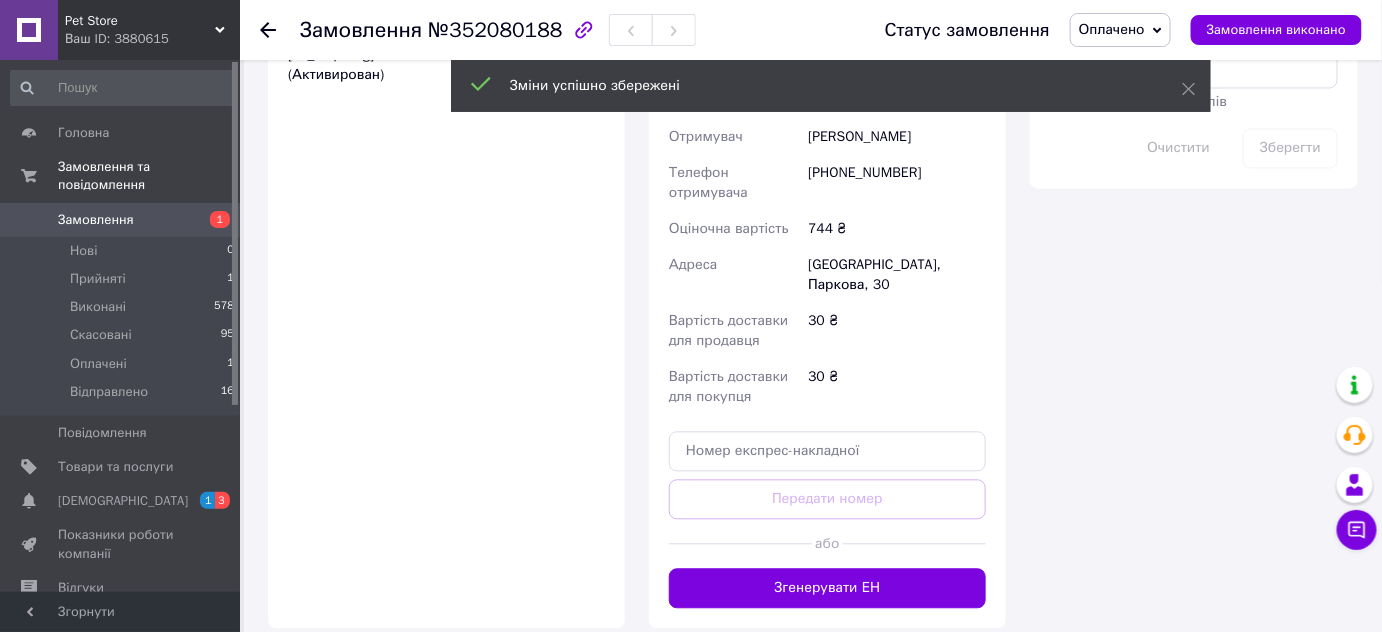 scroll, scrollTop: 1363, scrollLeft: 0, axis: vertical 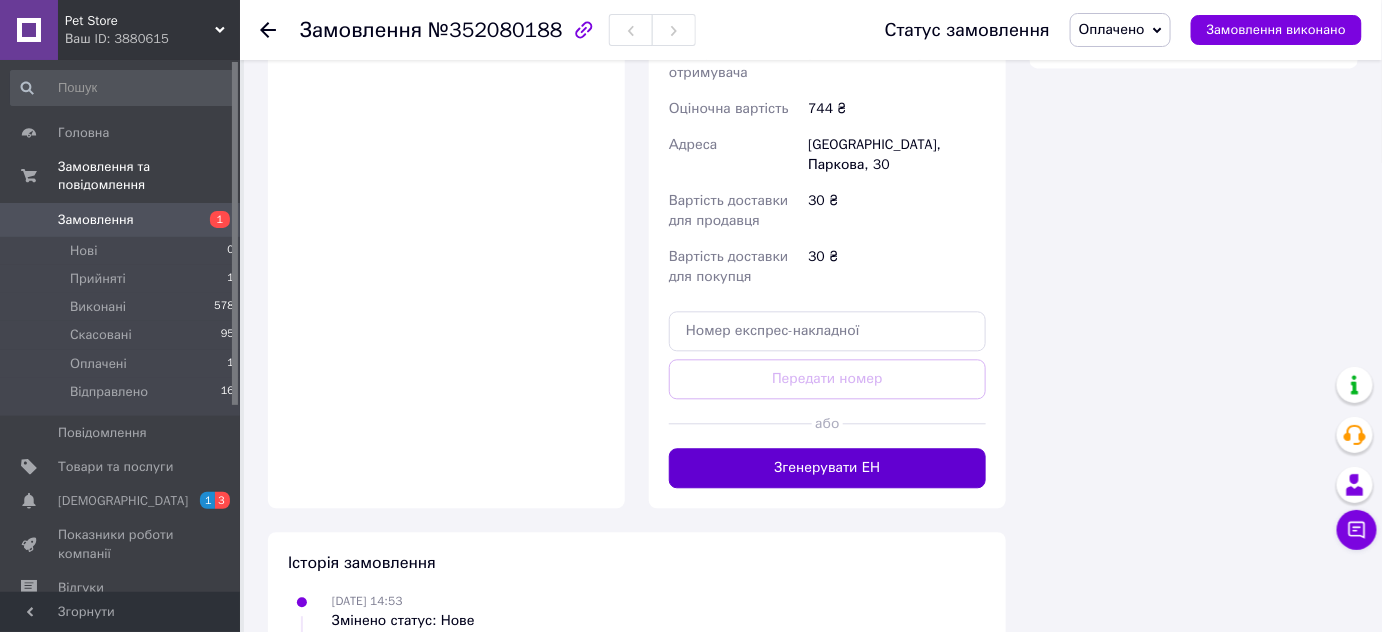 click on "Згенерувати ЕН" at bounding box center [827, 468] 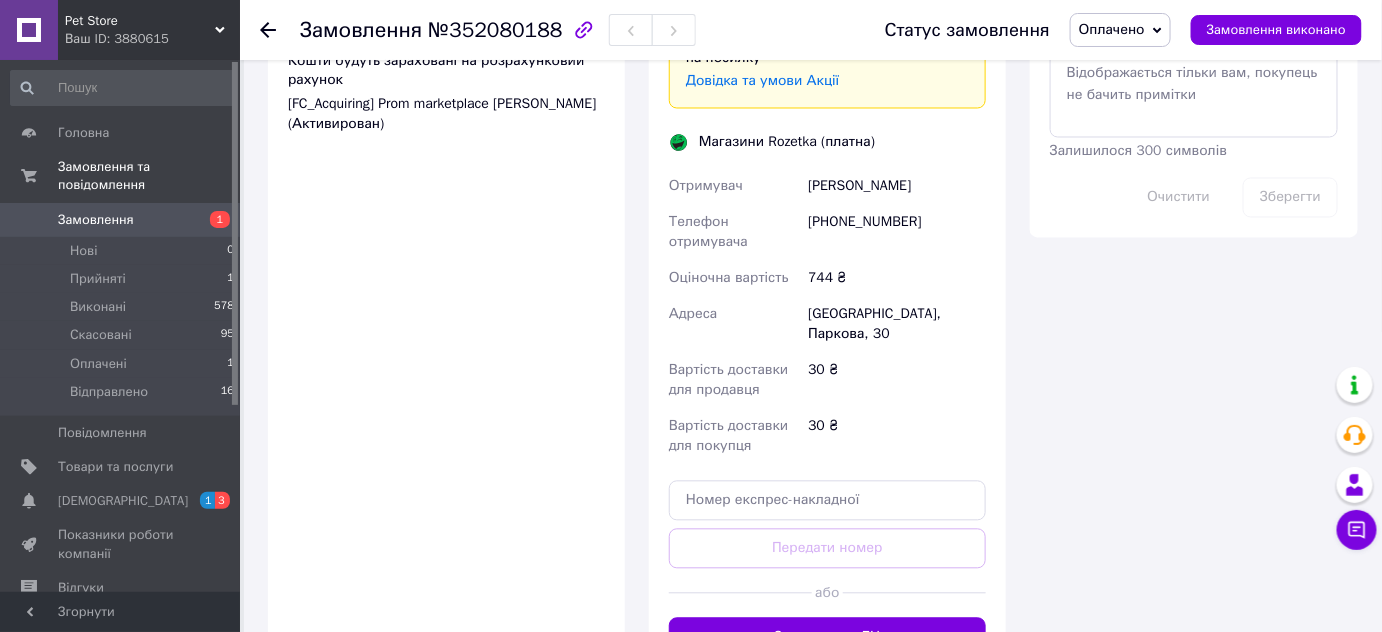 scroll, scrollTop: 1363, scrollLeft: 0, axis: vertical 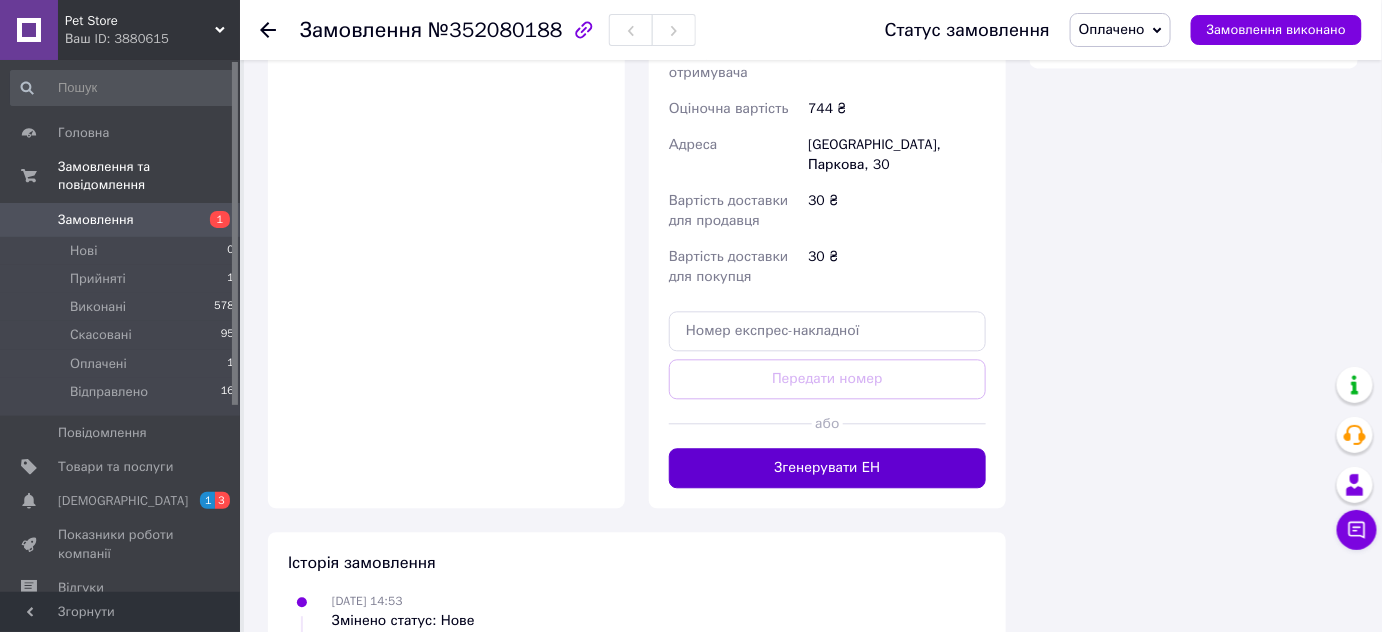 click on "Згенерувати ЕН" at bounding box center [827, 468] 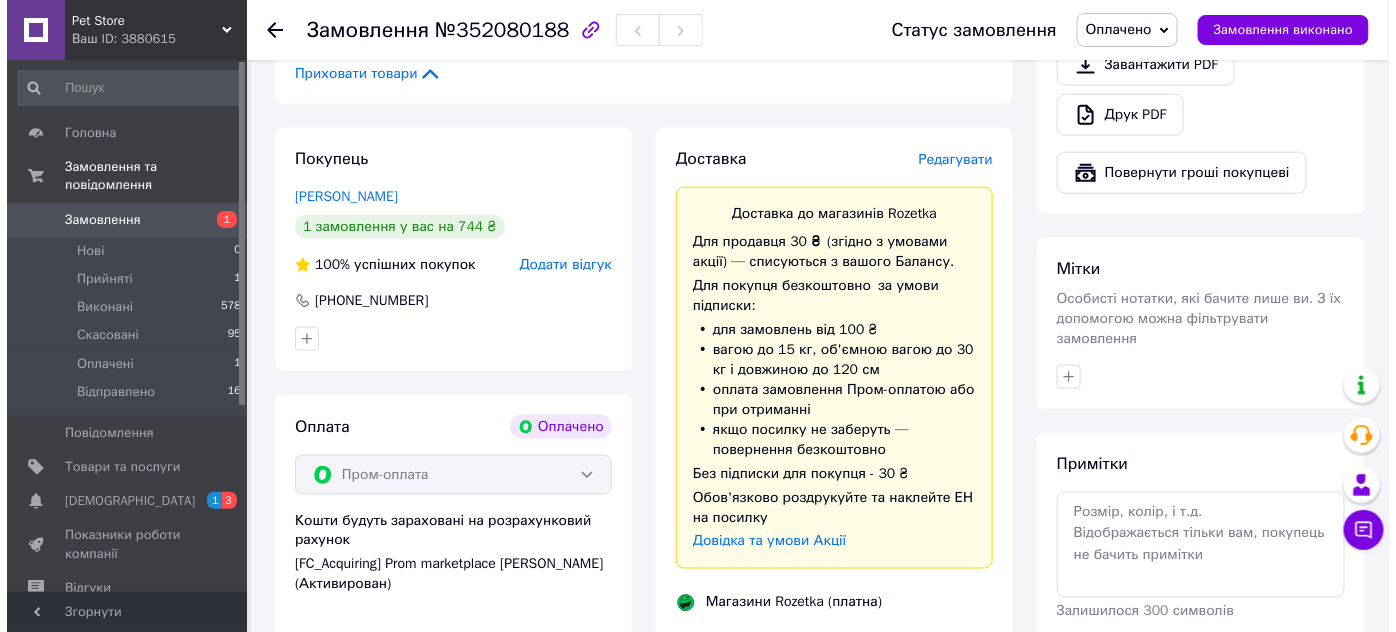 scroll, scrollTop: 727, scrollLeft: 0, axis: vertical 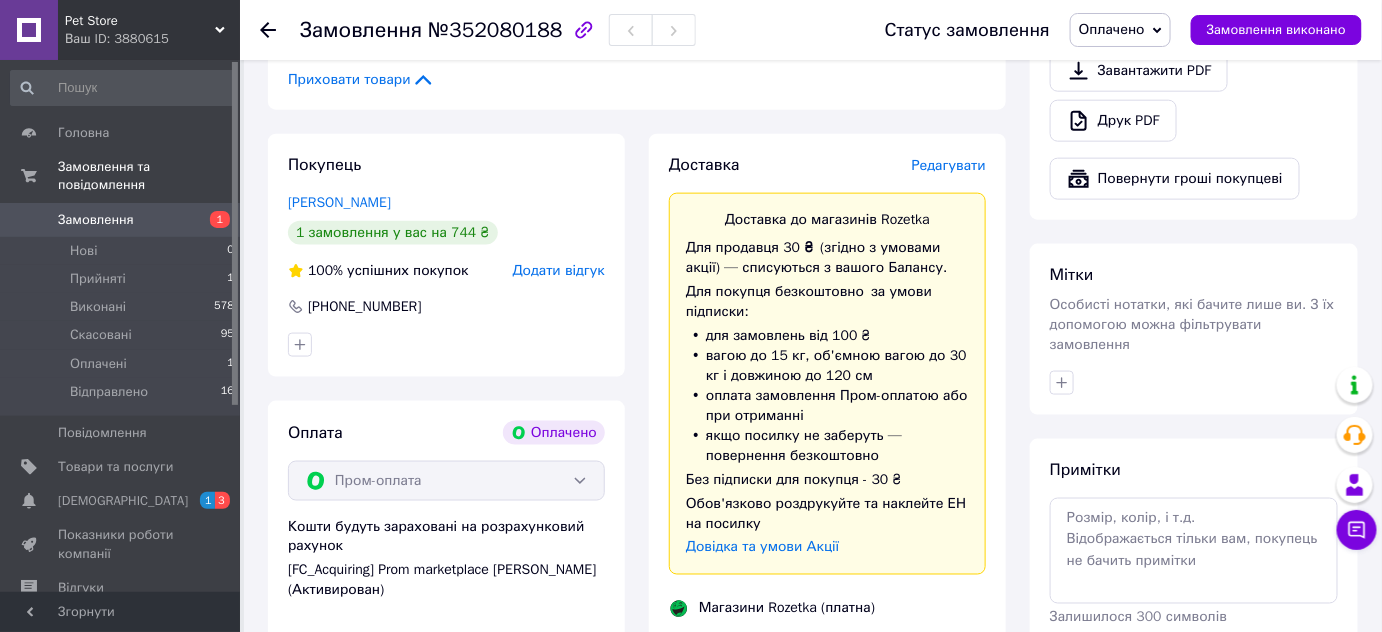click on "Редагувати" at bounding box center (949, 165) 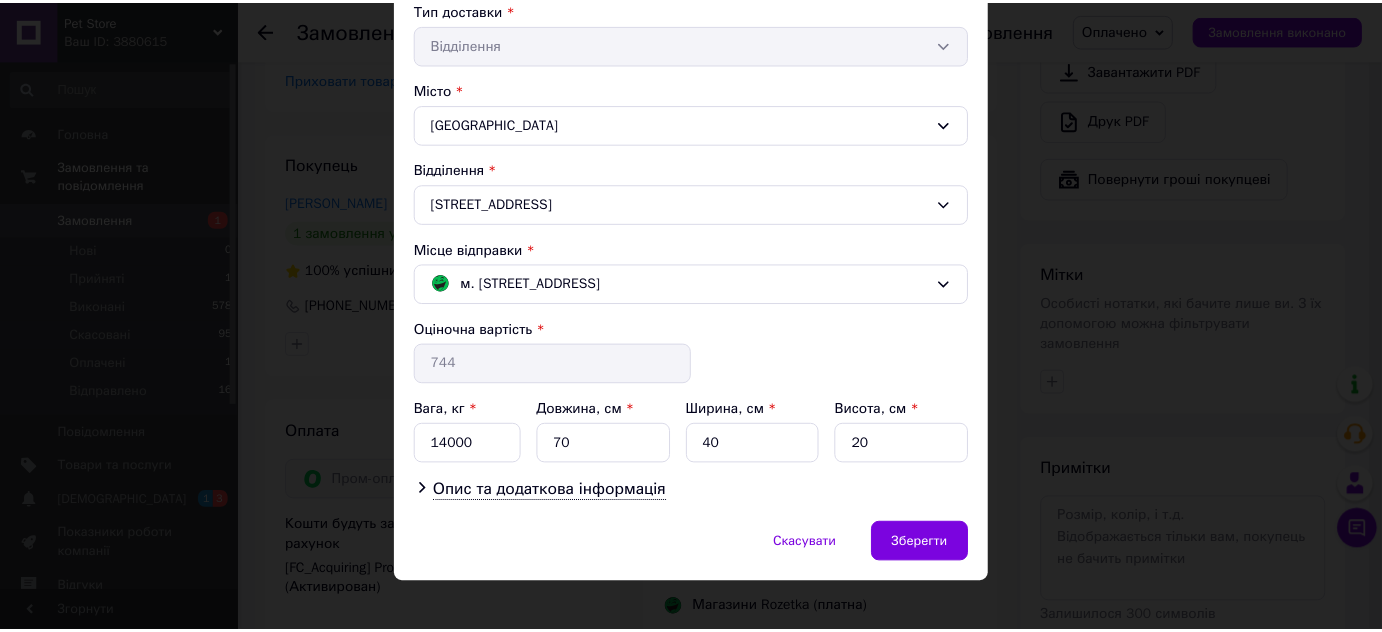 scroll, scrollTop: 485, scrollLeft: 0, axis: vertical 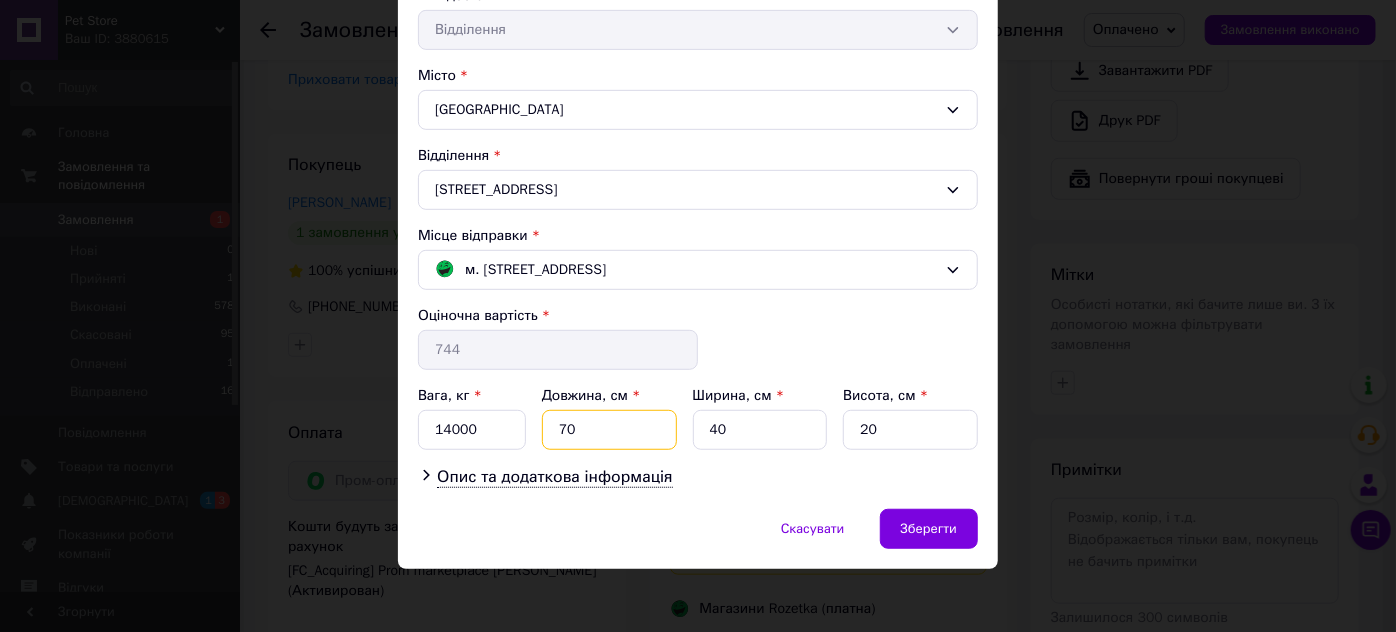 click on "70" at bounding box center (609, 430) 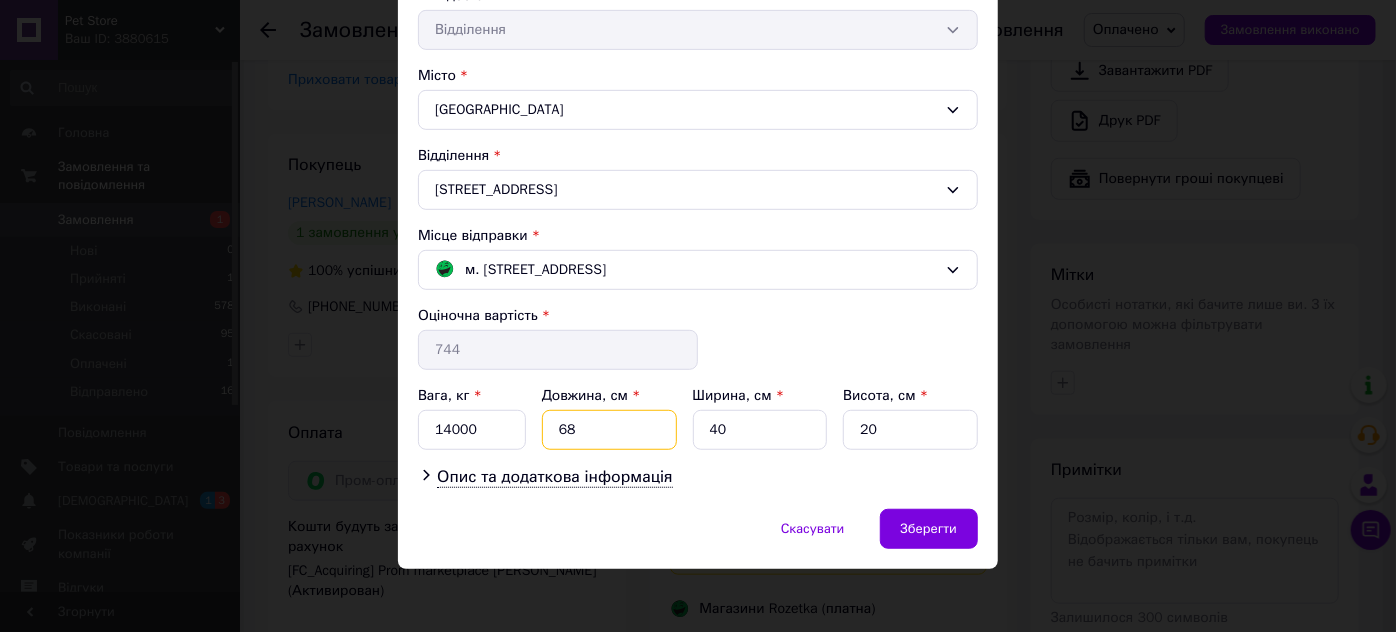 type on "68" 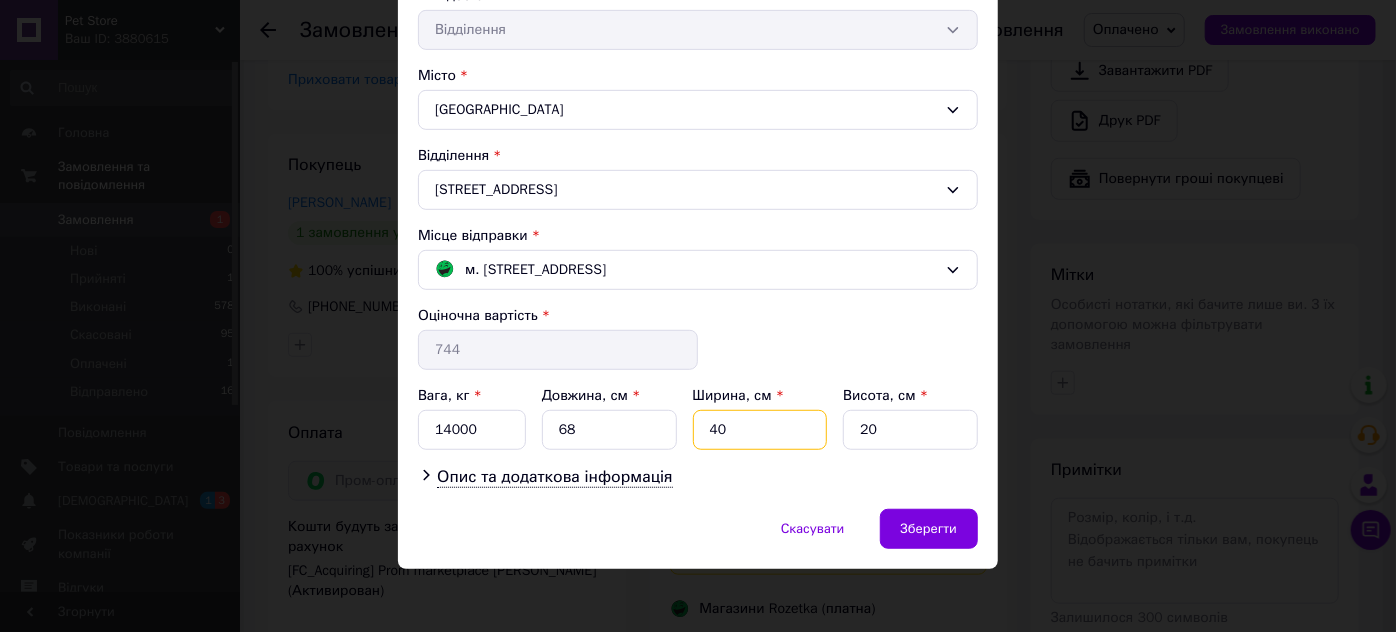 click on "40" at bounding box center (760, 430) 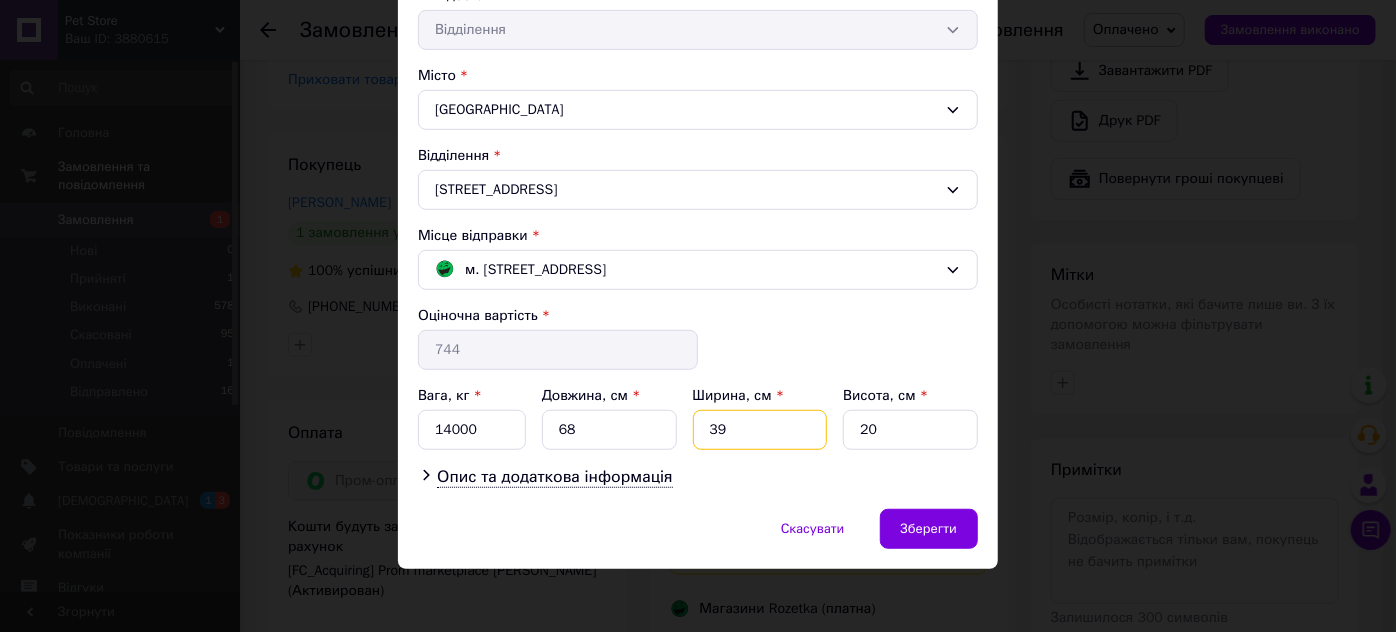 type on "39" 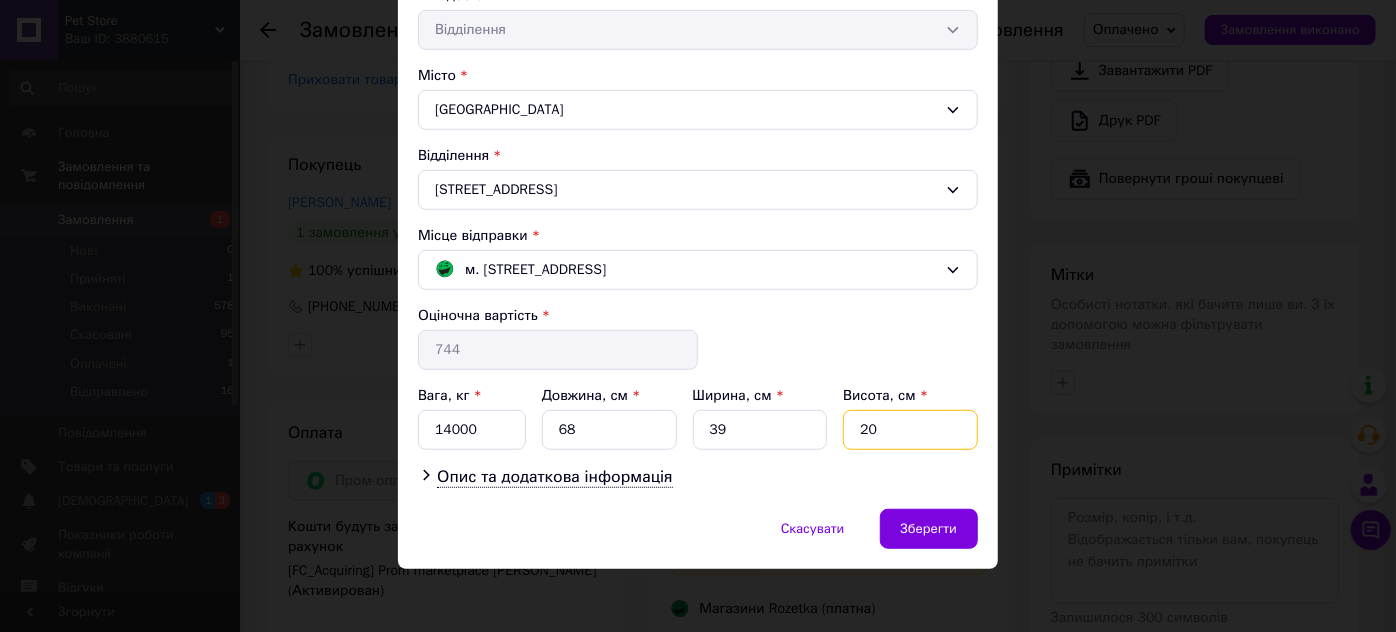 click on "20" at bounding box center (910, 430) 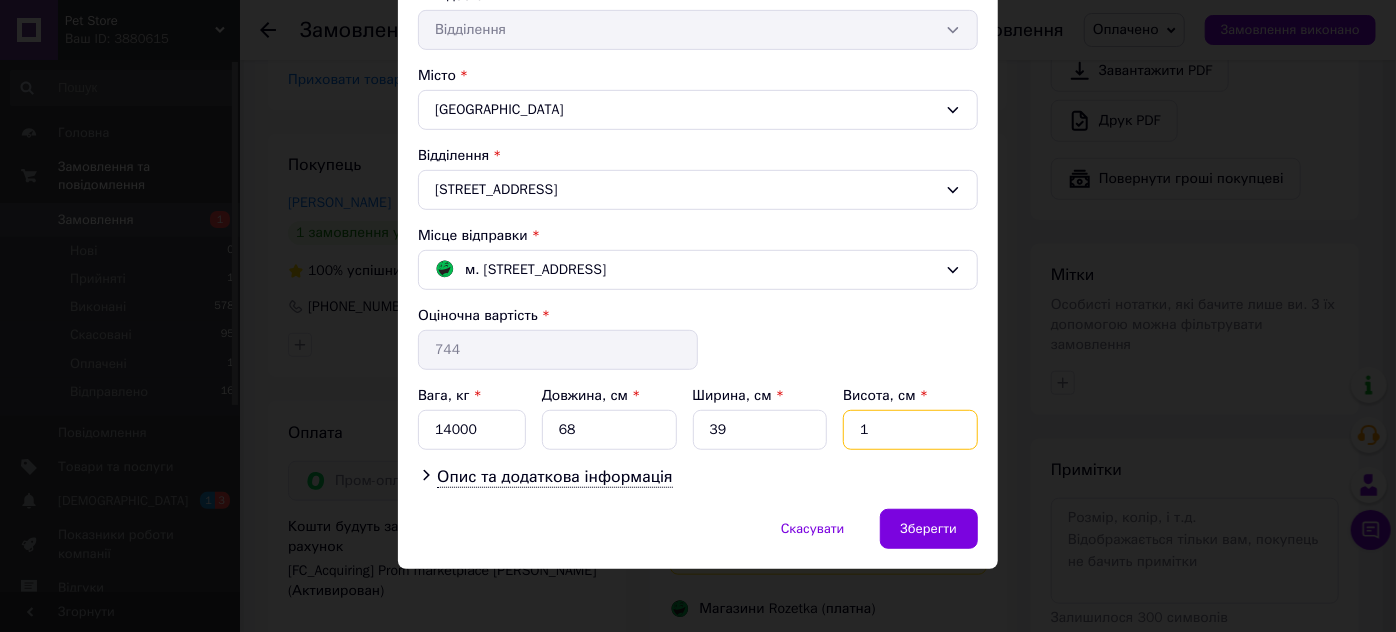 type on "1" 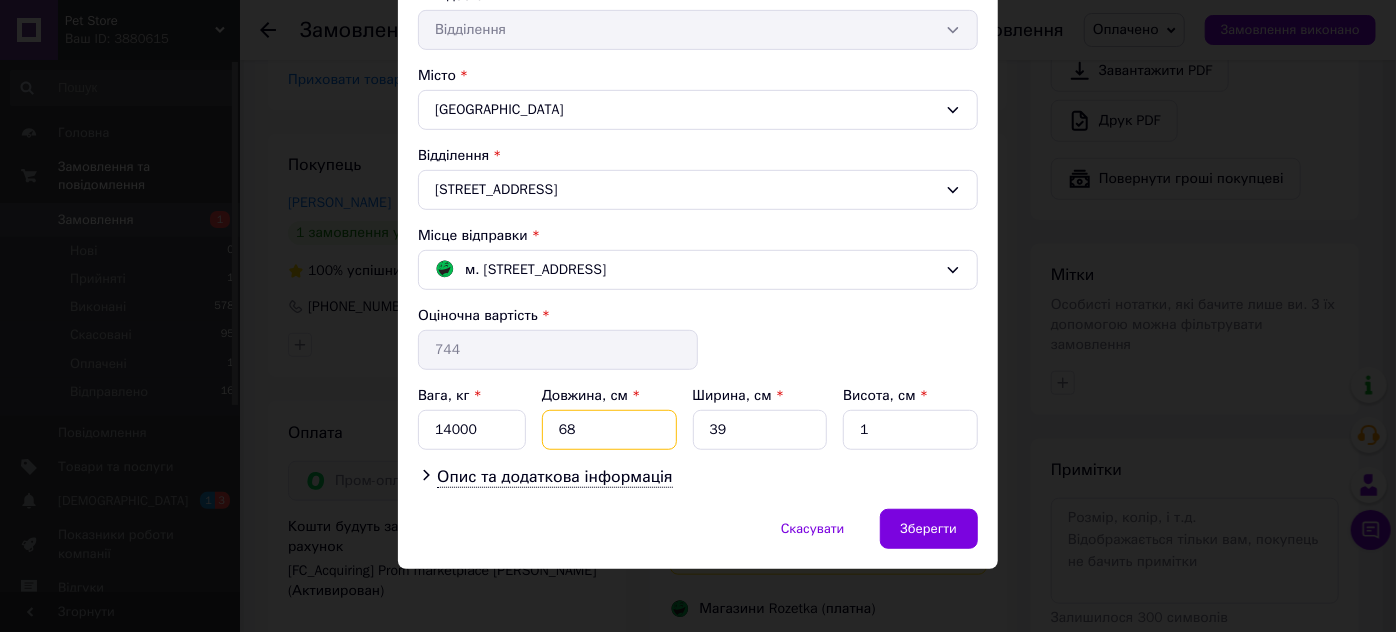 click on "68" at bounding box center (609, 430) 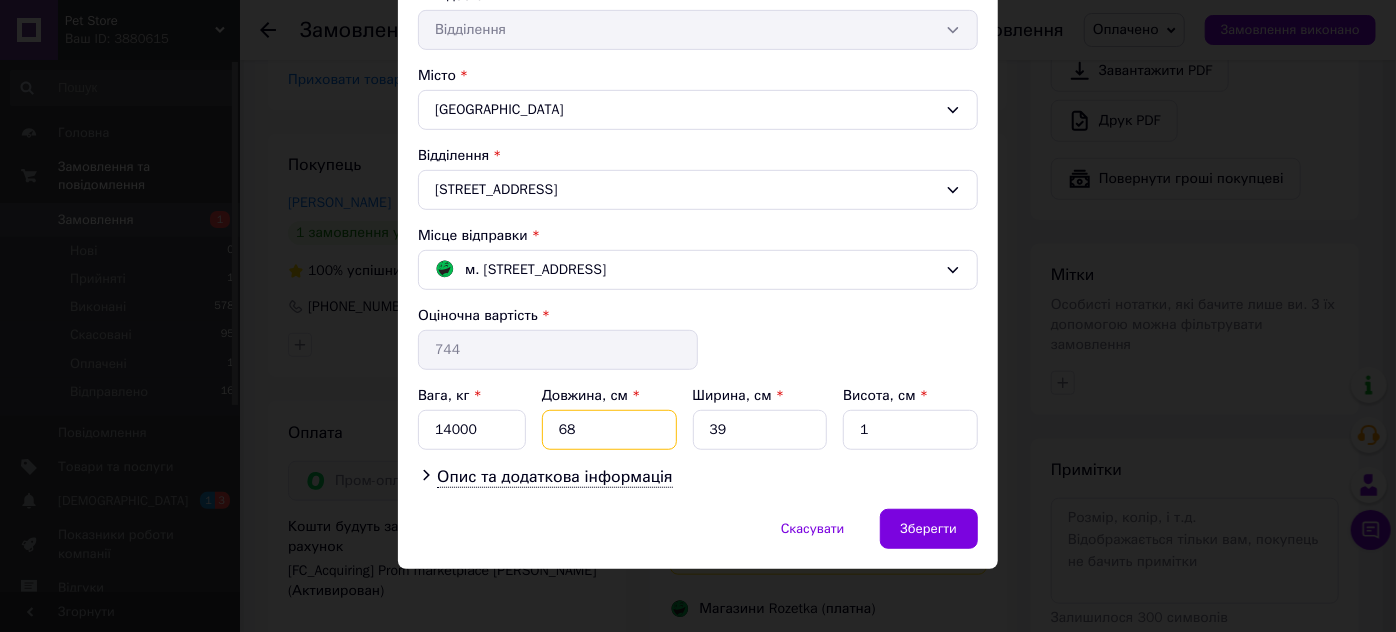 type on "6" 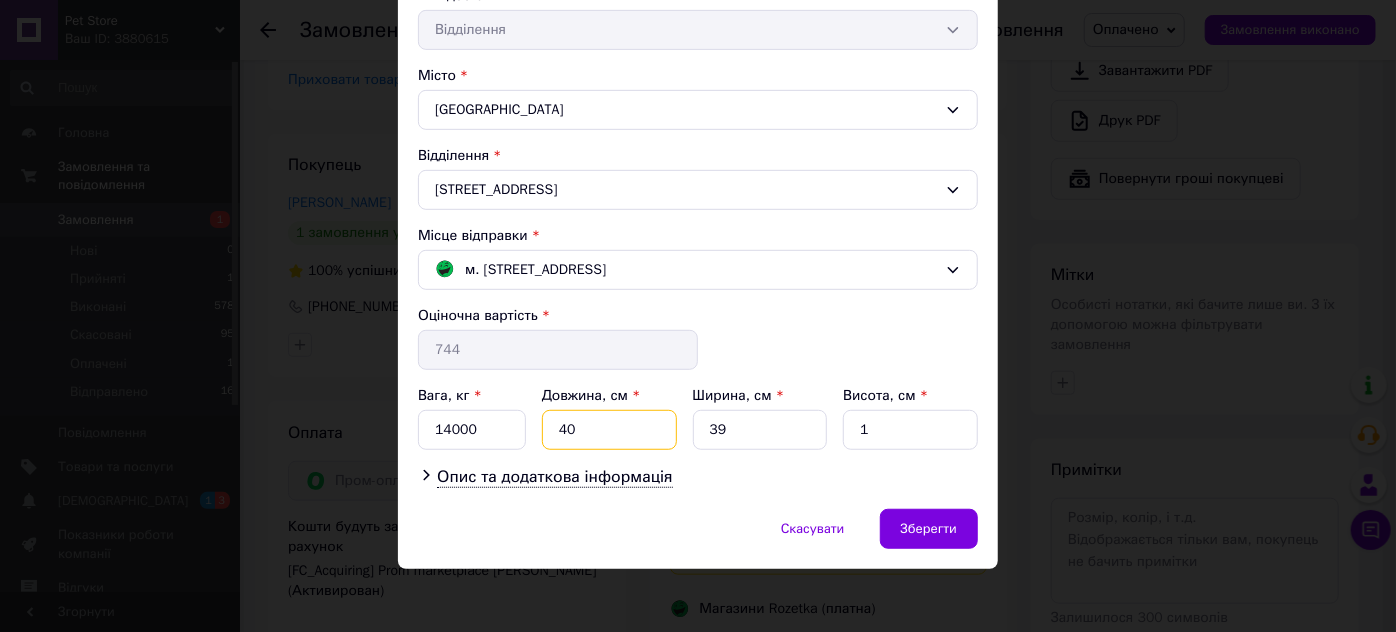type on "40" 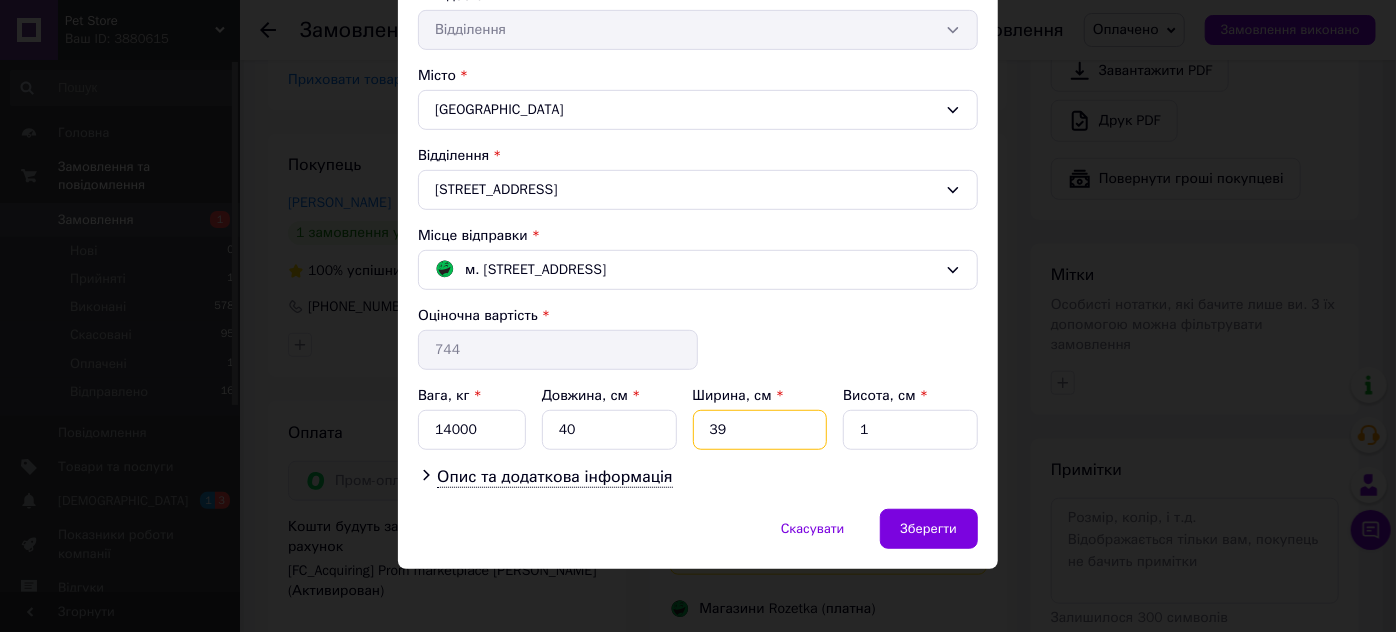 click on "39" at bounding box center (760, 430) 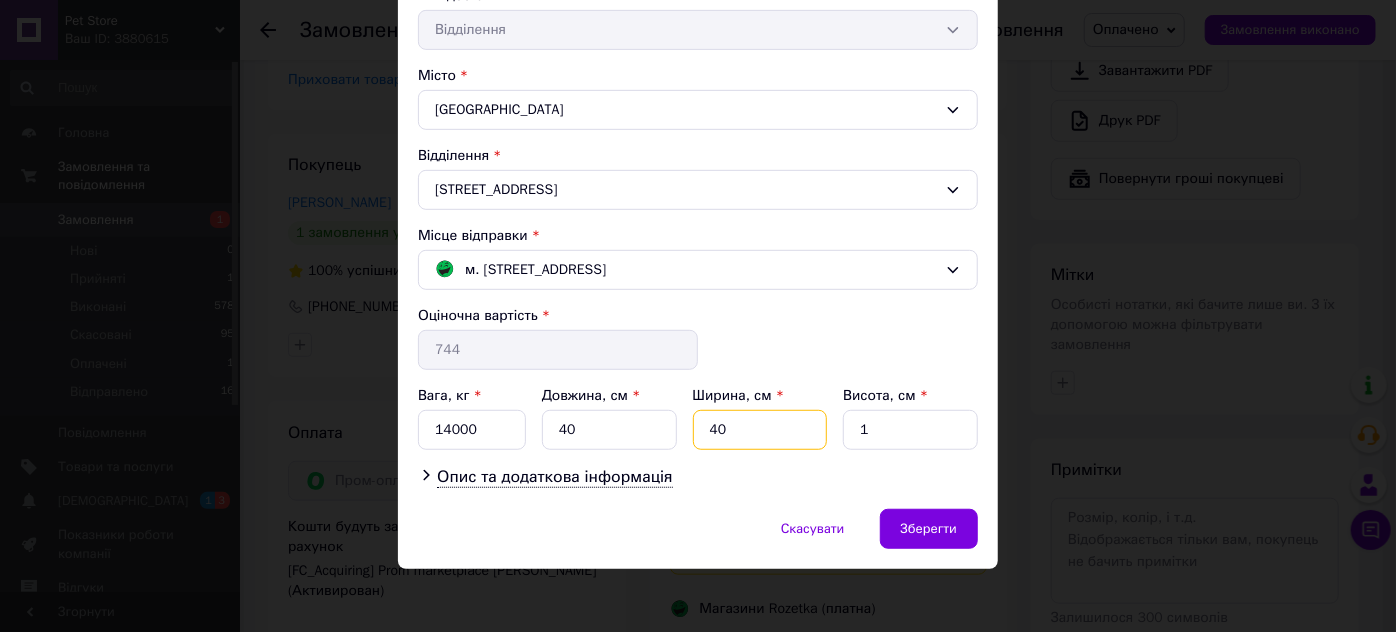 type on "40" 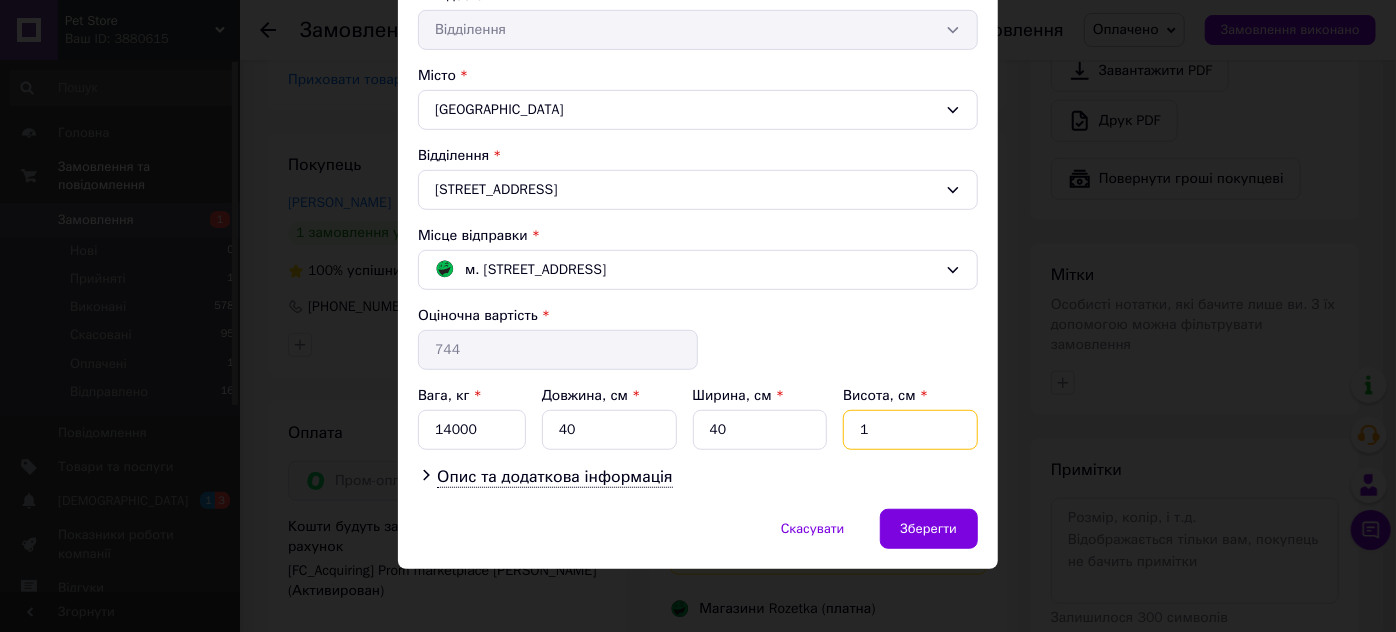 click on "1" at bounding box center [910, 430] 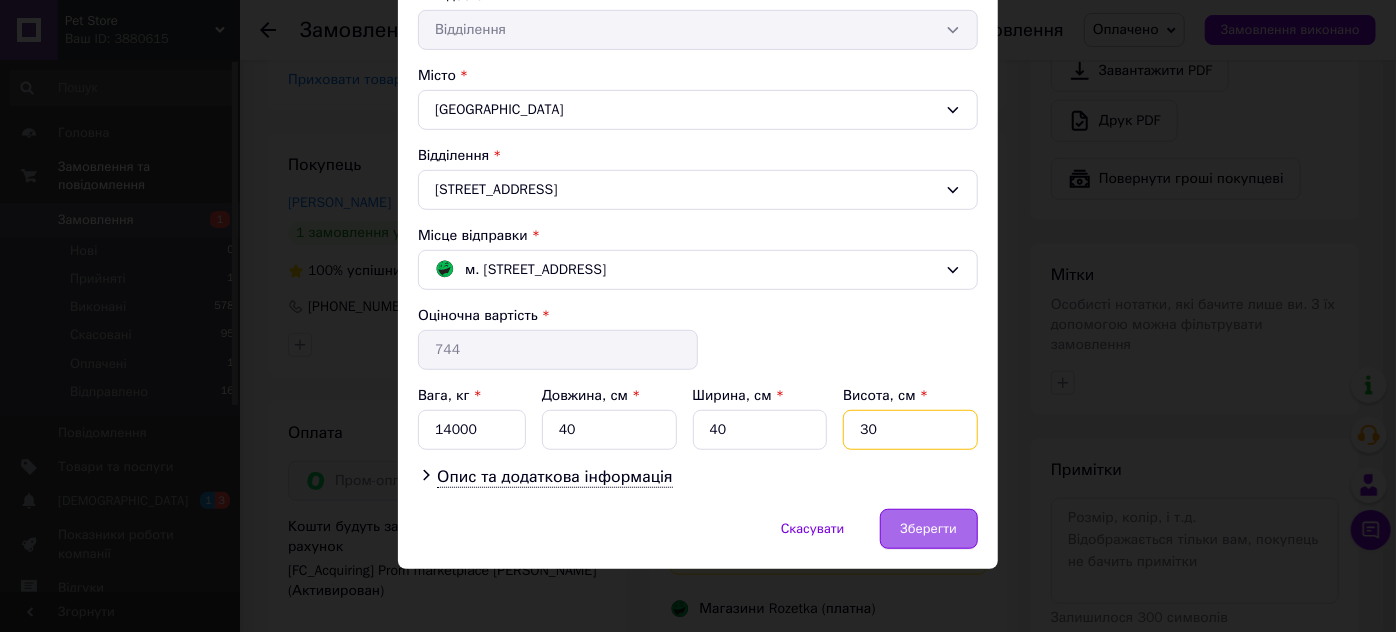 type on "30" 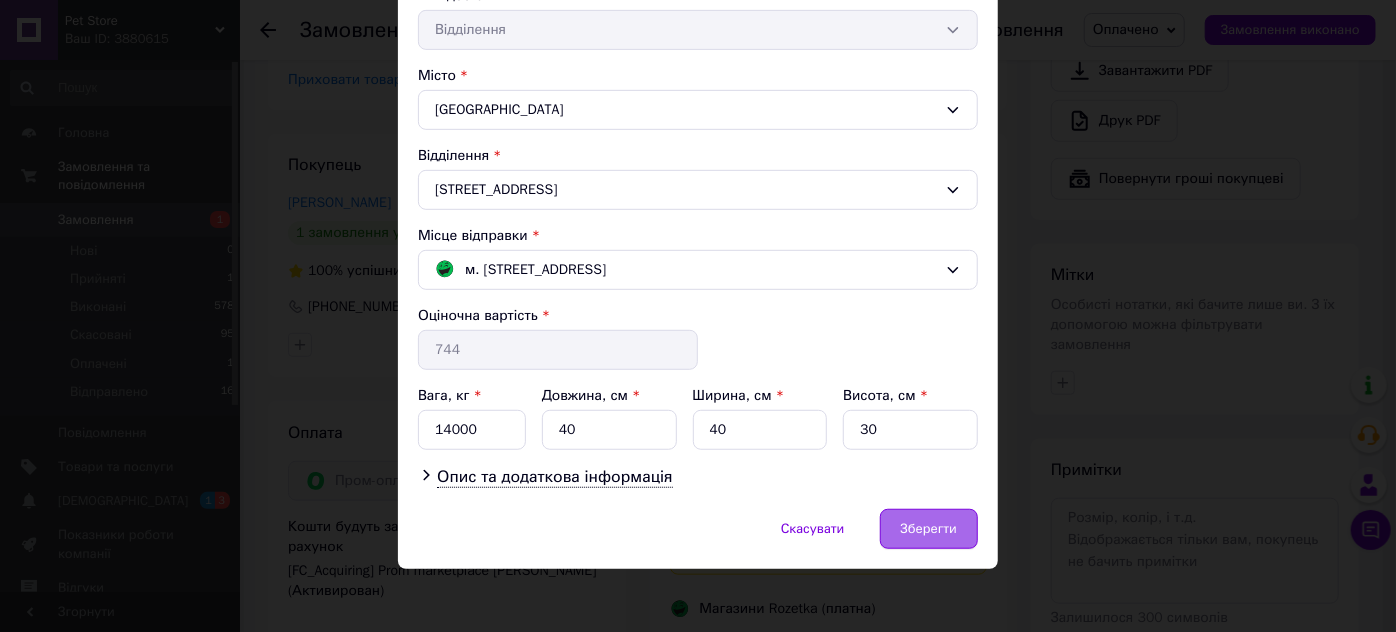 click on "Зберегти" at bounding box center (929, 529) 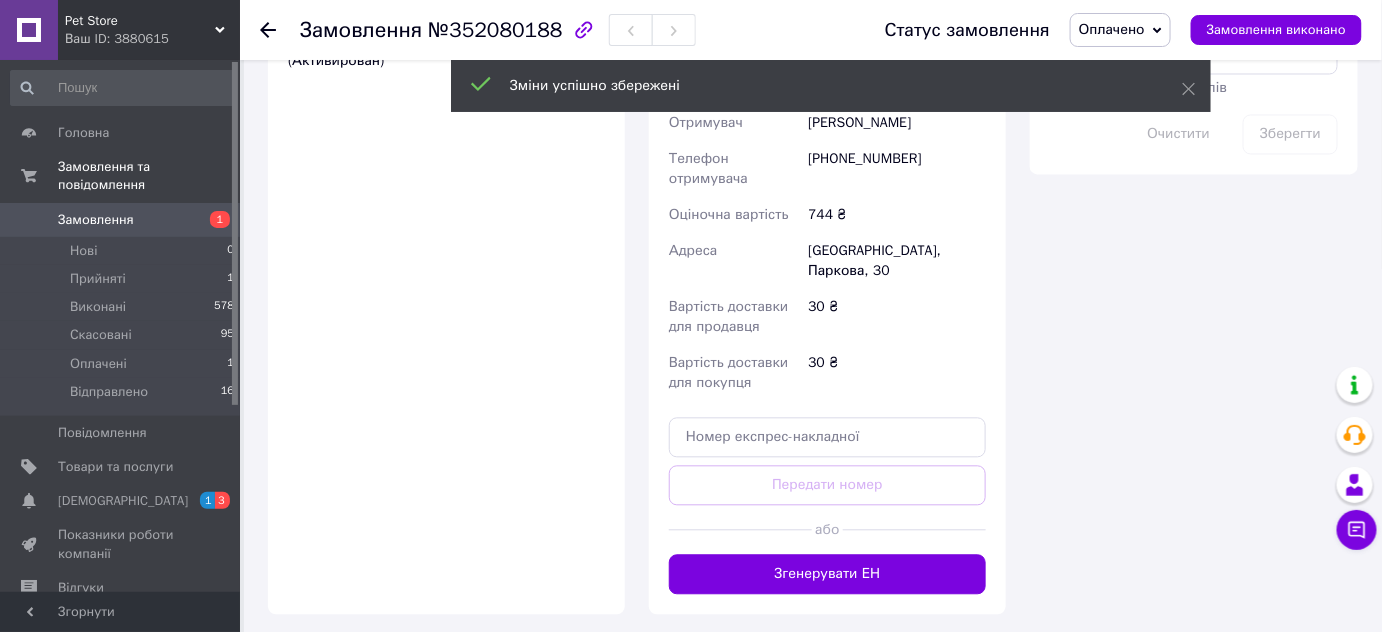 scroll, scrollTop: 1363, scrollLeft: 0, axis: vertical 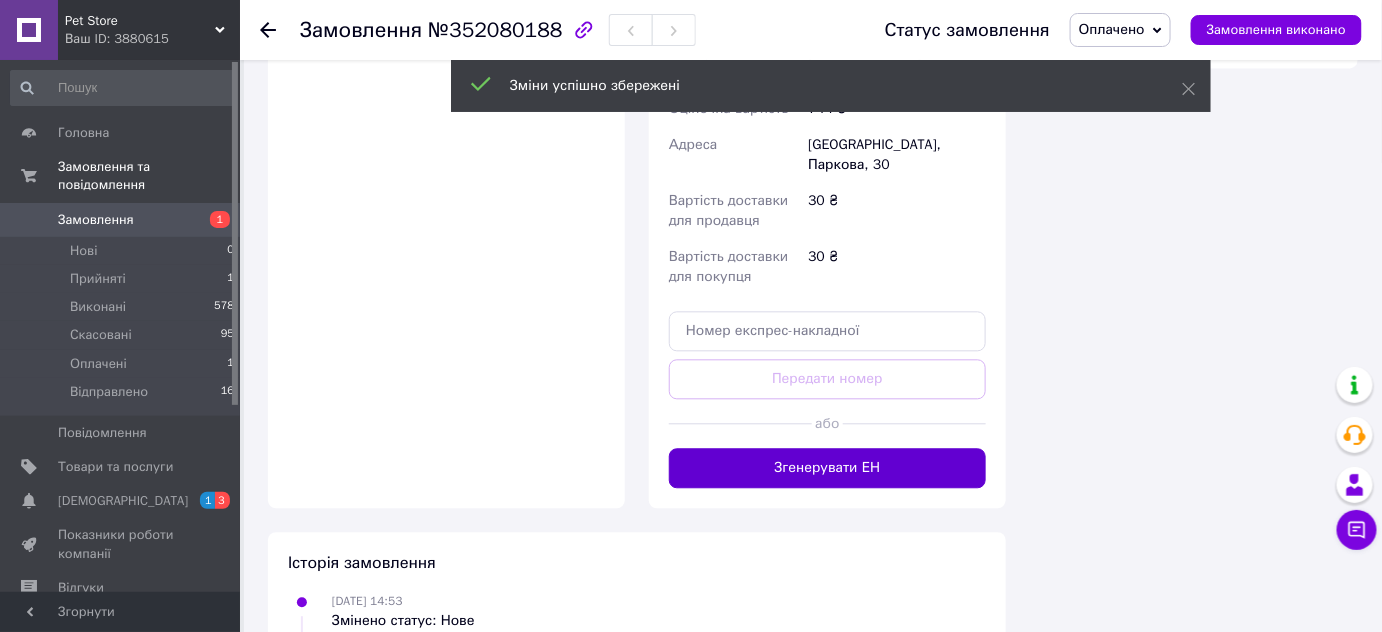 click on "Згенерувати ЕН" at bounding box center [827, 468] 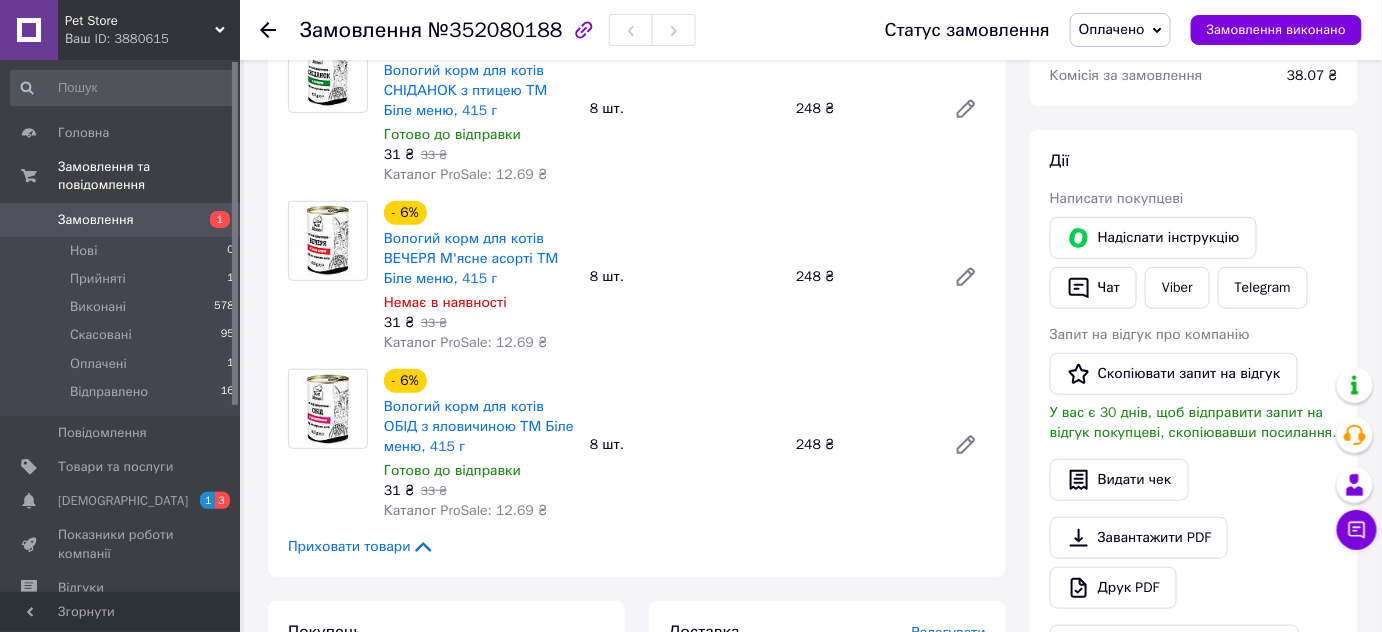 scroll, scrollTop: 181, scrollLeft: 0, axis: vertical 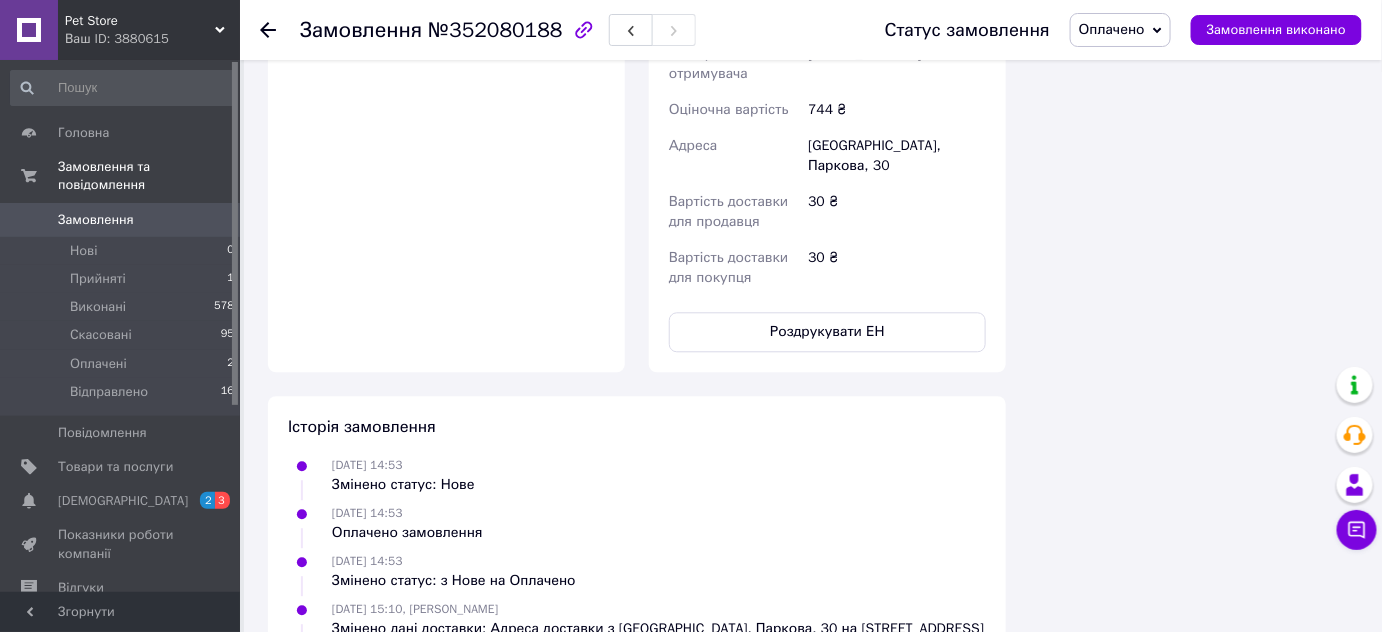 click on "Всього 3 товари 744 ₴ Доставка 30 ₴ Всього до сплати 744 ₴ Комісія за замовлення 38.07 ₴ Дії Написати покупцеві   Надіслати інструкцію   Чат Viber Telegram Запит на відгук про компанію   Скопіювати запит на відгук У вас є 30 днів, щоб відправити запит на відгук покупцеві, скопіювавши посилання.   Видати чек   Завантажити PDF   Друк PDF   Повернути гроші покупцеві Мітки Особисті нотатки, які бачите лише ви. З їх допомогою можна фільтрувати замовлення Примітки Залишилося 300 символів Очистити Зберегти" at bounding box center (1194, -223) 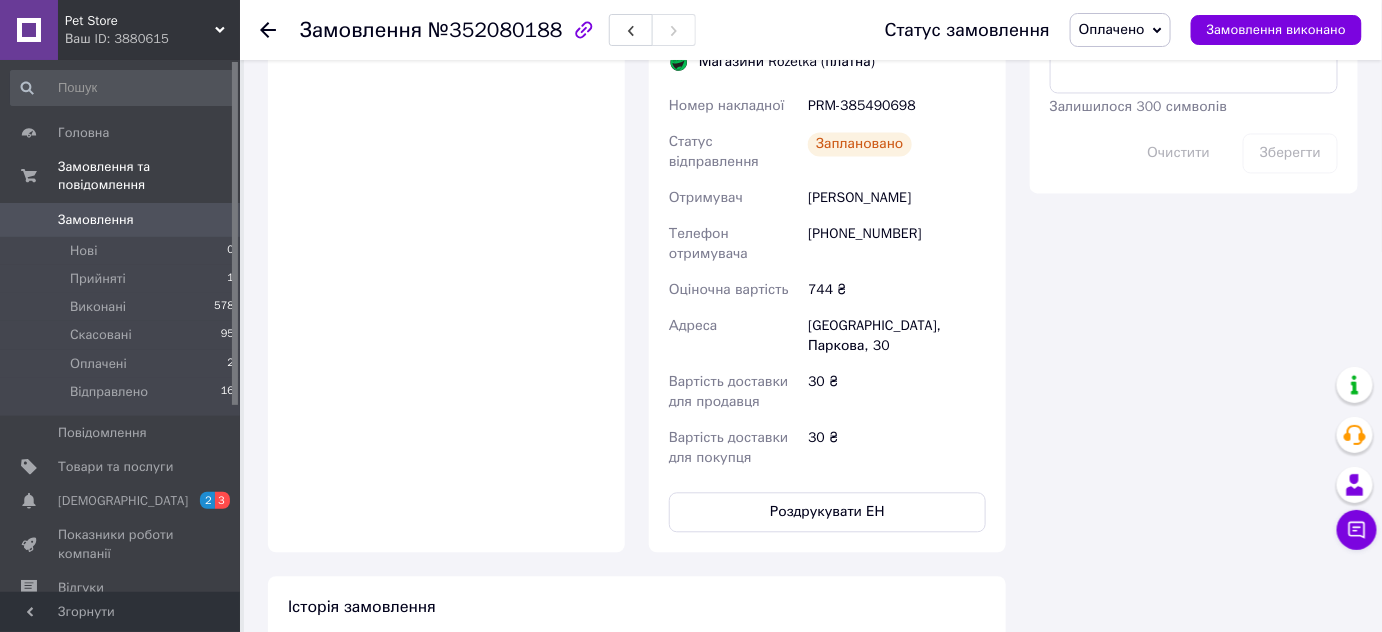 scroll, scrollTop: 1272, scrollLeft: 0, axis: vertical 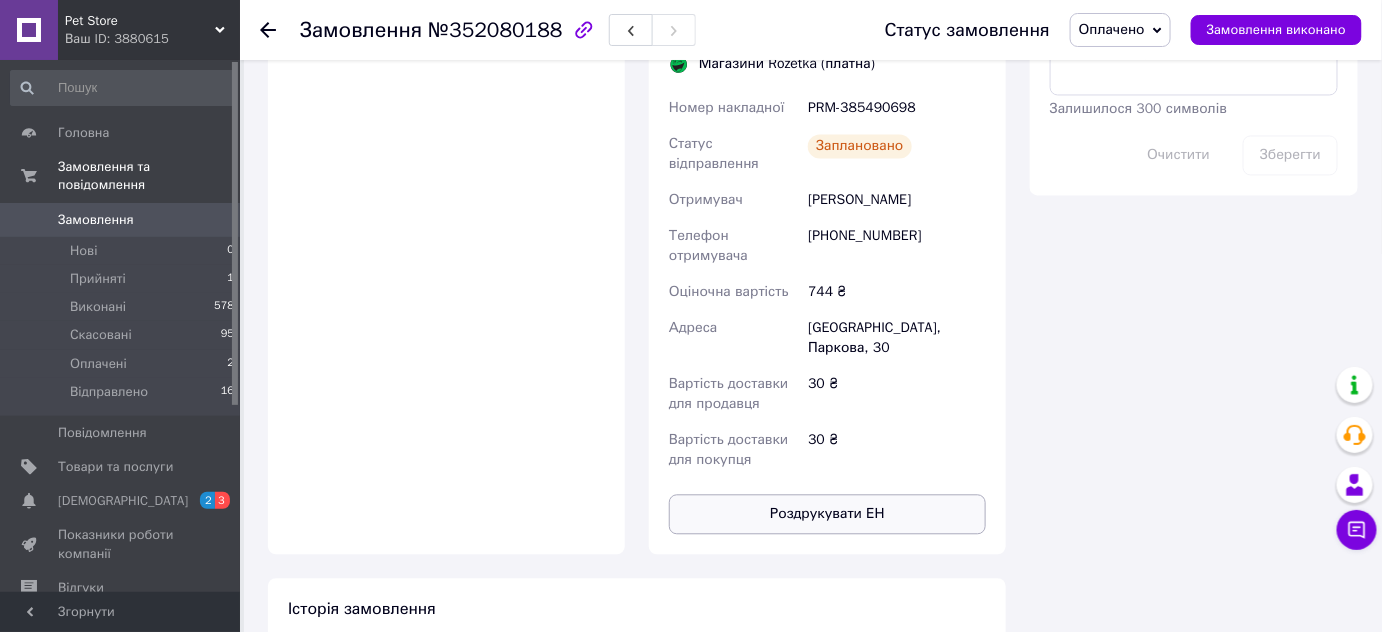 click on "Роздрукувати ЕН" at bounding box center (827, 514) 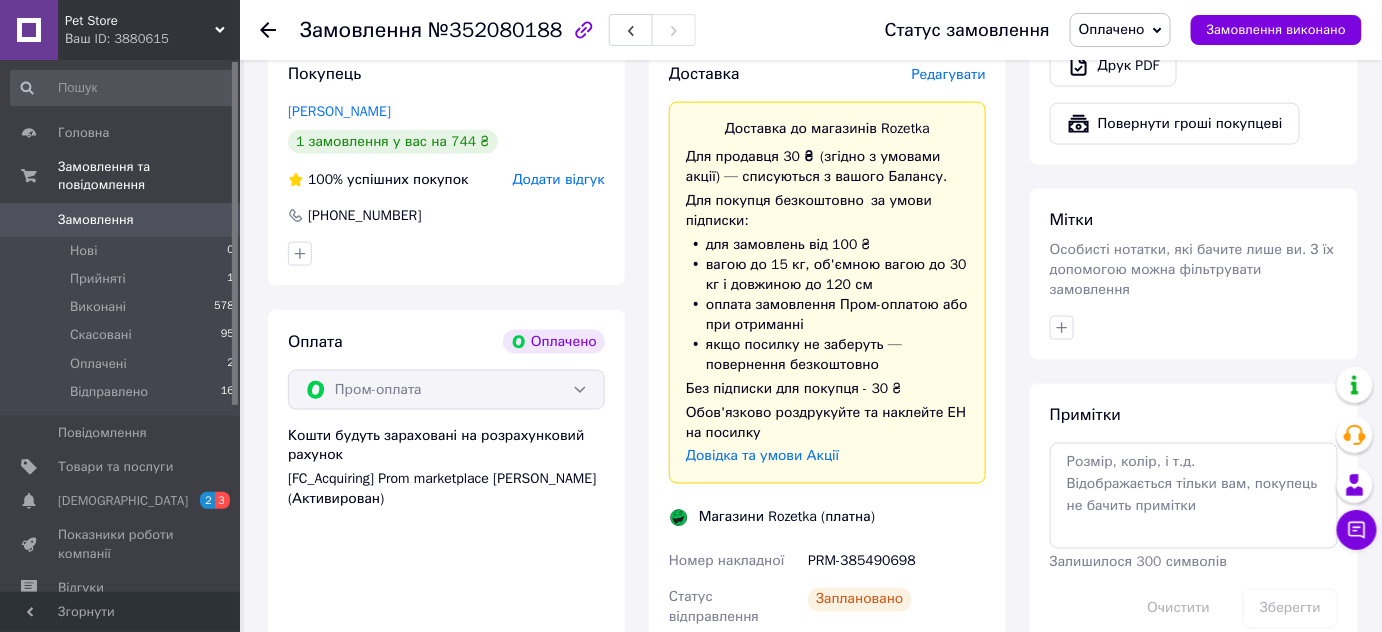 scroll, scrollTop: 1454, scrollLeft: 0, axis: vertical 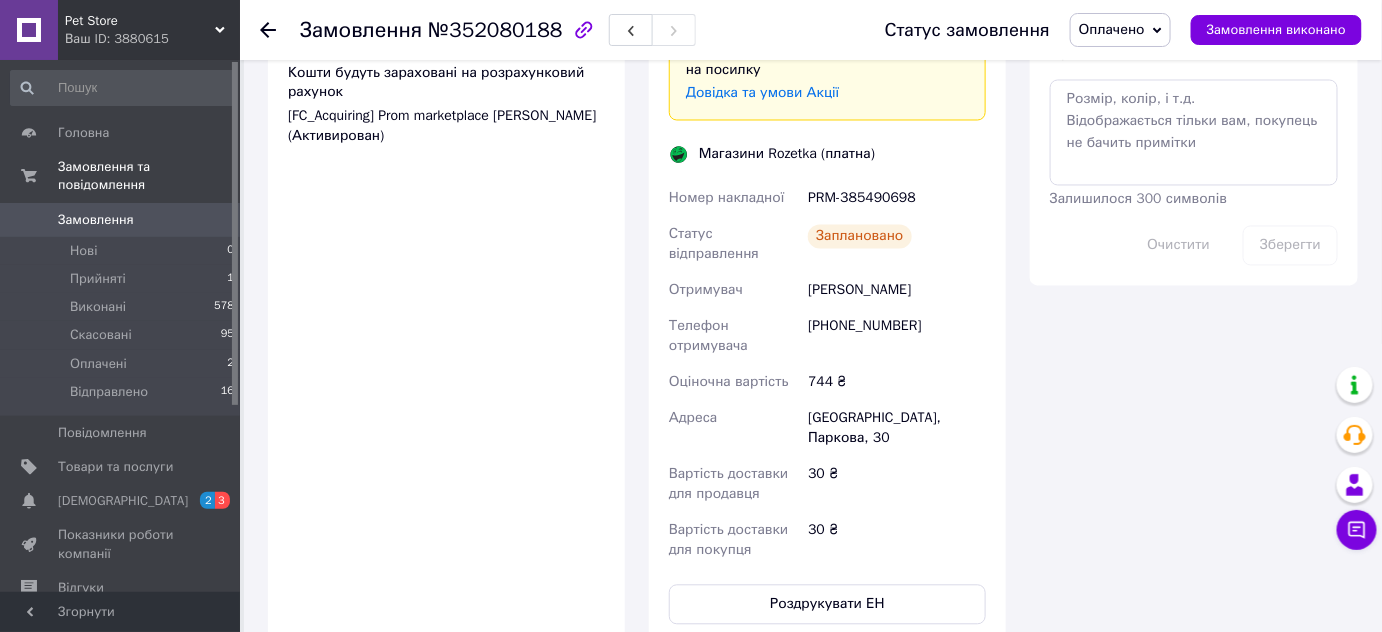 click on "Оплата Оплачено Пром-оплата Кошти будуть зараховані на розрахунковий рахунок [FC_Acquiring] Prom marketplace Дзядук Роман Петрович (Активирован)" at bounding box center (446, 296) 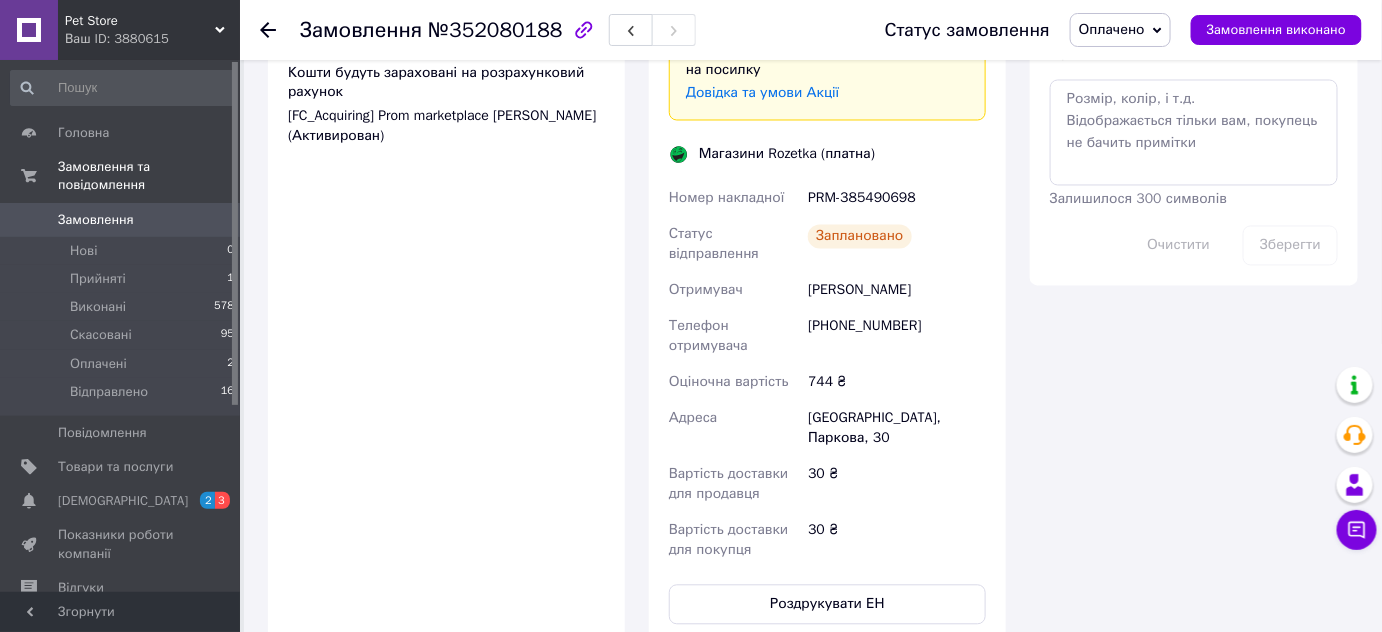 click on "Покупець Кравцова Оксана 1 замовлення у вас на 744 ₴ 100%   успішних покупок Додати відгук +380971679142 Оплата Оплачено Пром-оплата Кошти будуть зараховані на розрахунковий рахунок [FC_Acquiring] Prom marketplace Дзядук Роман Петрович (Активирован)" at bounding box center [446, 162] 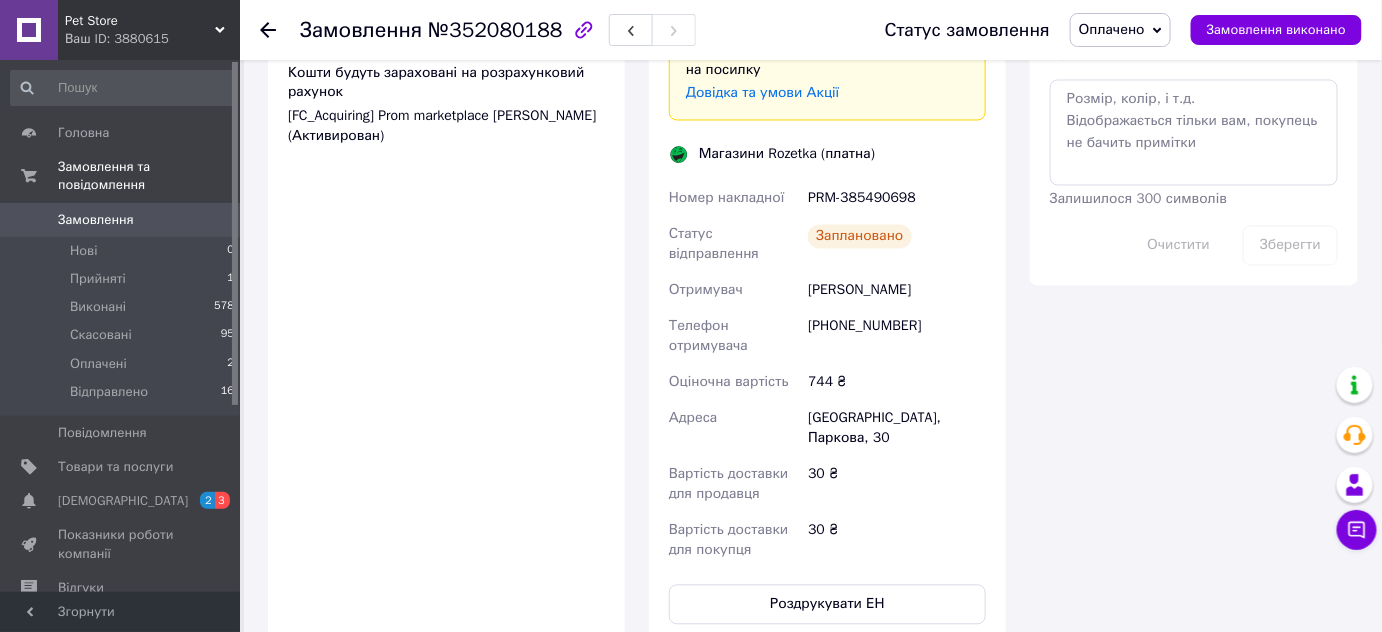 click on "Всього 3 товари 744 ₴ Доставка 30 ₴ Всього до сплати 744 ₴ Комісія за замовлення 38.07 ₴ Дії Написати покупцеві   Надіслати інструкцію   Чат Viber Telegram Запит на відгук про компанію   Скопіювати запит на відгук У вас є 30 днів, щоб відправити запит на відгук покупцеві, скопіювавши посилання.   Видати чек   Завантажити PDF   Друк PDF   Повернути гроші покупцеві Мітки Особисті нотатки, які бачите лише ви. З їх допомогою можна фільтрувати замовлення Примітки Залишилося 300 символів Очистити Зберегти" at bounding box center (1194, 50) 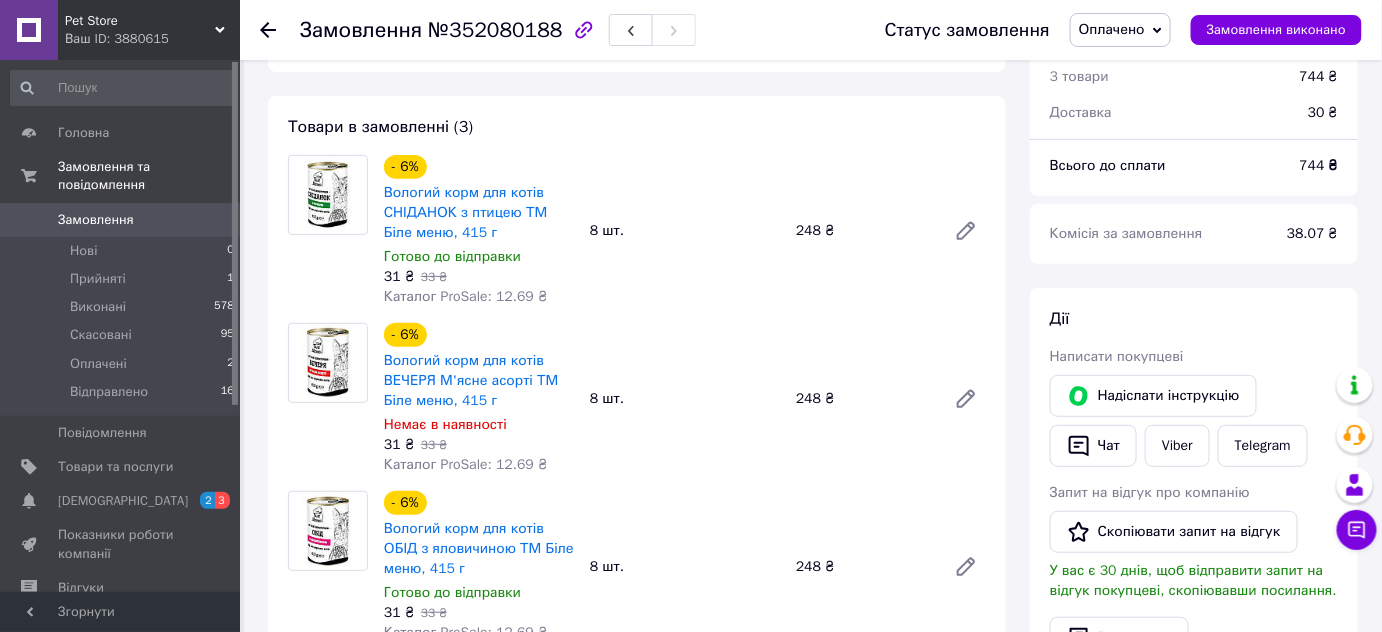 scroll, scrollTop: 0, scrollLeft: 0, axis: both 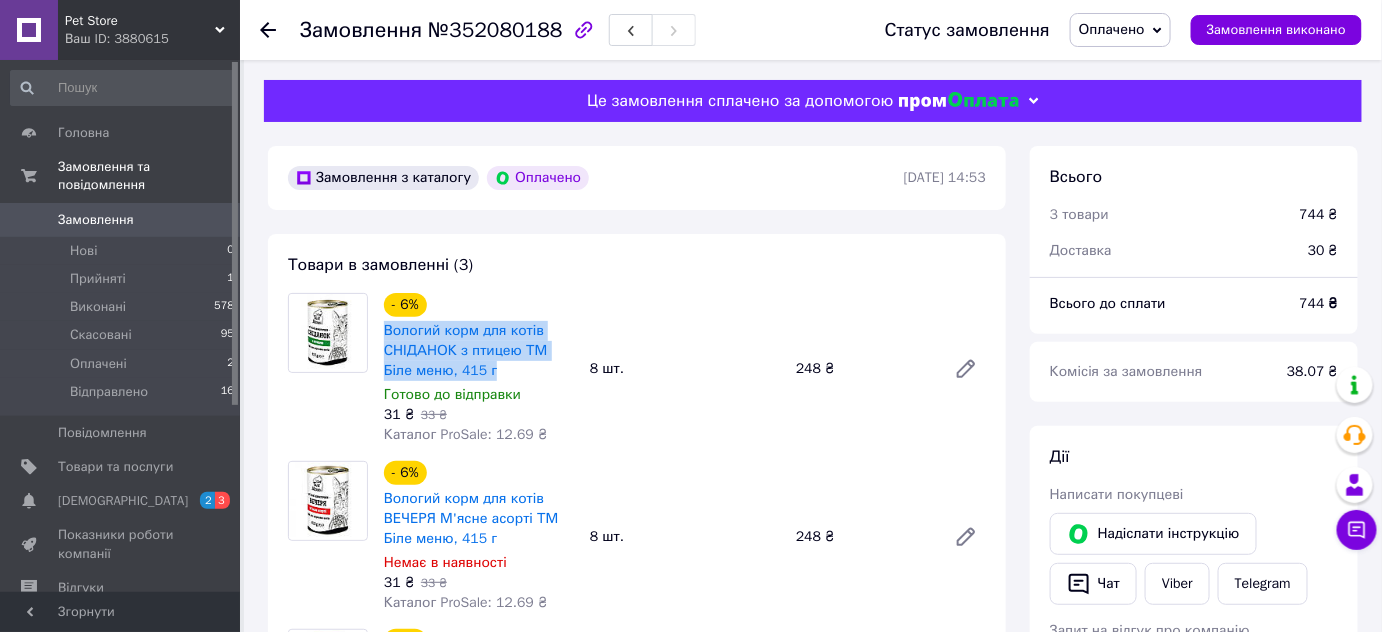 drag, startPoint x: 475, startPoint y: 371, endPoint x: 380, endPoint y: 338, distance: 100.56838 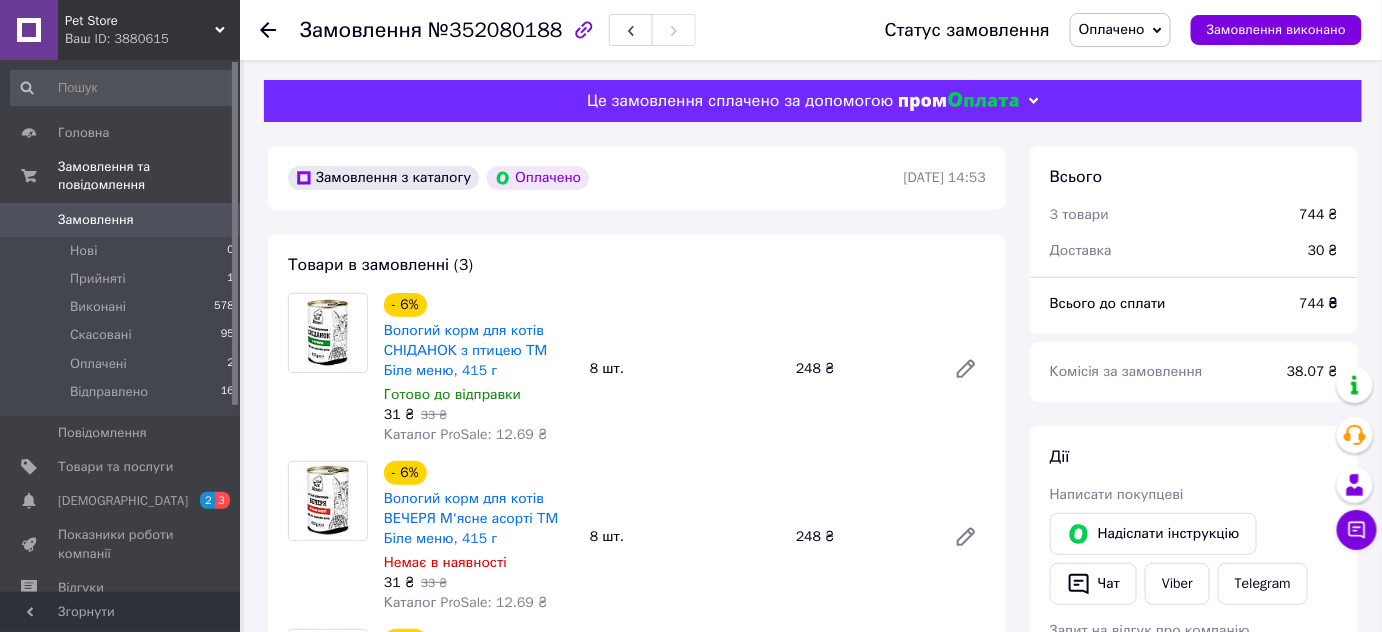 click on "- 6% Вологий корм для котів СНІДАНОК з птицею ТМ Біле меню, 415 г Готово до відправки 31 ₴   33 ₴ Каталог ProSale: 12.69 ₴  8 шт. 248 ₴" at bounding box center [685, 369] 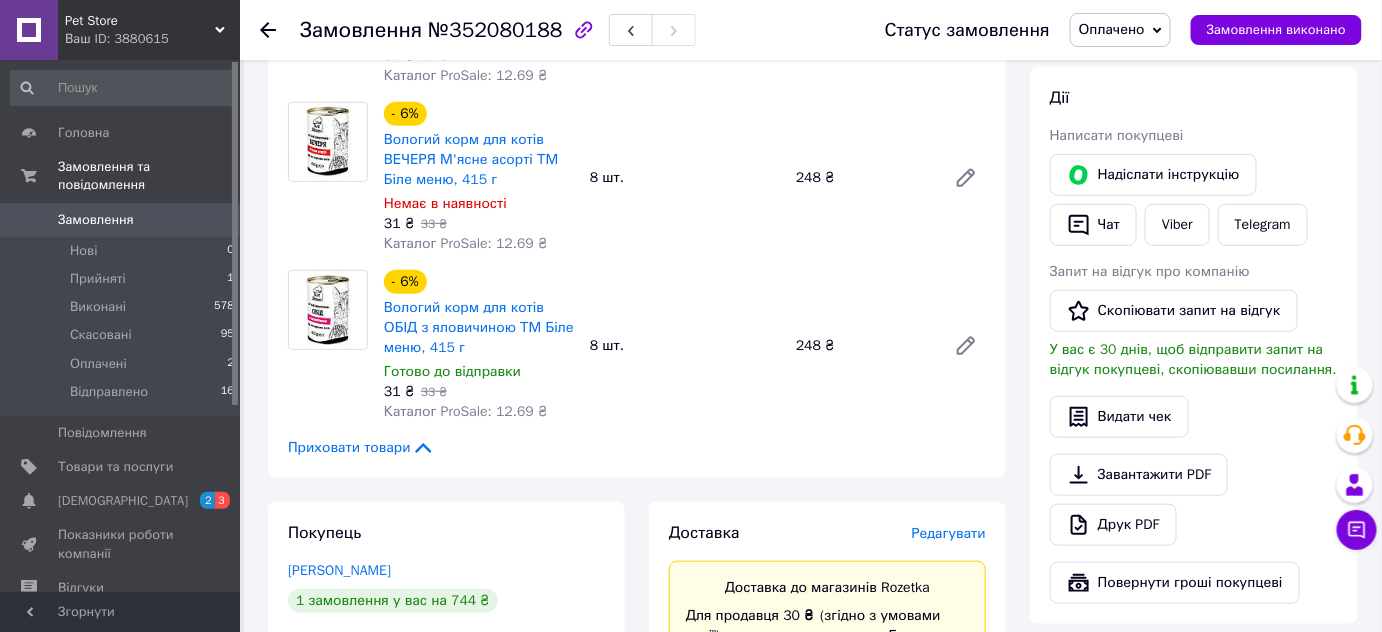 scroll, scrollTop: 363, scrollLeft: 0, axis: vertical 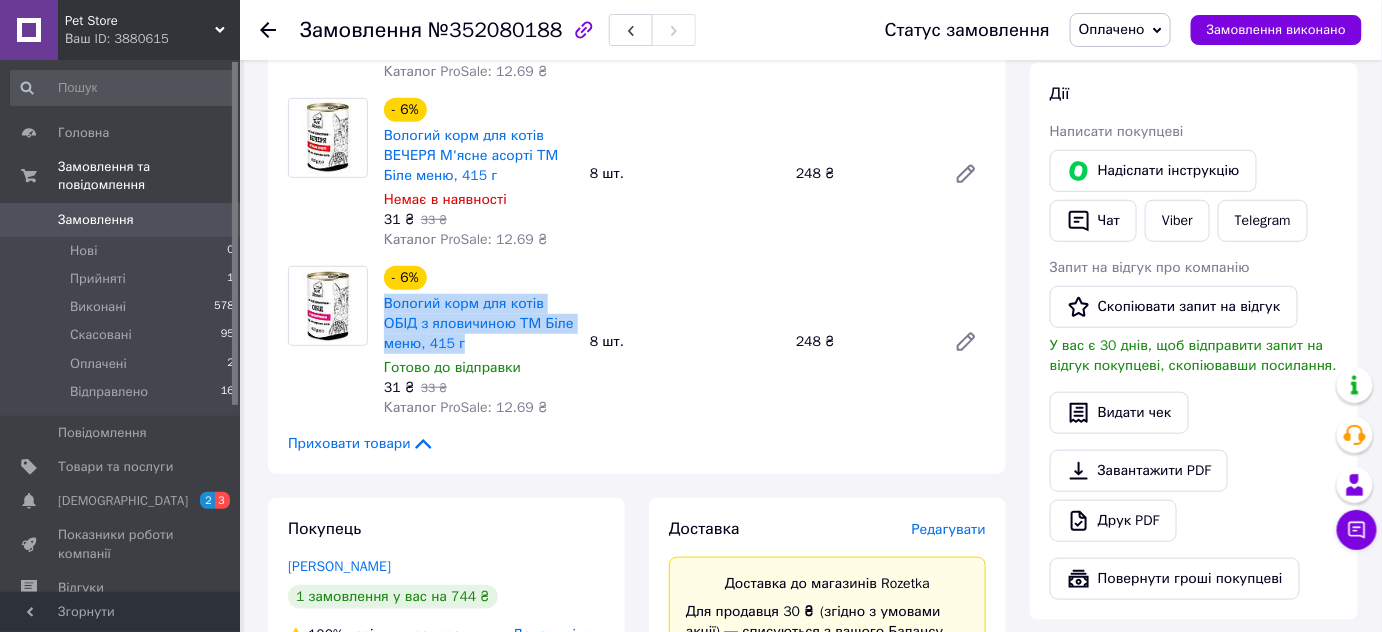 drag, startPoint x: 469, startPoint y: 354, endPoint x: 381, endPoint y: 312, distance: 97.50897 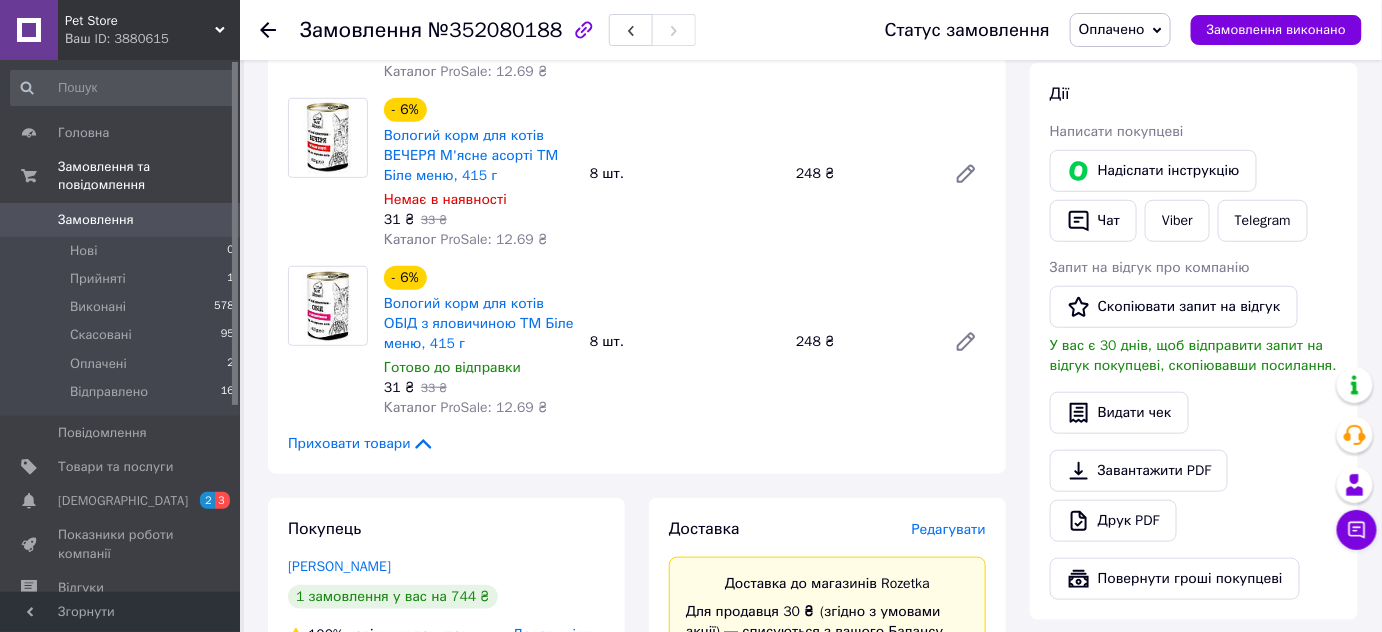 click on "Замовлення з каталогу Оплачено 10.07.2025 | 14:53 Товари в замовленні (3) - 6% Вологий корм для котів СНІДАНОК з птицею ТМ Біле меню, 415 г Готово до відправки 31 ₴   33 ₴ Каталог ProSale: 12.69 ₴  8 шт. 248 ₴ - 6% Вологий корм для котів ВЕЧЕРЯ М'ясне асорті ТМ Біле меню, 415 г Немає в наявності 31 ₴   33 ₴ Каталог ProSale: 12.69 ₴  8 шт. 248 ₴ - 6% Вологий корм для котів ОБІД з яловичиною ТМ Біле меню, 415 г Готово до відправки 31 ₴   33 ₴ Каталог ProSale: 12.69 ₴  8 шт. 248 ₴ Приховати товари Покупець Кравцова Оксана 1 замовлення у вас на 744 ₴ 100%   успішних покупок Додати відгук +380971679142 Оплата Оплачено Доставка" at bounding box center [637, 868] 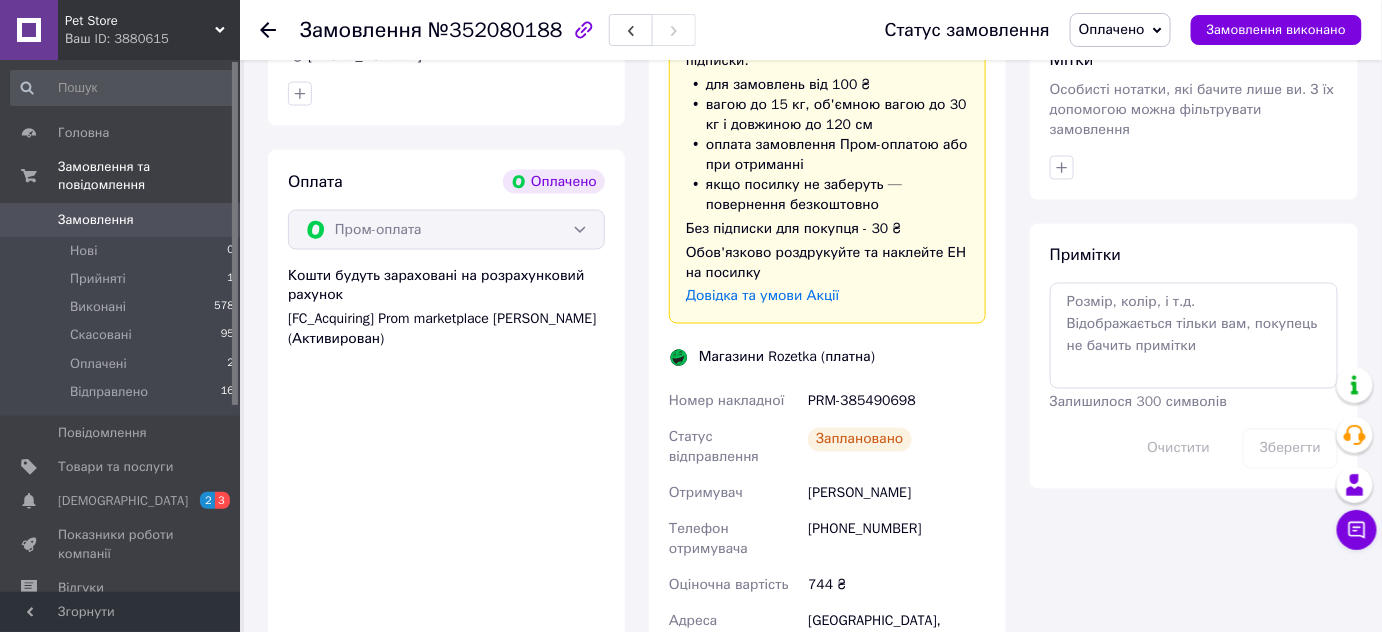 scroll, scrollTop: 1000, scrollLeft: 0, axis: vertical 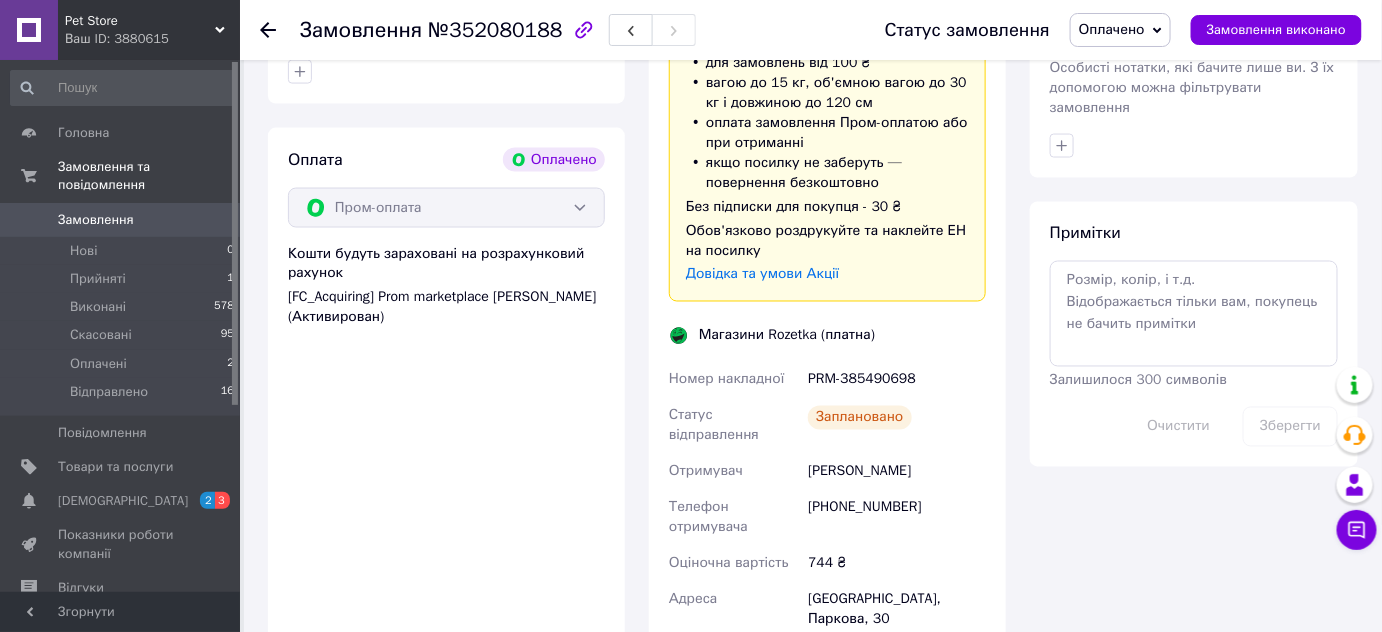 click on "Всього 3 товари 744 ₴ Доставка 30 ₴ Всього до сплати 744 ₴ Комісія за замовлення 38.07 ₴ Дії Написати покупцеві   Надіслати інструкцію   Чат Viber Telegram Запит на відгук про компанію   Скопіювати запит на відгук У вас є 30 днів, щоб відправити запит на відгук покупцеві, скопіювавши посилання.   Видати чек   Завантажити PDF   Друк PDF   Повернути гроші покупцеві Мітки Особисті нотатки, які бачите лише ви. З їх допомогою можна фільтрувати замовлення Примітки Залишилося 300 символів Очистити Зберегти" at bounding box center (1194, 231) 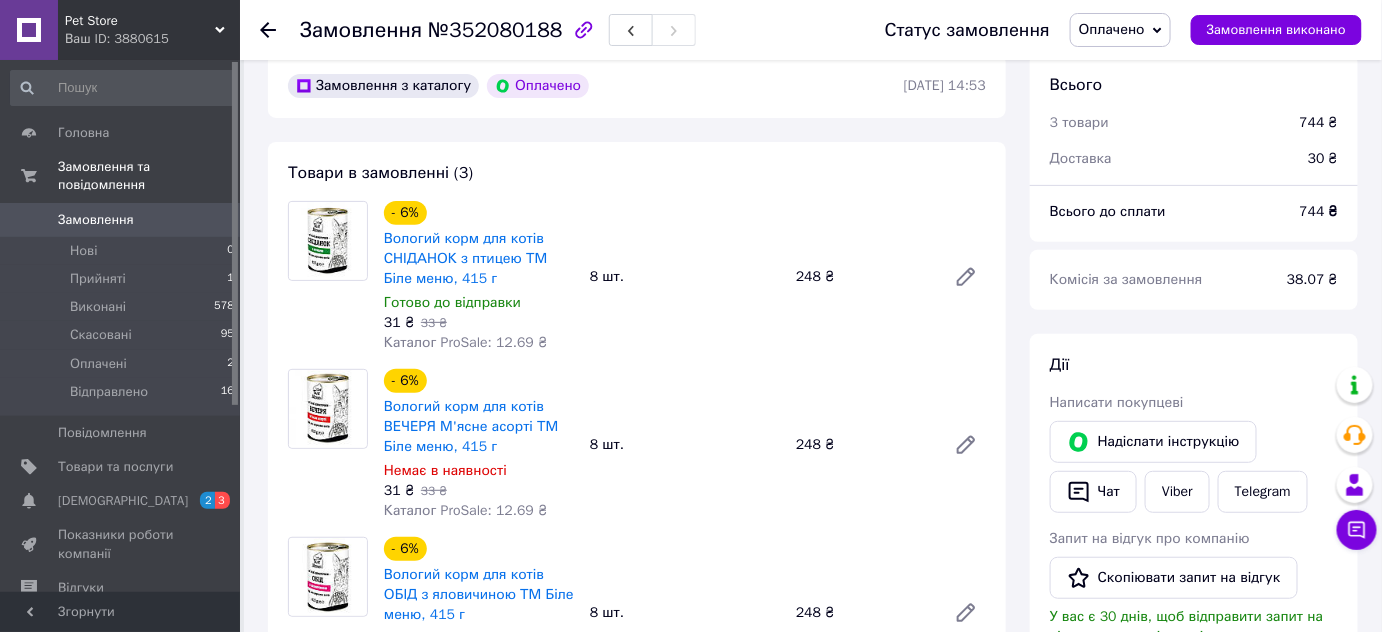 scroll, scrollTop: 90, scrollLeft: 0, axis: vertical 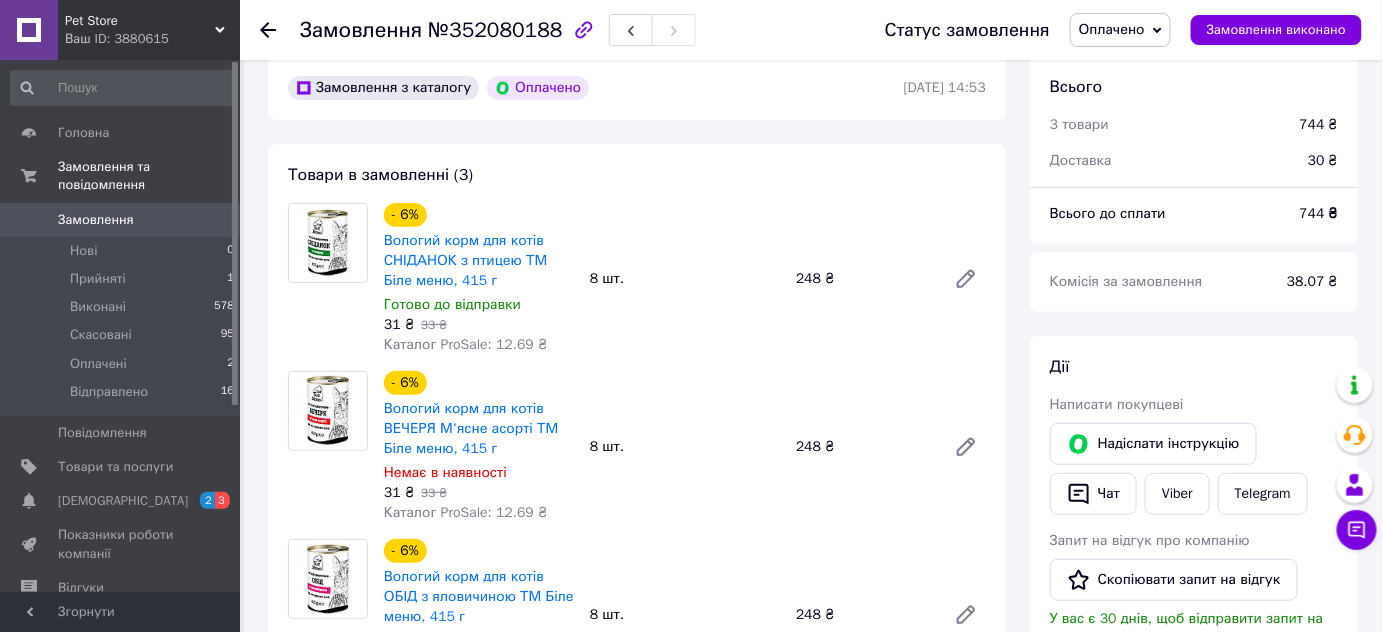 click on "Замовлення" at bounding box center [96, 220] 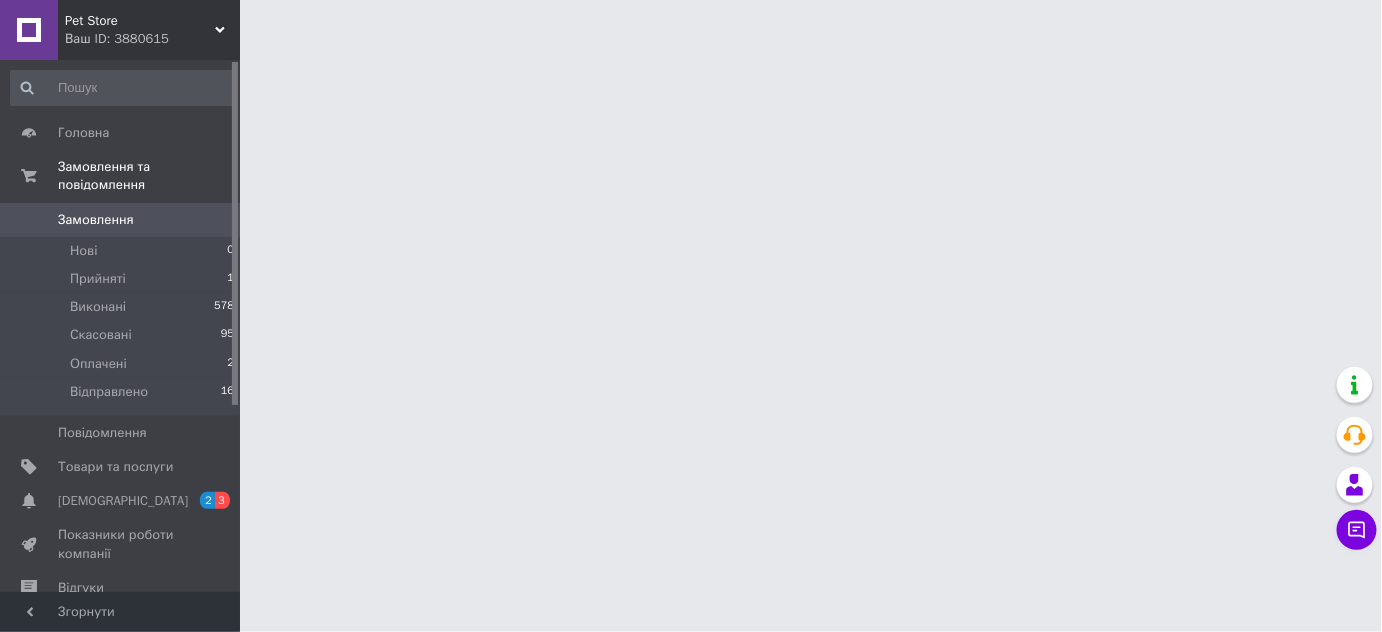 scroll, scrollTop: 0, scrollLeft: 0, axis: both 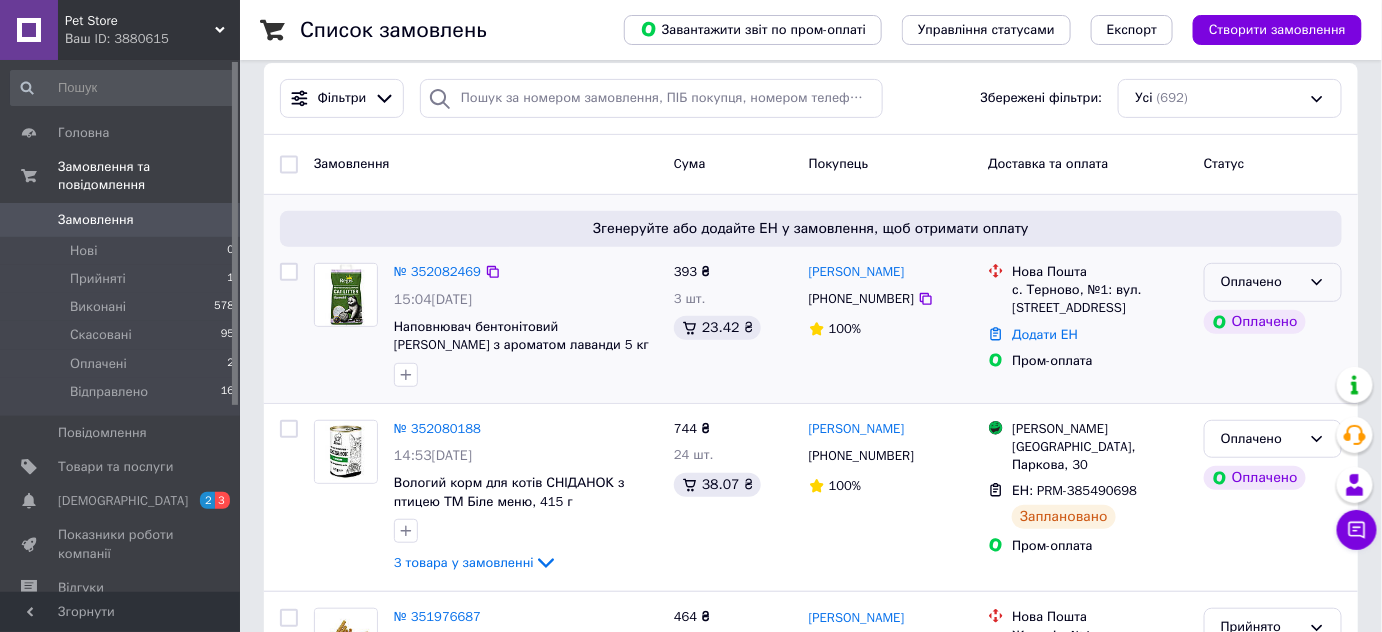 click on "Оплачено" at bounding box center [1273, 282] 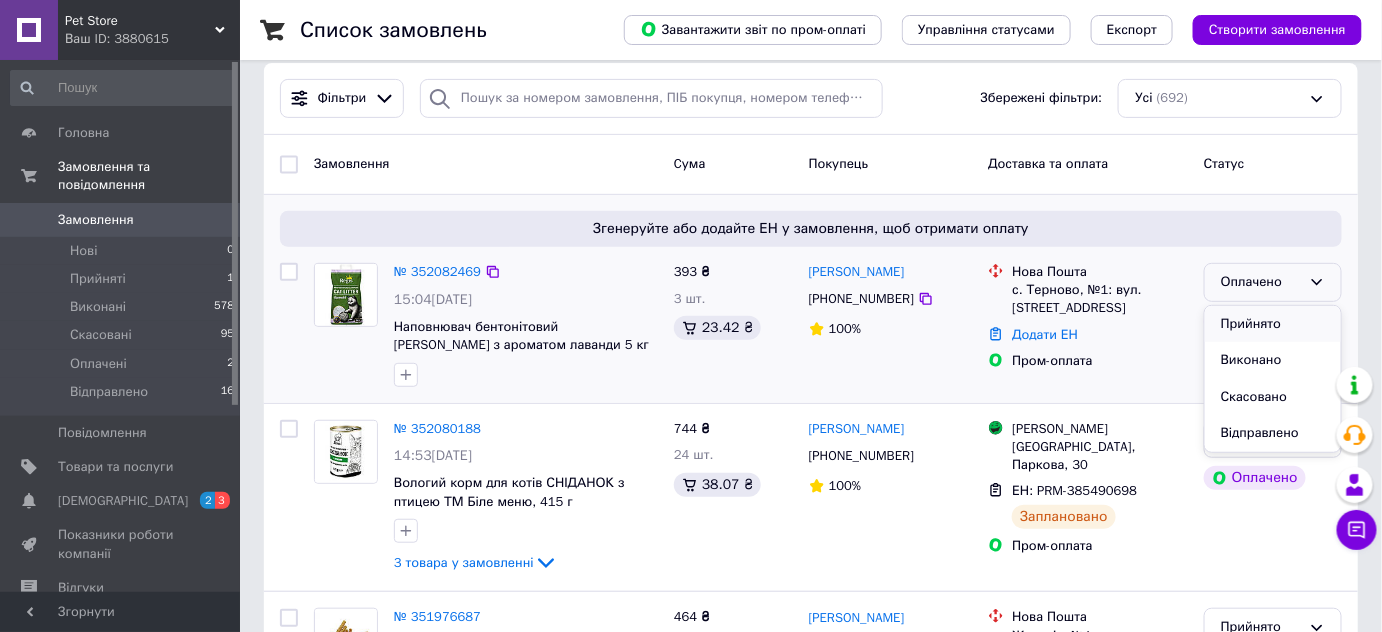 click on "Прийнято" at bounding box center [1273, 324] 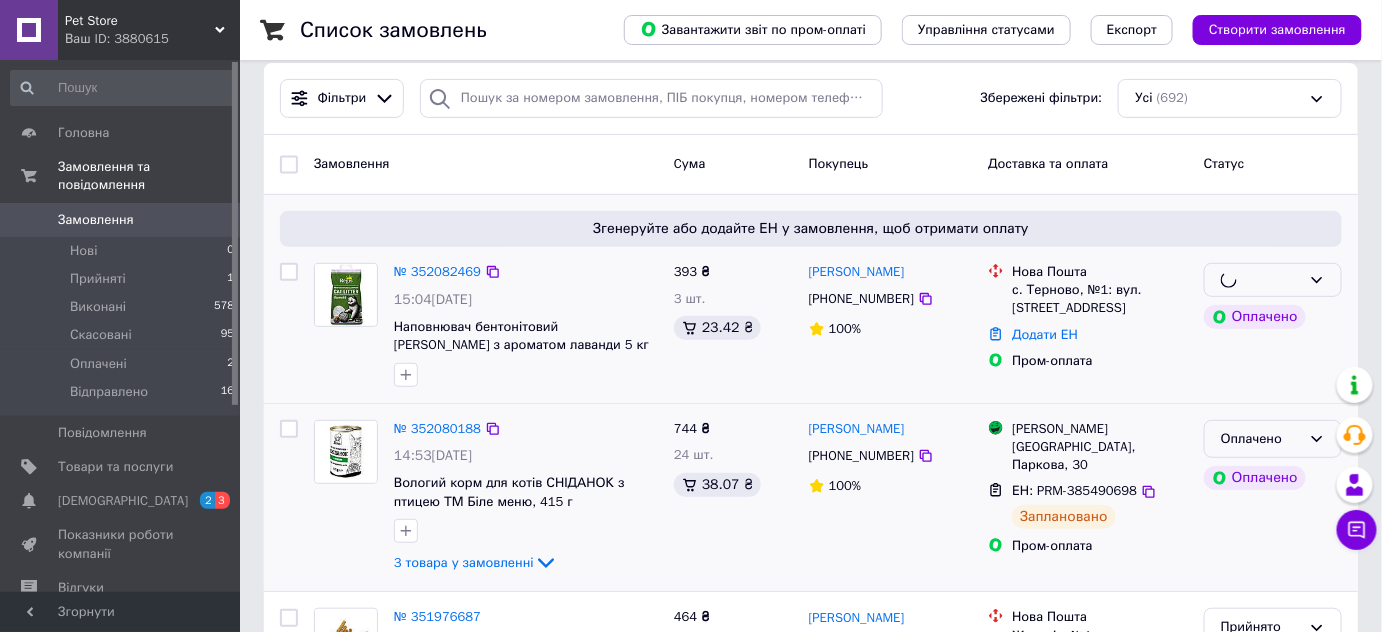 click on "Оплачено" at bounding box center (1261, 439) 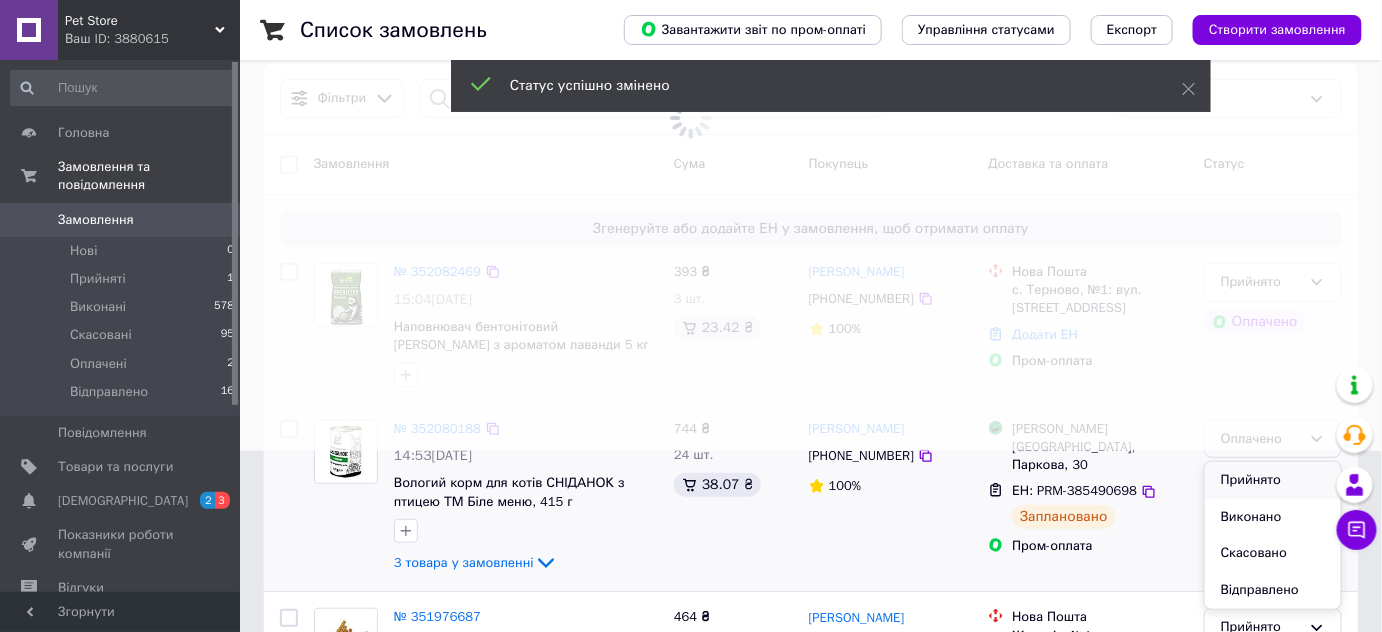 click on "Прийнято" at bounding box center (1273, 480) 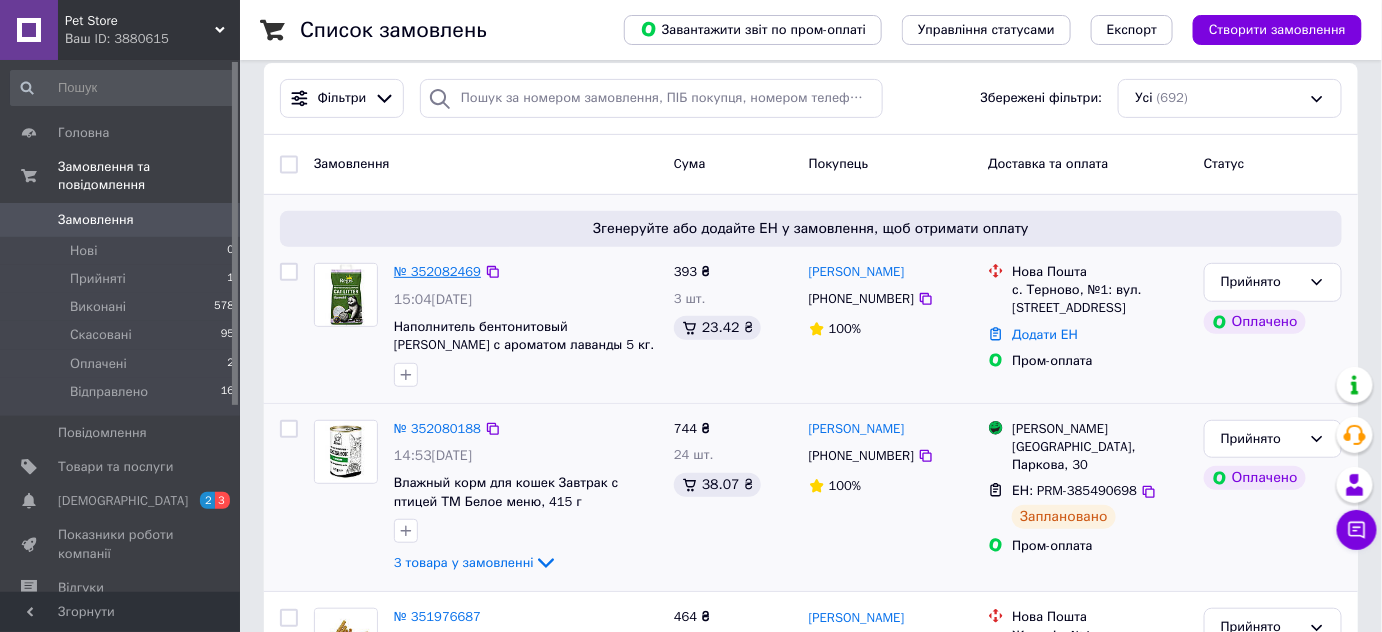 click on "№ 352082469" at bounding box center (437, 271) 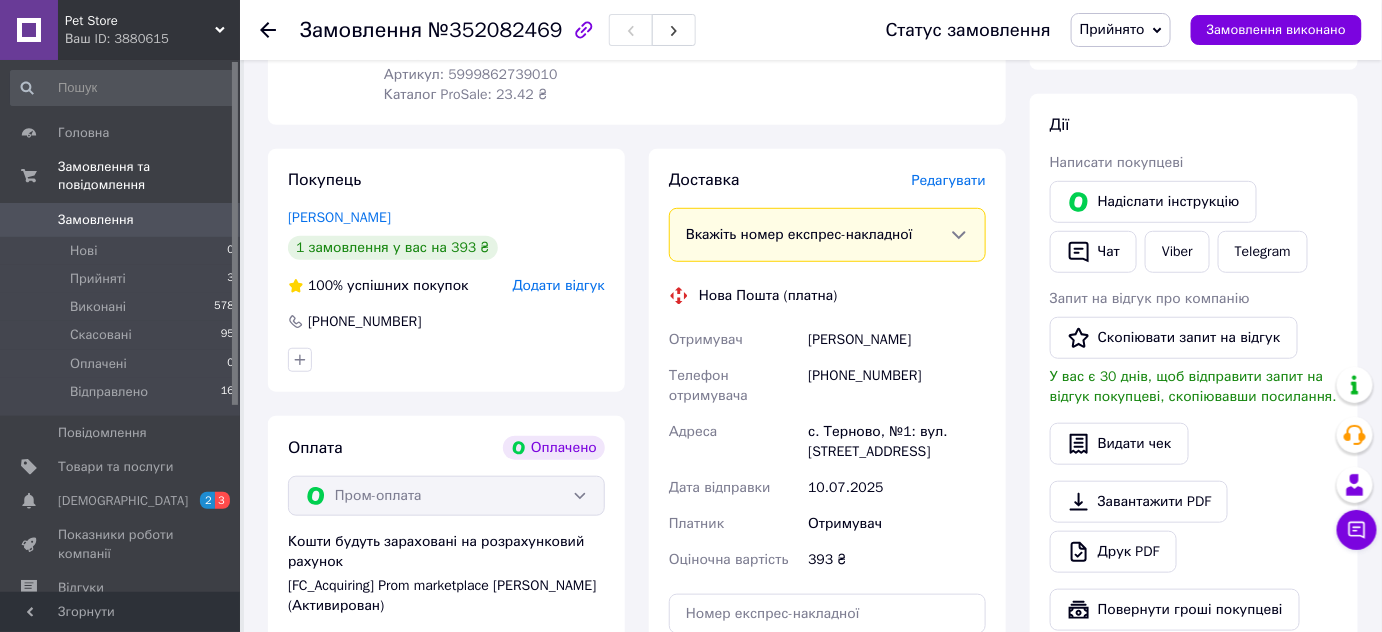 scroll, scrollTop: 363, scrollLeft: 0, axis: vertical 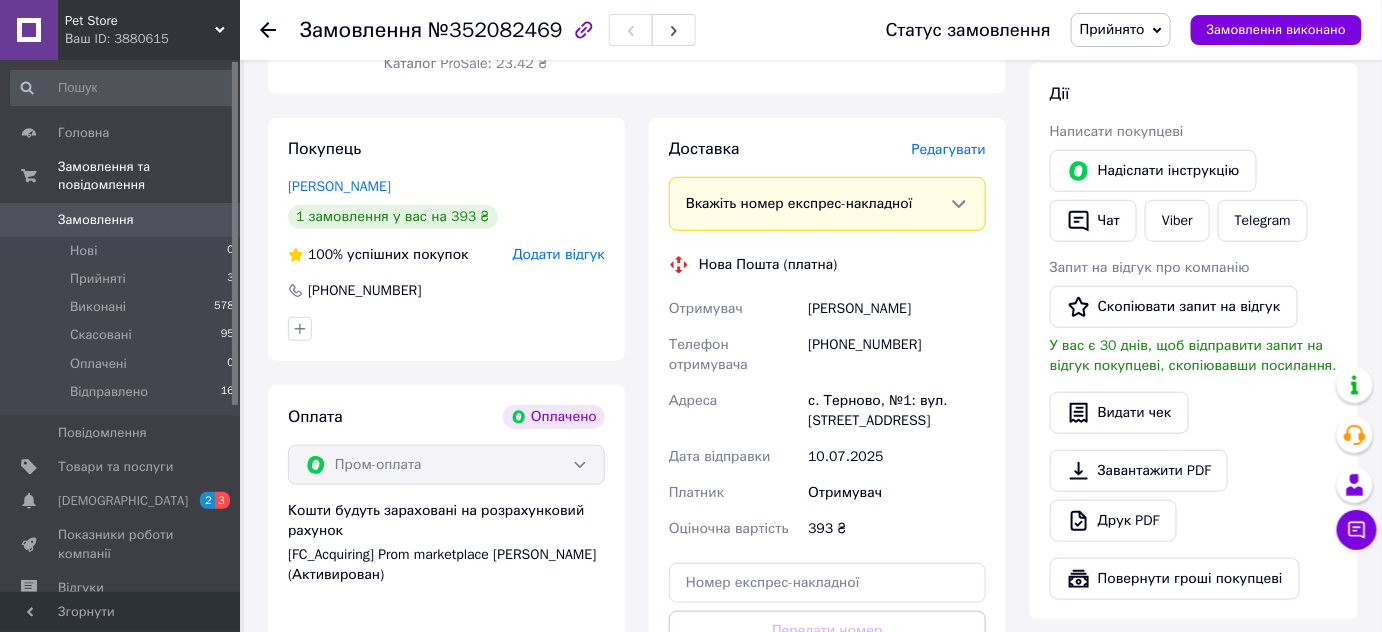 click on "Покупець Марковець Любов 1 замовлення у вас на 393 ₴ 100%   успішних покупок Додати відгук +380971555822" at bounding box center (446, 239) 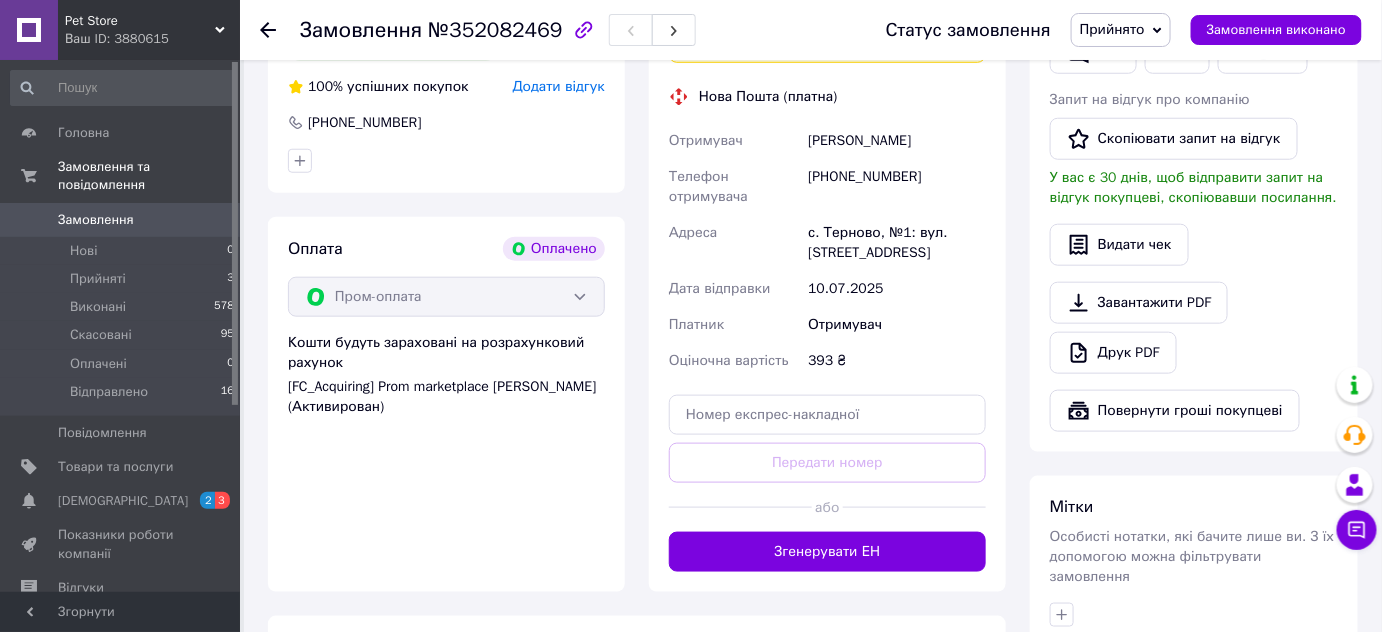 scroll, scrollTop: 545, scrollLeft: 0, axis: vertical 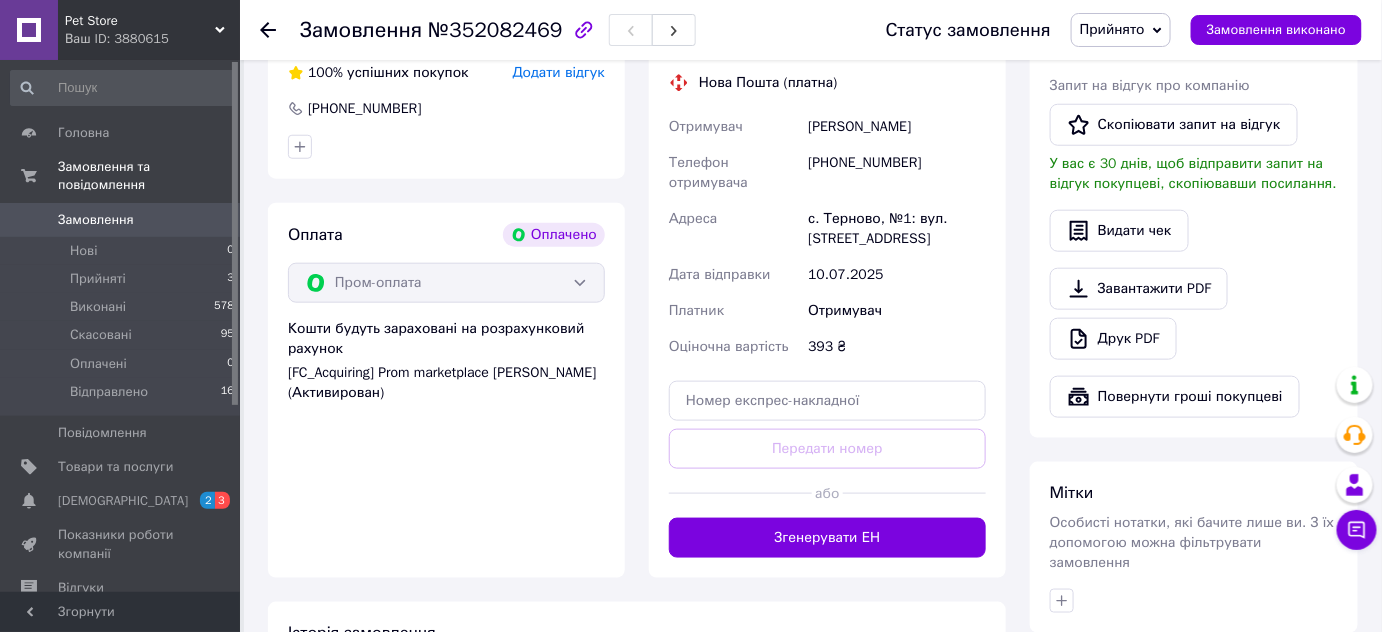 click on "Покупець Марковець Любов 1 замовлення у вас на 393 ₴ 100%   успішних покупок Додати відгук +380971555822 Оплата Оплачено Пром-оплата Кошти будуть зараховані на розрахунковий рахунок [FC_Acquiring] Prom marketplace Дзядук Роман Петрович (Активирован)" at bounding box center (446, 257) 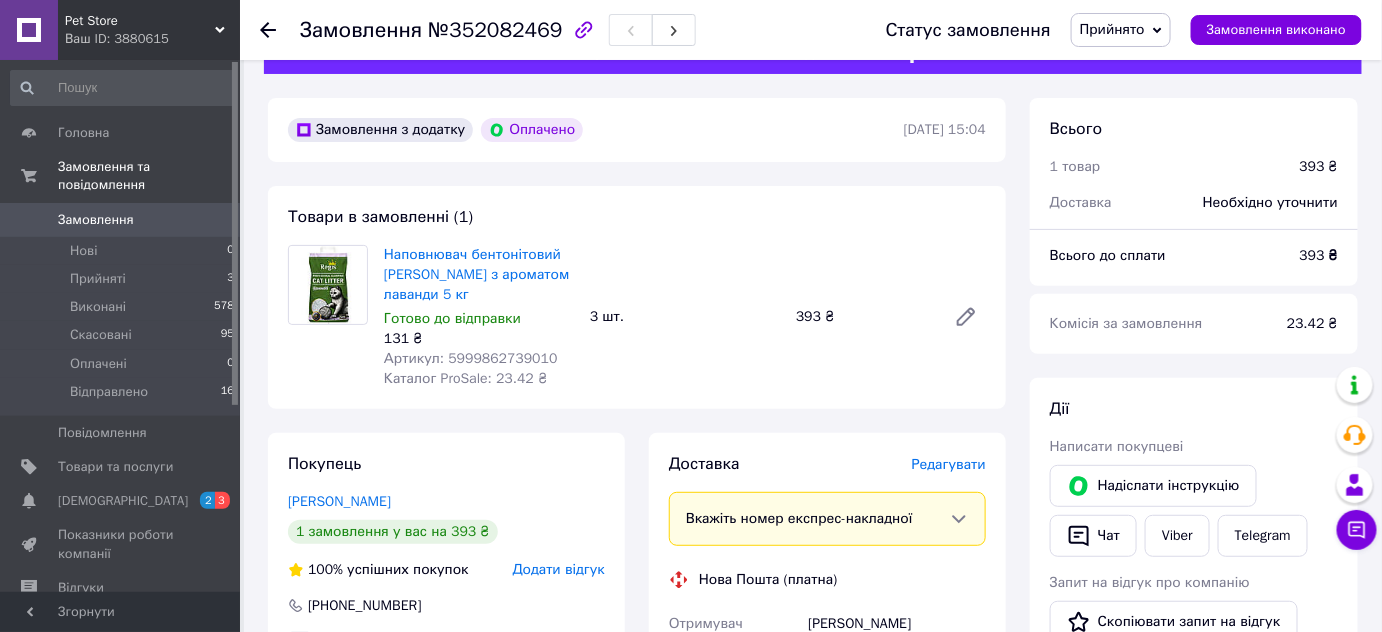 scroll, scrollTop: 0, scrollLeft: 0, axis: both 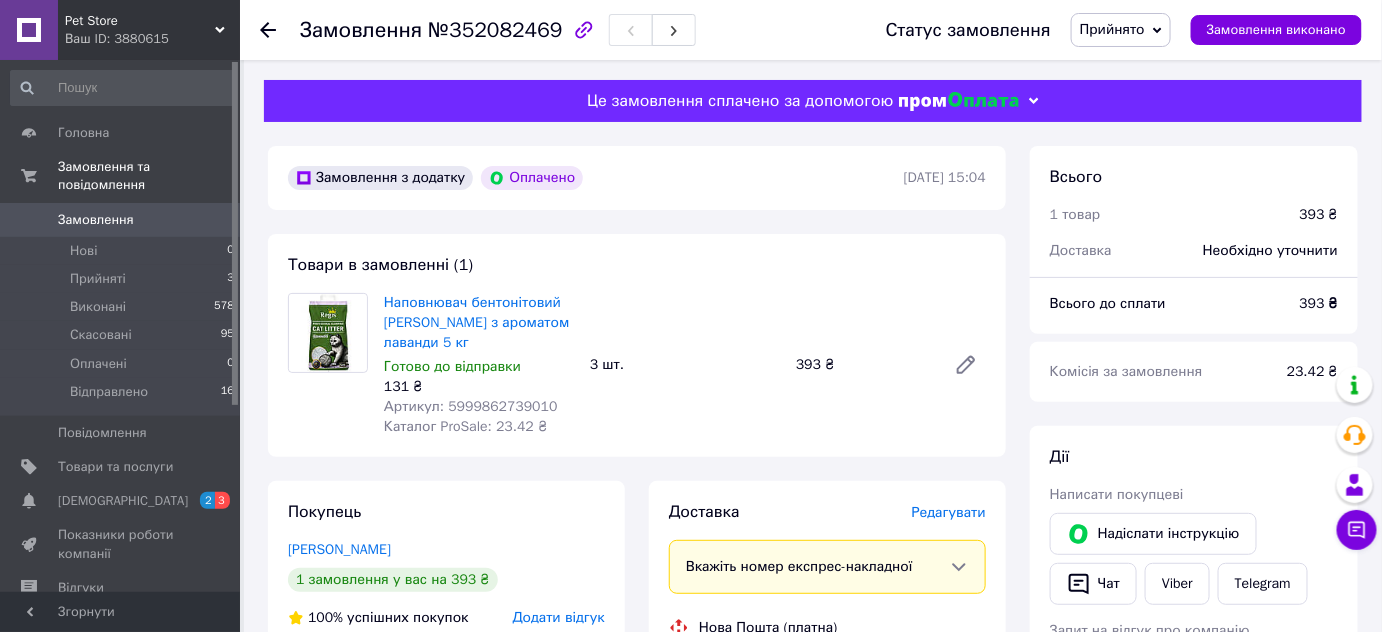 click on "Доставка Редагувати Вкажіть номер експрес-накладної Обов'язково введіть номер експрес-накладної,
якщо створювали її не на цій сторінці. У разі,
якщо номер ЕН не буде доданий, ми не зможемо
виплатити гроші за замовлення Мобільний номер покупця (із замовлення) повинен відповідати номеру отримувача за накладною Нова Пошта (платна) Отримувач Марковець Любов Телефон отримувача +380971555822 Адреса с. Терново, №1: вул. Молодіжна, 21 Дата відправки 10.07.2025 Платник Отримувач Оціночна вартість 393 ₴ Передати номер або Згенерувати ЕН Платник Отримувач Відправник Любов 393 <" at bounding box center (827, 802) 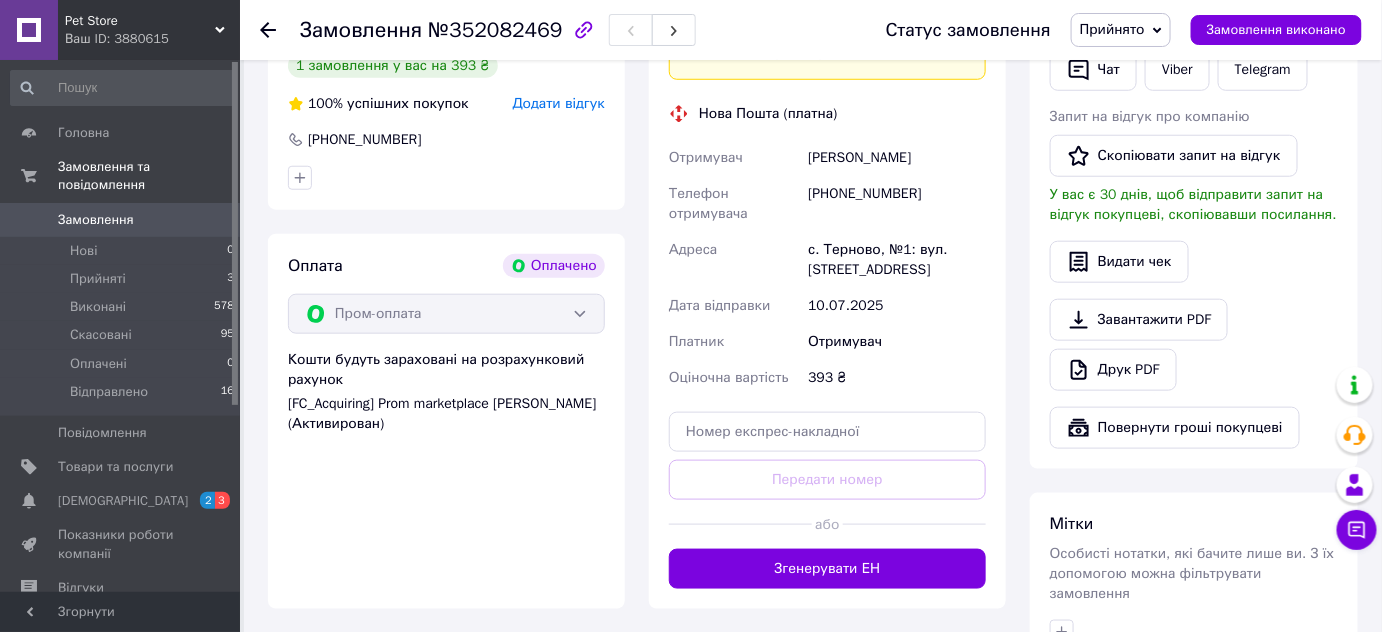 scroll, scrollTop: 545, scrollLeft: 0, axis: vertical 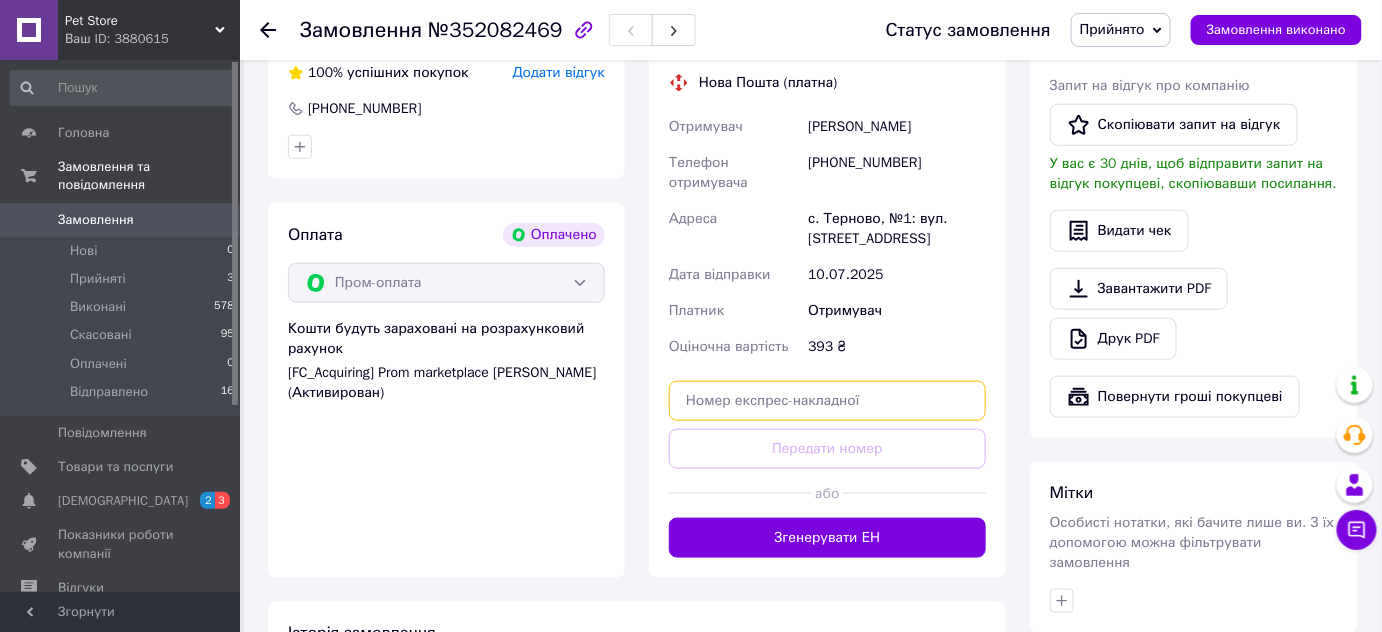 click at bounding box center [827, 401] 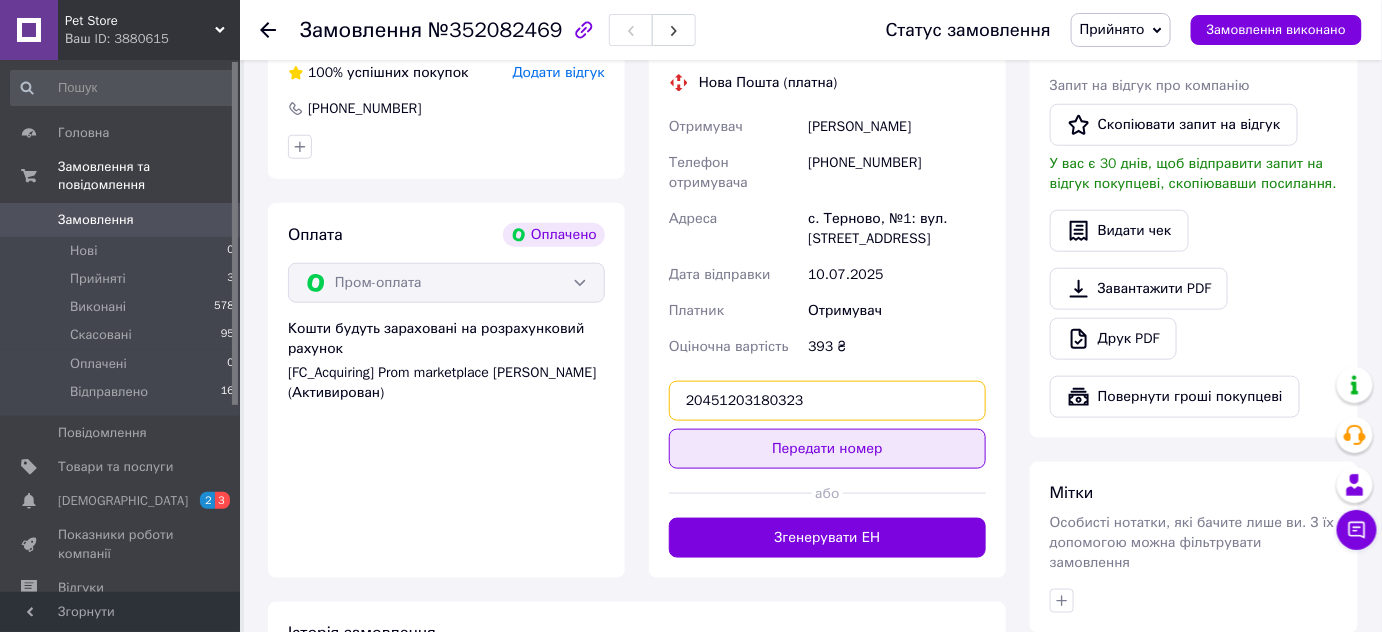 type on "20451203180323" 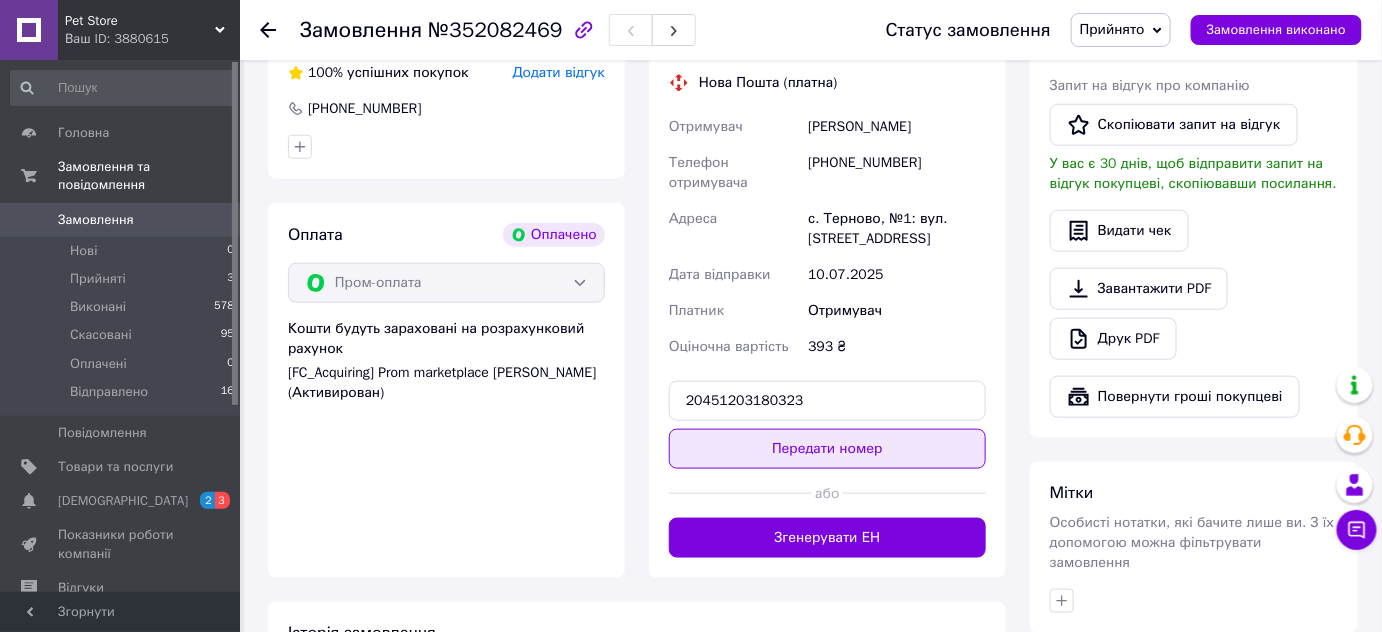 click on "Передати номер" at bounding box center [827, 449] 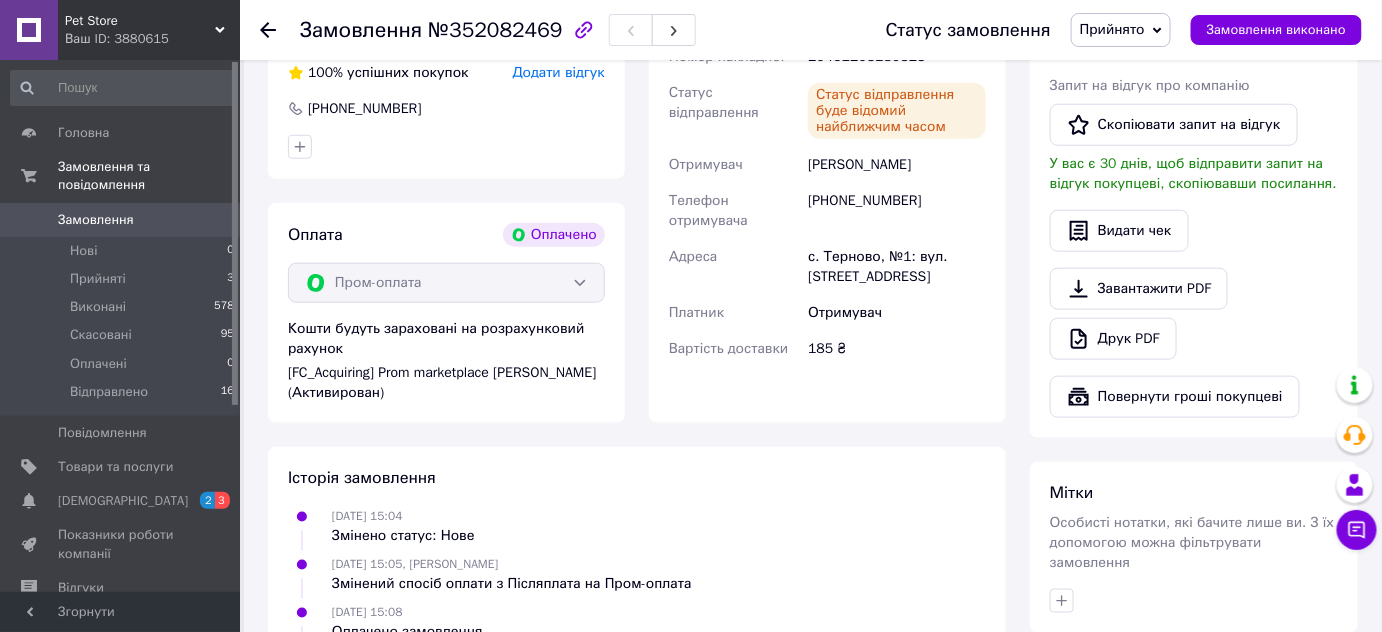 click on "Покупець Марковець Любов 1 замовлення у вас на 393 ₴ 100%   успішних покупок Додати відгук +380971555822 Оплата Оплачено Пром-оплата Кошти будуть зараховані на розрахунковий рахунок [FC_Acquiring] Prom marketplace Дзядук Роман Петрович (Активирован)" at bounding box center (446, 179) 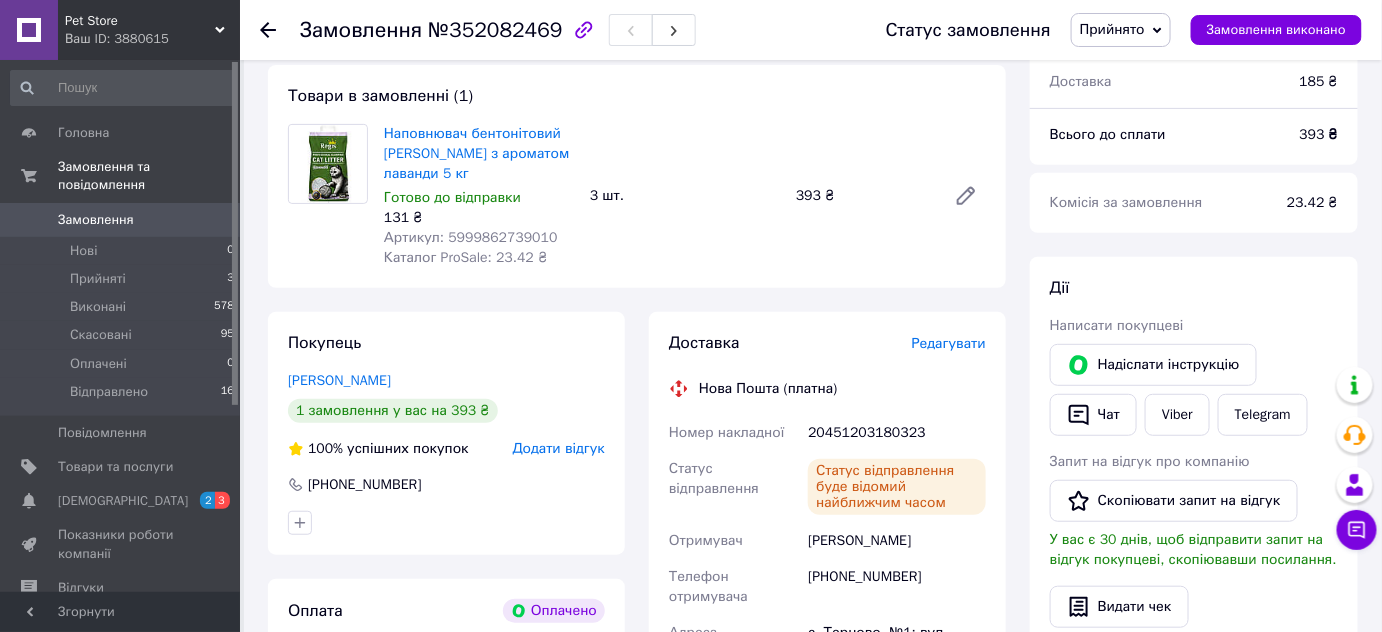 scroll, scrollTop: 272, scrollLeft: 0, axis: vertical 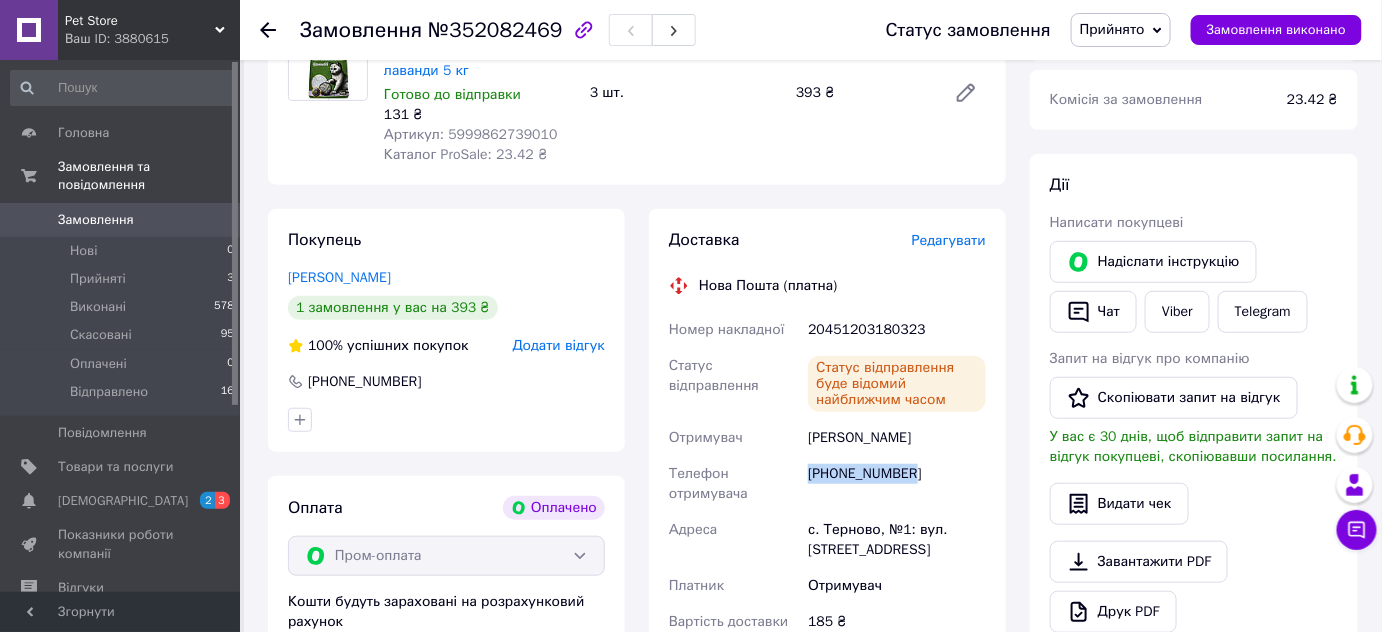 drag, startPoint x: 931, startPoint y: 472, endPoint x: 808, endPoint y: 471, distance: 123.00407 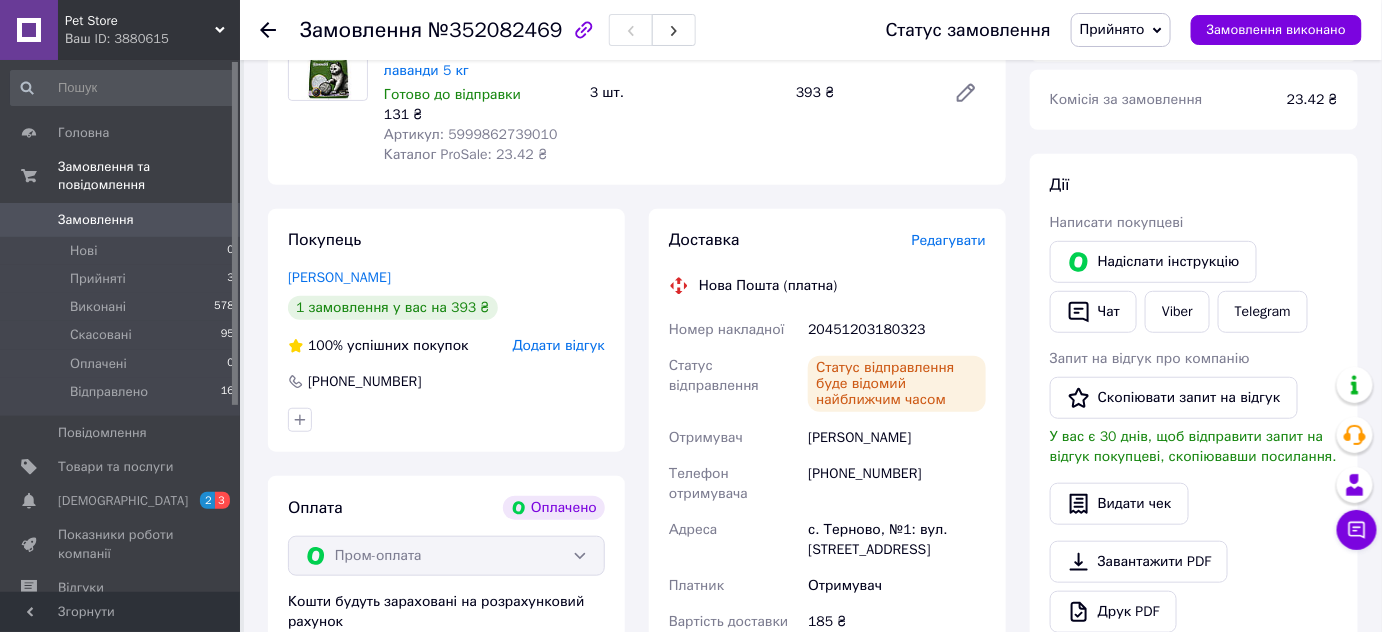 click on "Доставка Редагувати Нова Пошта (платна) Номер накладної 20451203180323 Статус відправлення Статус відправлення буде відомий найближчим часом Отримувач Марковець Любов Телефон отримувача +380971555822 Адреса с. Терново, №1: вул. Молодіжна, 21 Платник Отримувач Вартість доставки 185 ₴" at bounding box center [827, 442] 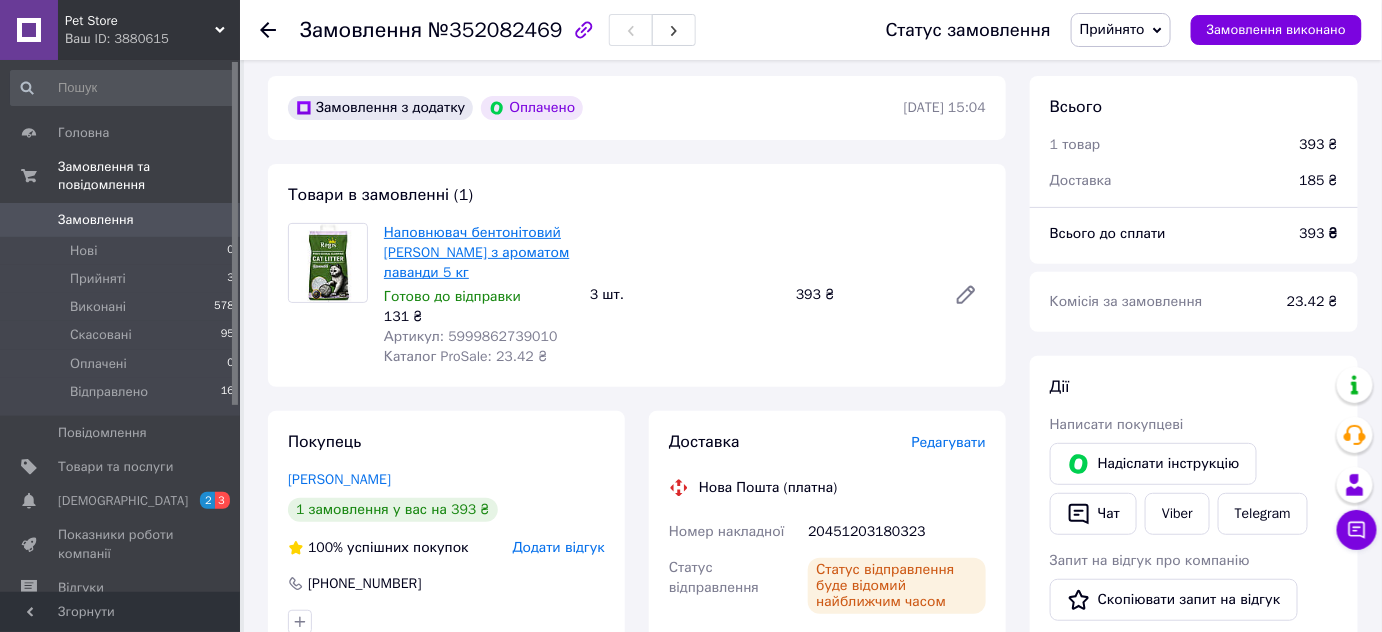 scroll, scrollTop: 90, scrollLeft: 0, axis: vertical 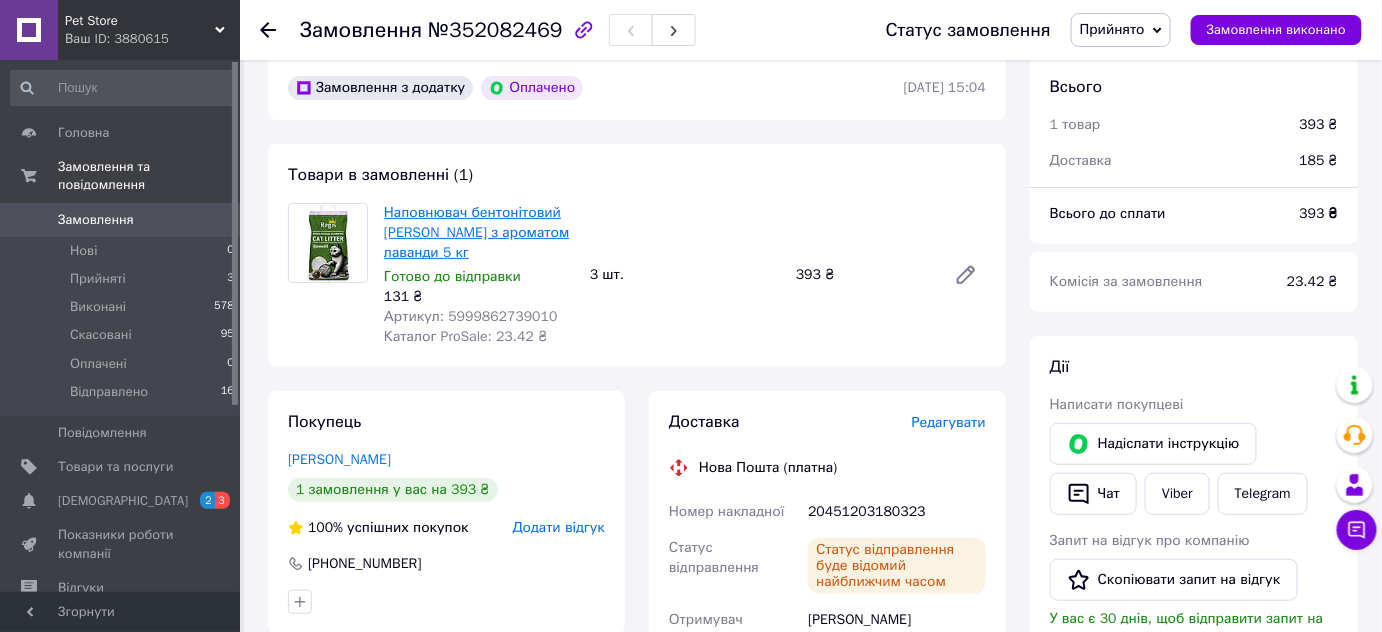 drag, startPoint x: 480, startPoint y: 254, endPoint x: 385, endPoint y: 216, distance: 102.31813 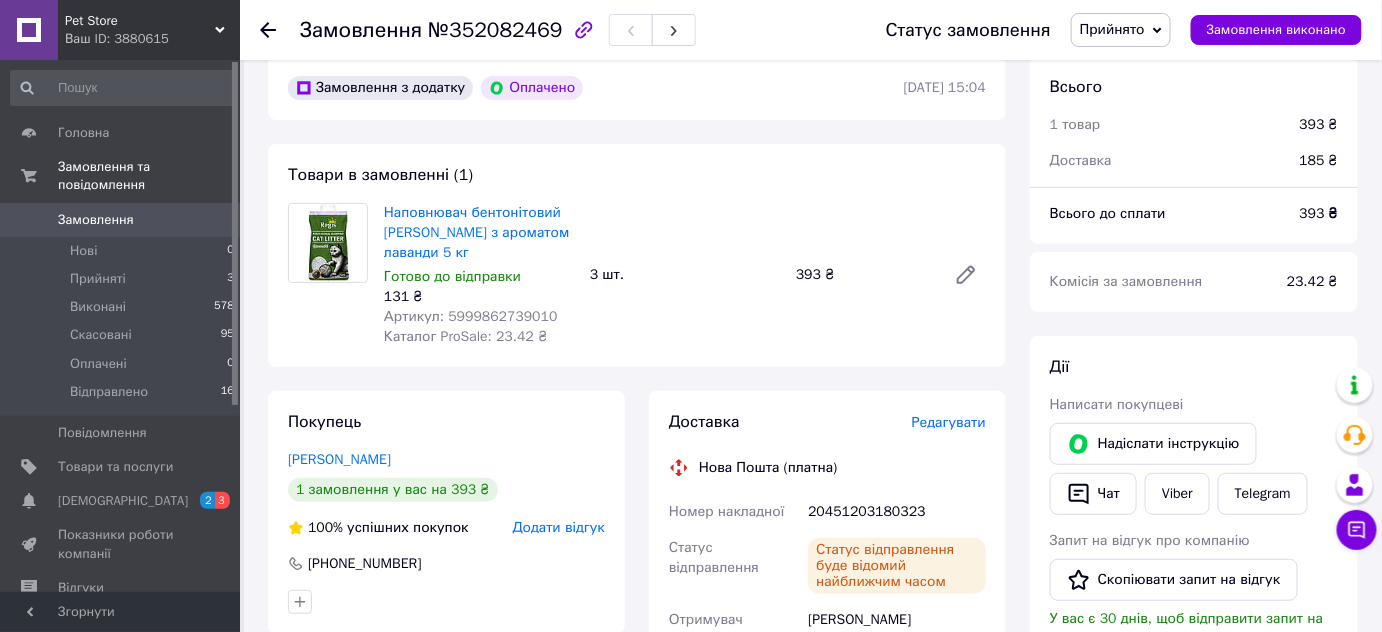 click on "Товари в замовленні (1) Наповнювач бентонітовий Regis Lavander з ароматом лаванди 5 кг Готово до відправки 131 ₴ Артикул: 5999862739010 Каталог ProSale: 23.42 ₴  3 шт. 393 ₴" at bounding box center [637, 255] 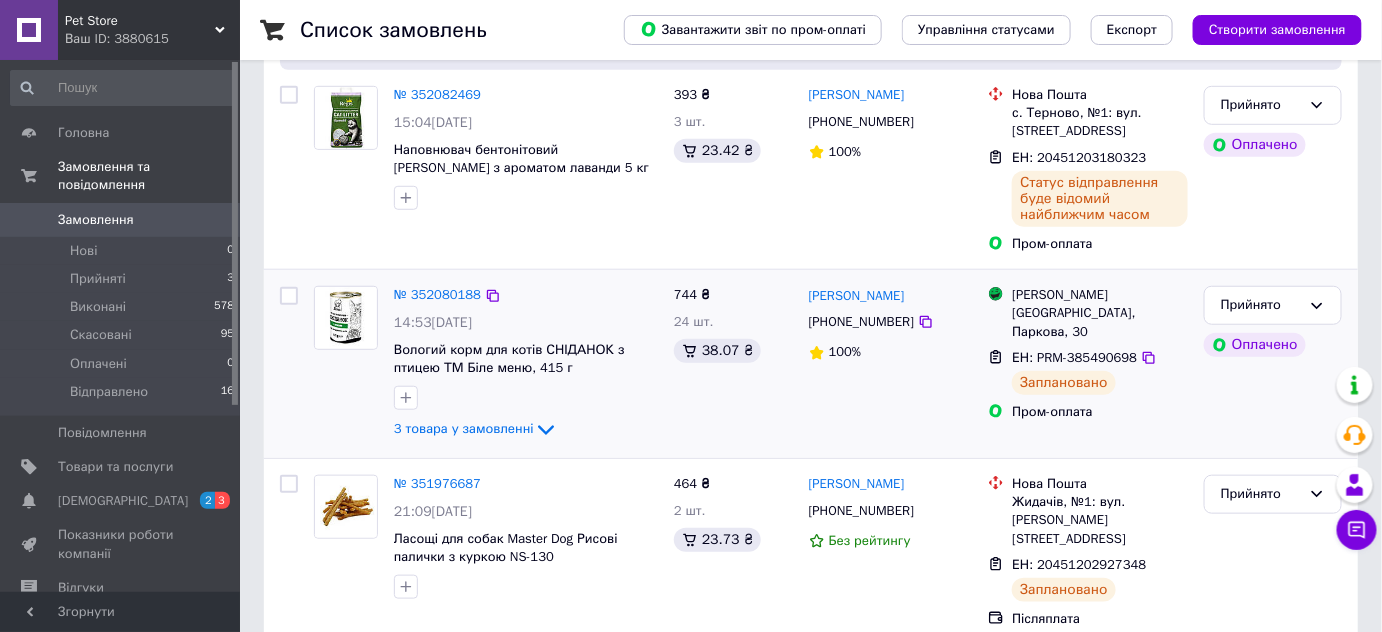 scroll, scrollTop: 363, scrollLeft: 0, axis: vertical 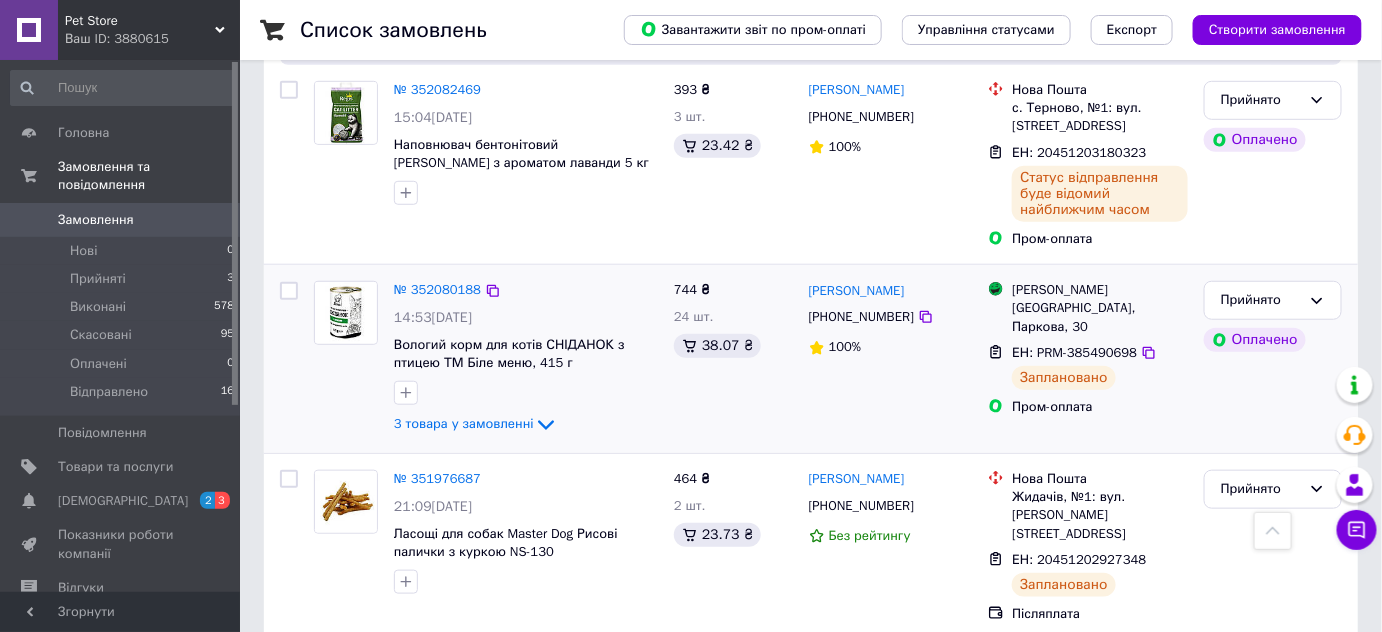 click at bounding box center [526, 393] 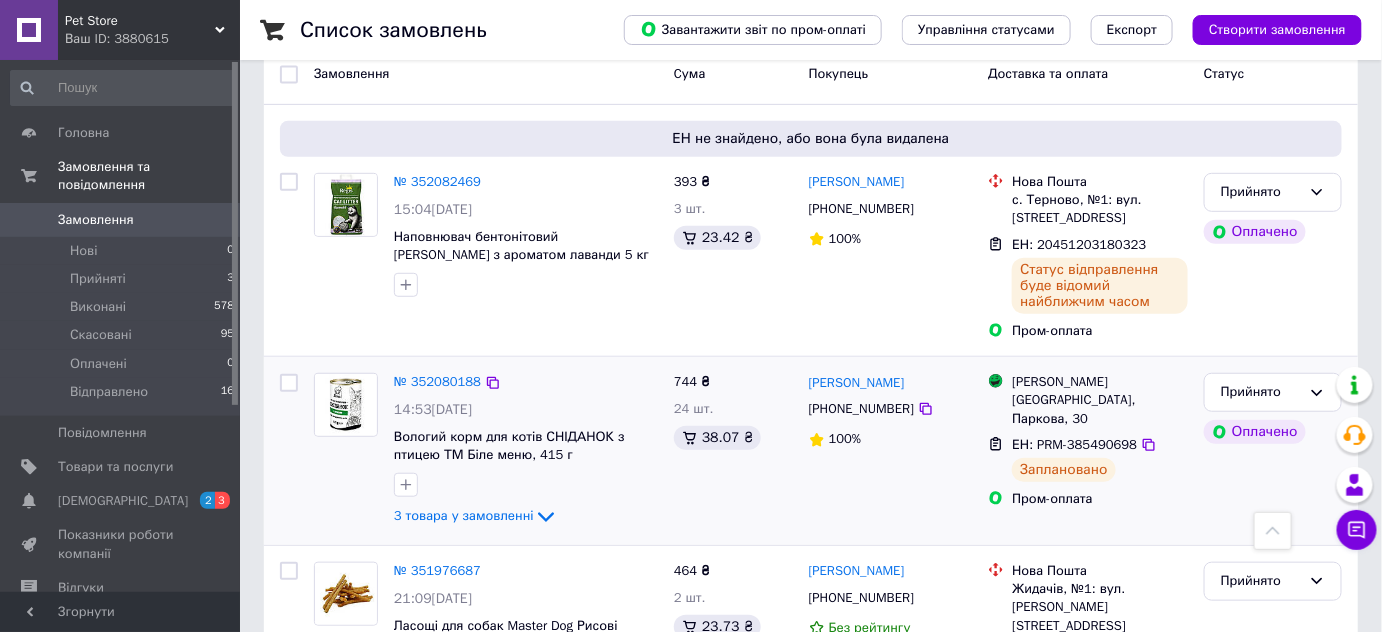scroll, scrollTop: 181, scrollLeft: 0, axis: vertical 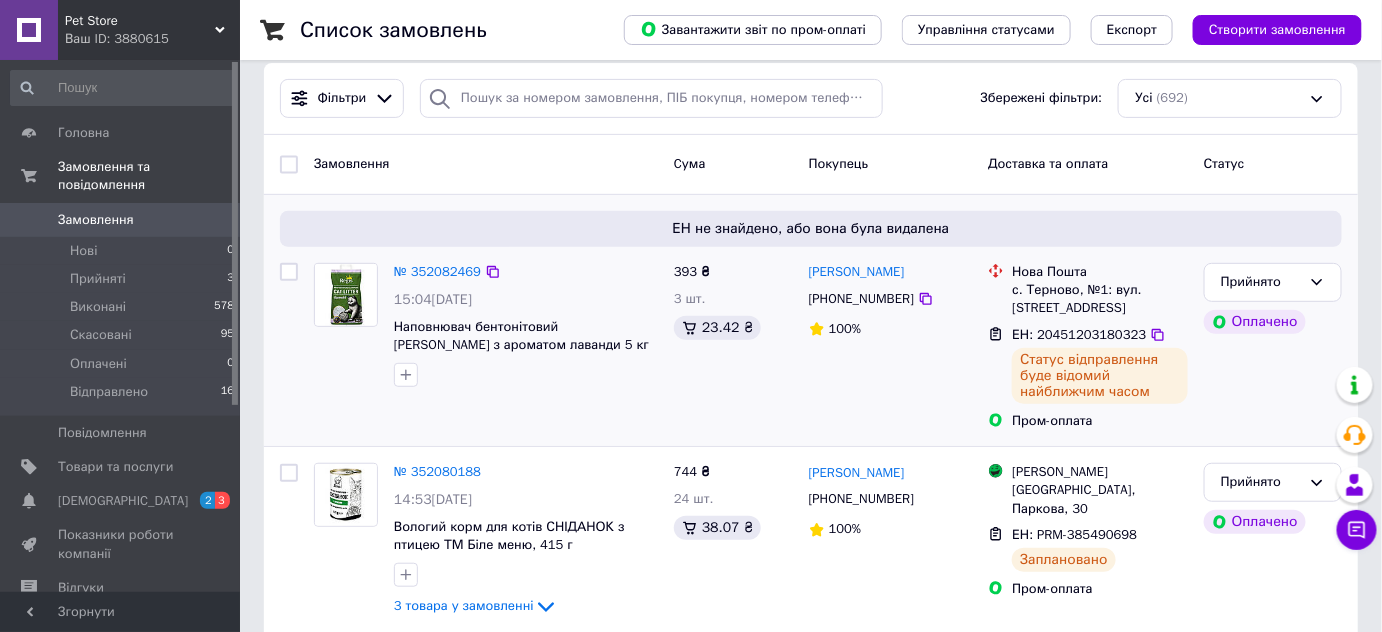 click on "393 ₴ 3 шт. 23.42 ₴" at bounding box center (733, 346) 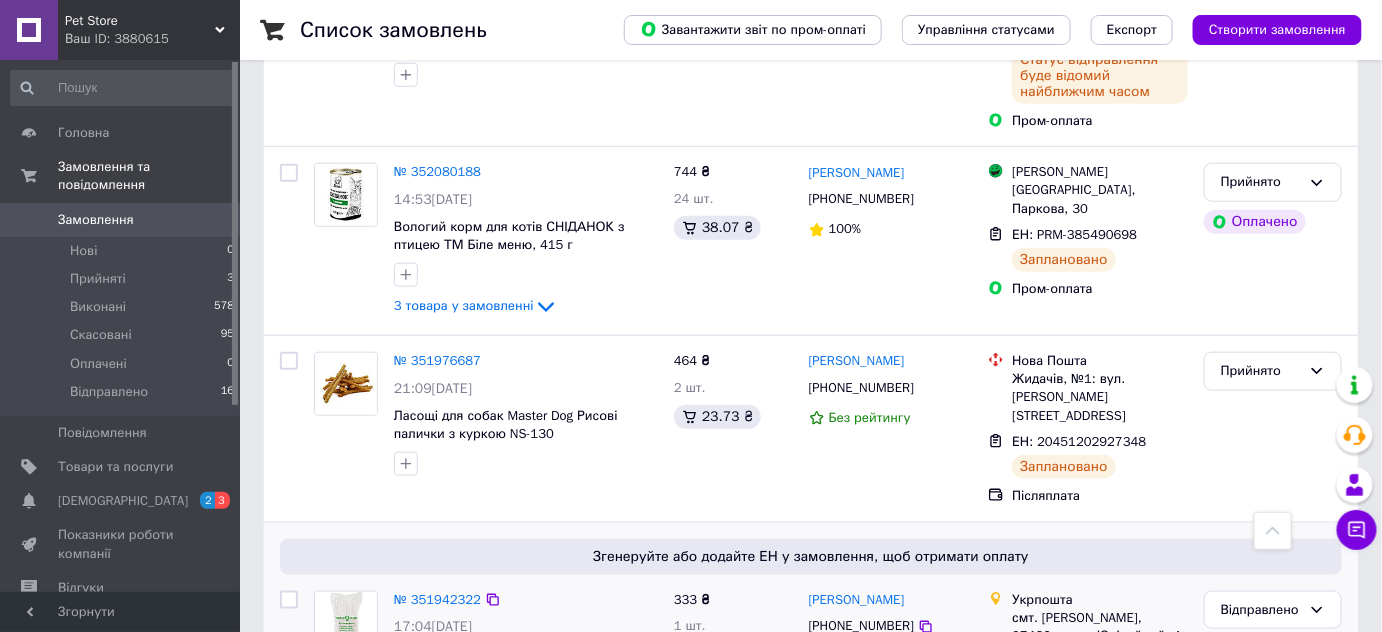 scroll, scrollTop: 363, scrollLeft: 0, axis: vertical 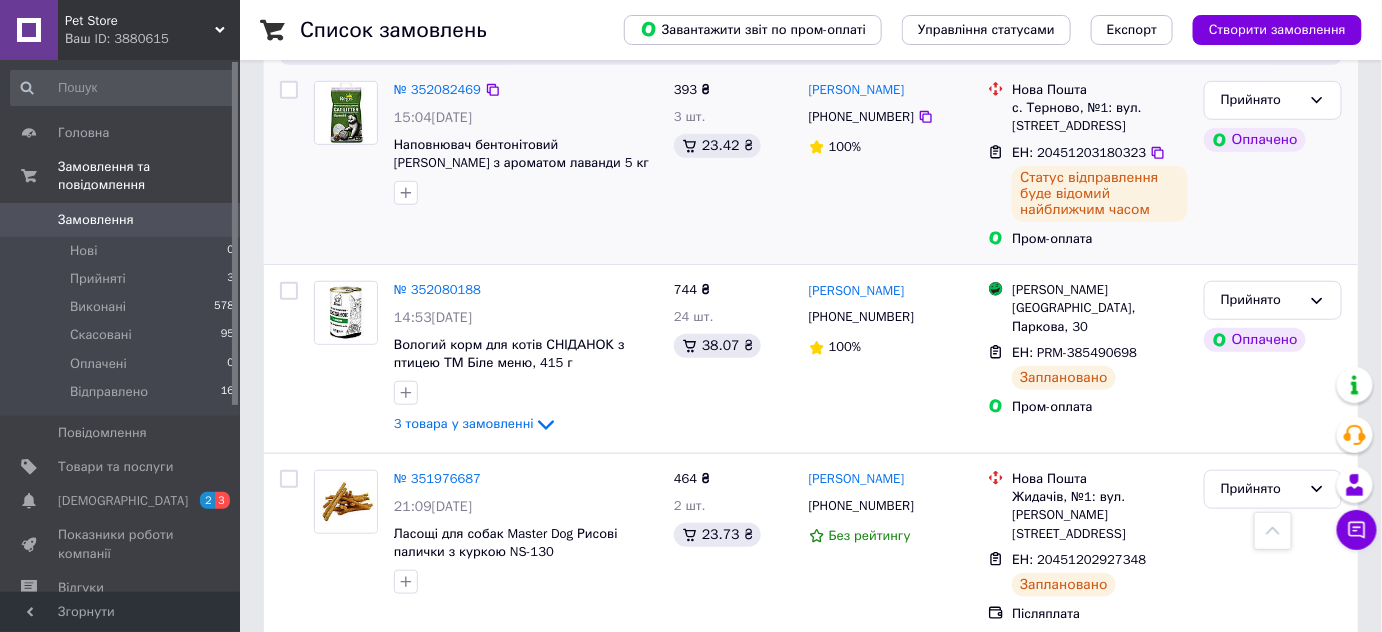 click on "Любов Марковець +380971555822 100%" at bounding box center [891, 164] 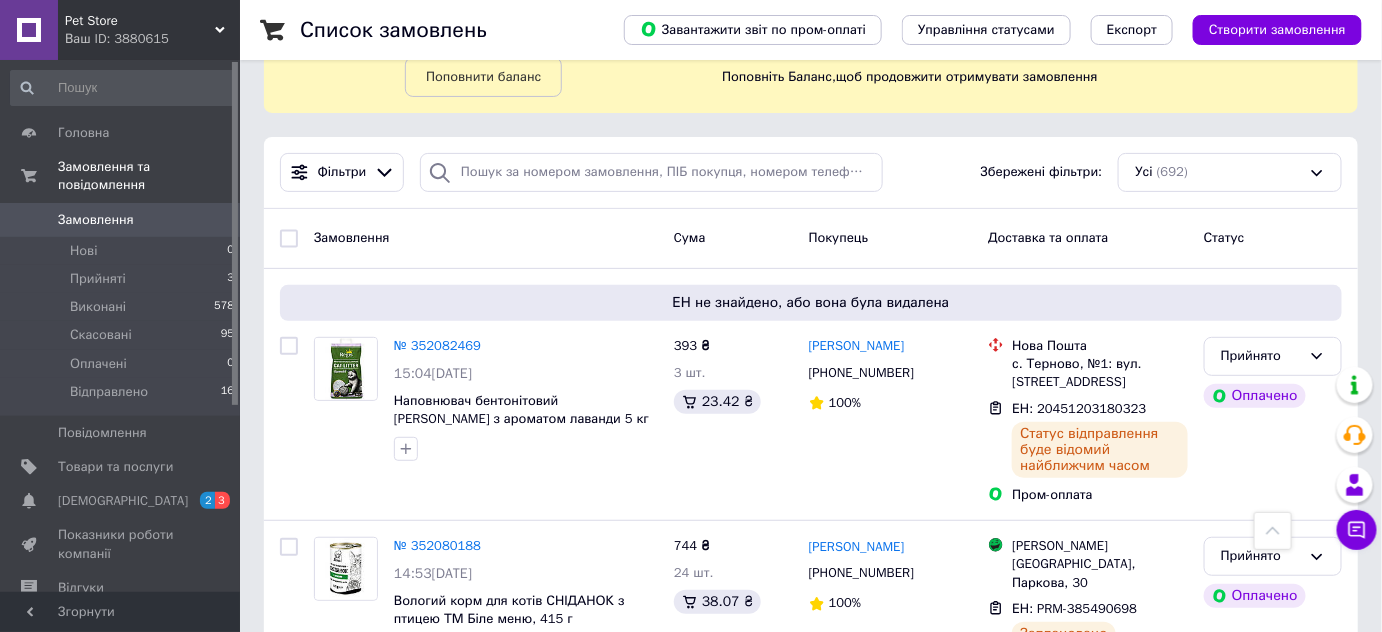 scroll, scrollTop: 90, scrollLeft: 0, axis: vertical 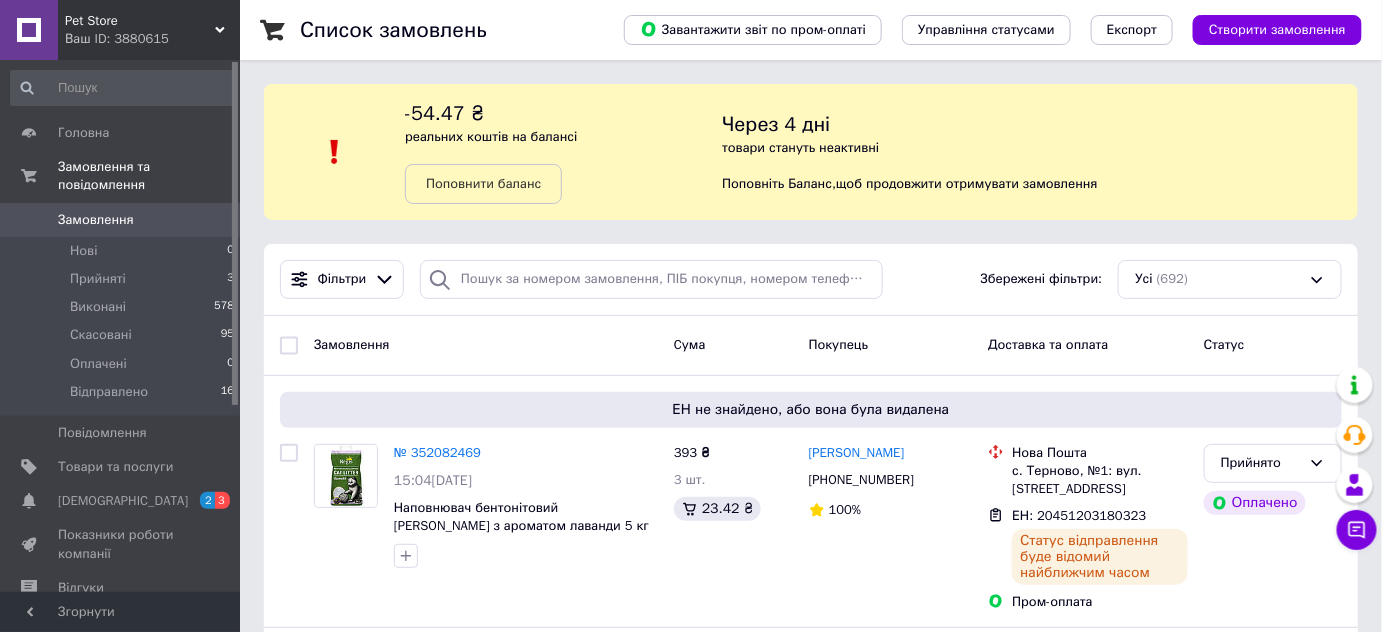 click on "Замовлення" at bounding box center (96, 220) 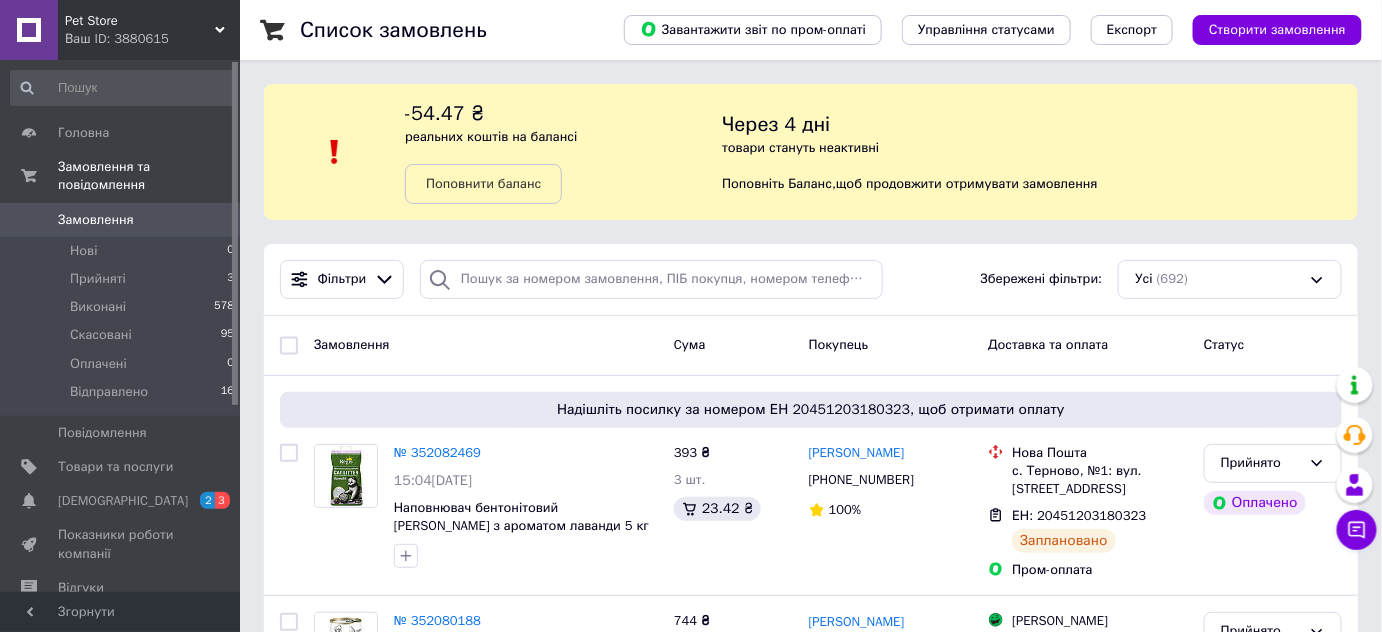 click on "Список замовлень" at bounding box center (442, 30) 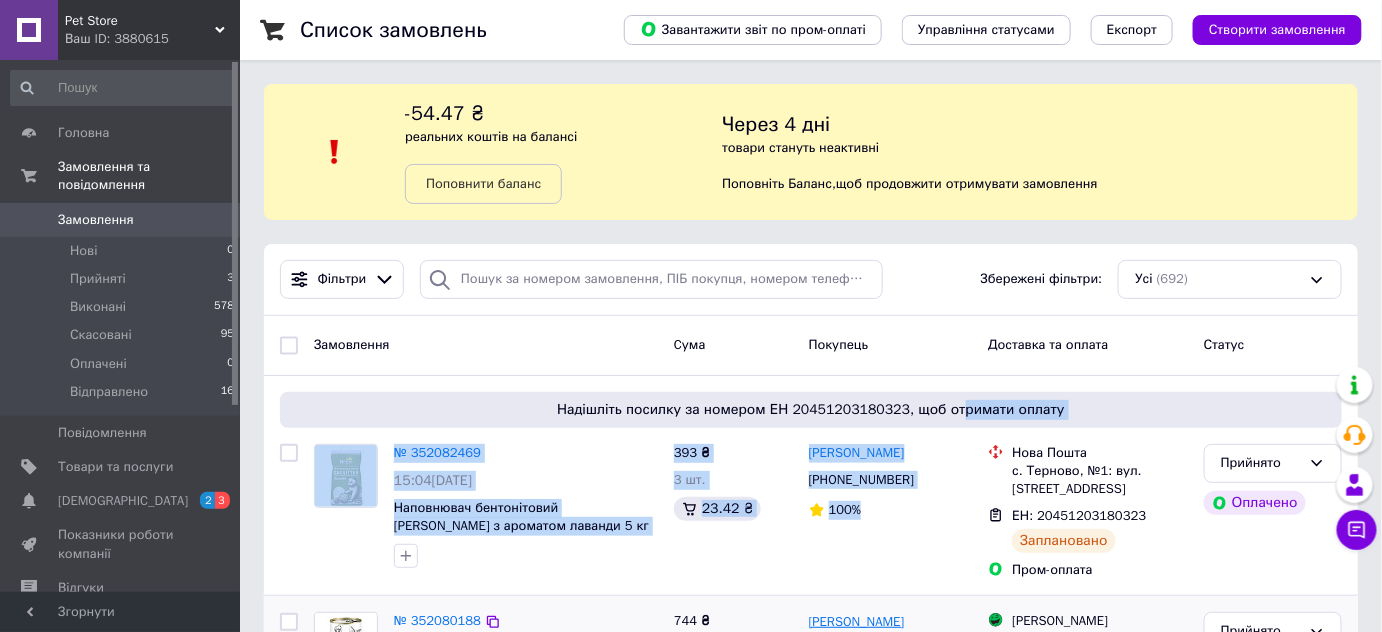 drag, startPoint x: 946, startPoint y: 462, endPoint x: 909, endPoint y: 623, distance: 165.19685 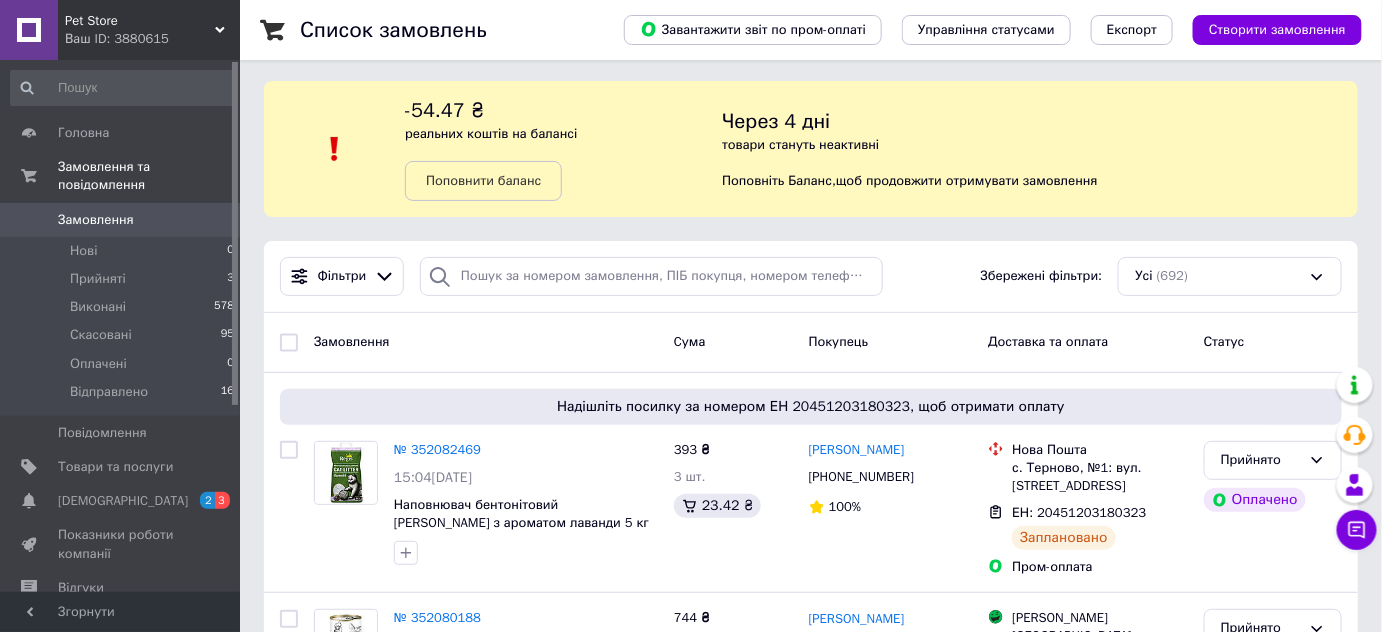 click on "Покупець" at bounding box center [891, 342] 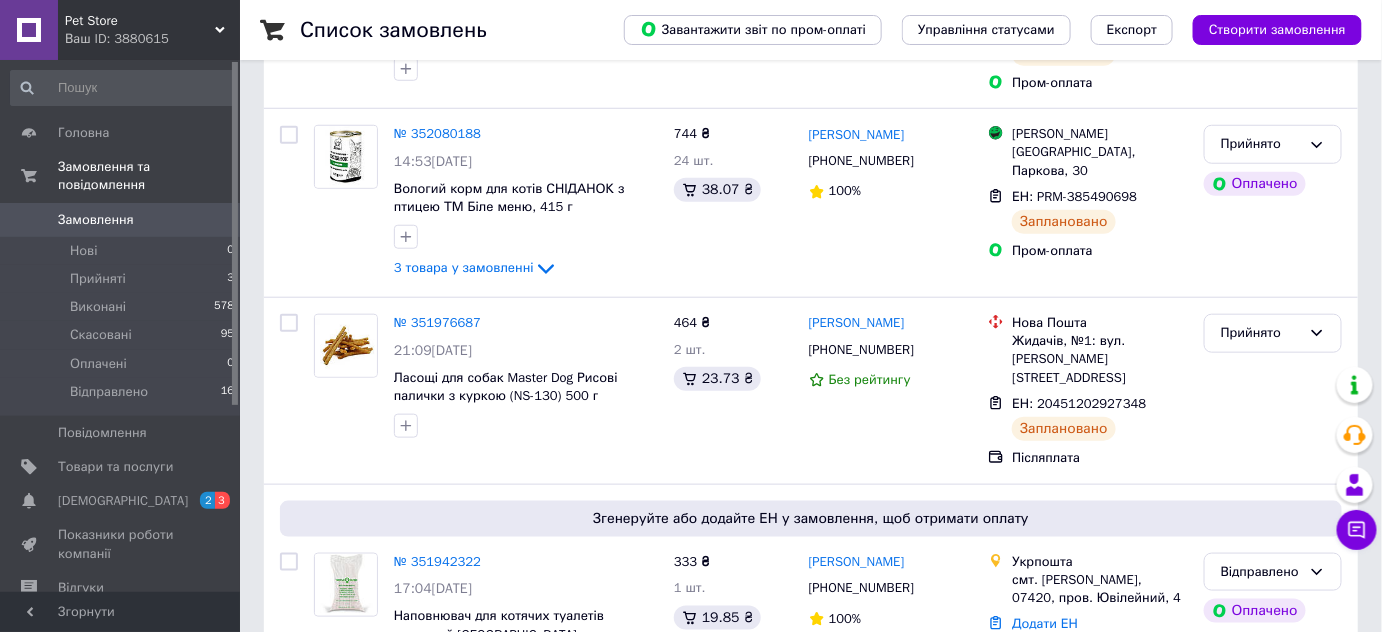 scroll, scrollTop: 640, scrollLeft: 0, axis: vertical 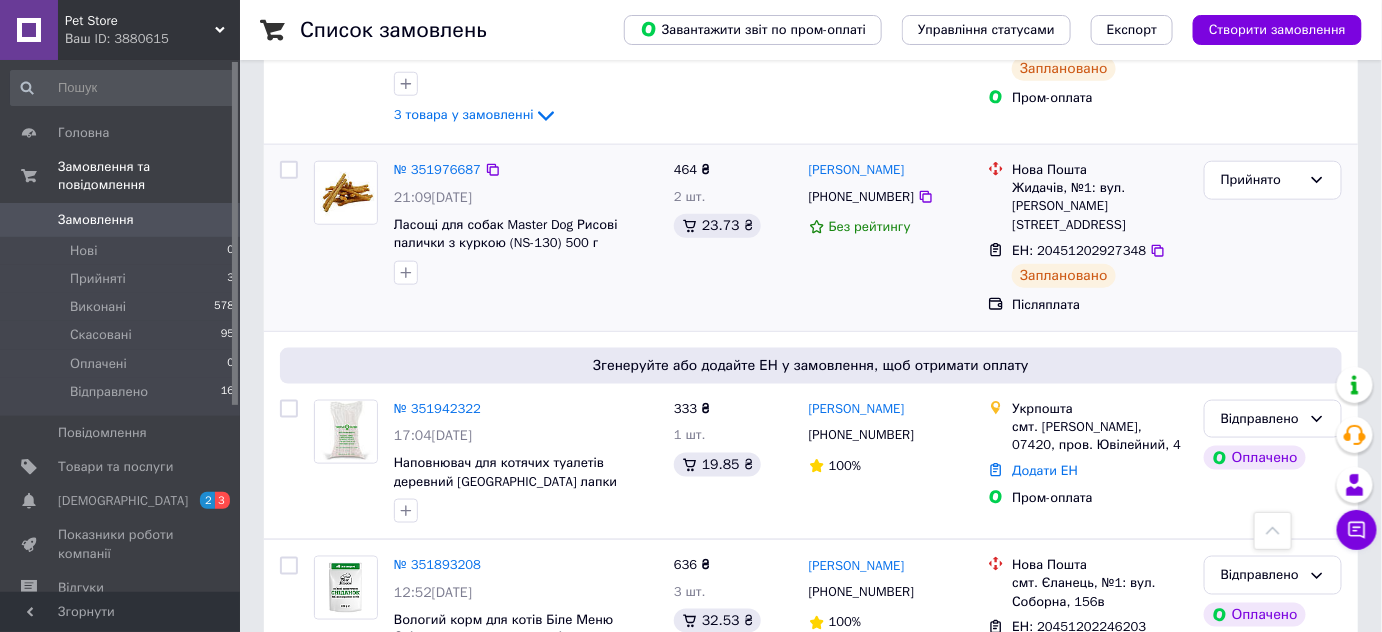 click on "464 ₴ 2 шт. 23.73 ₴" at bounding box center (733, 238) 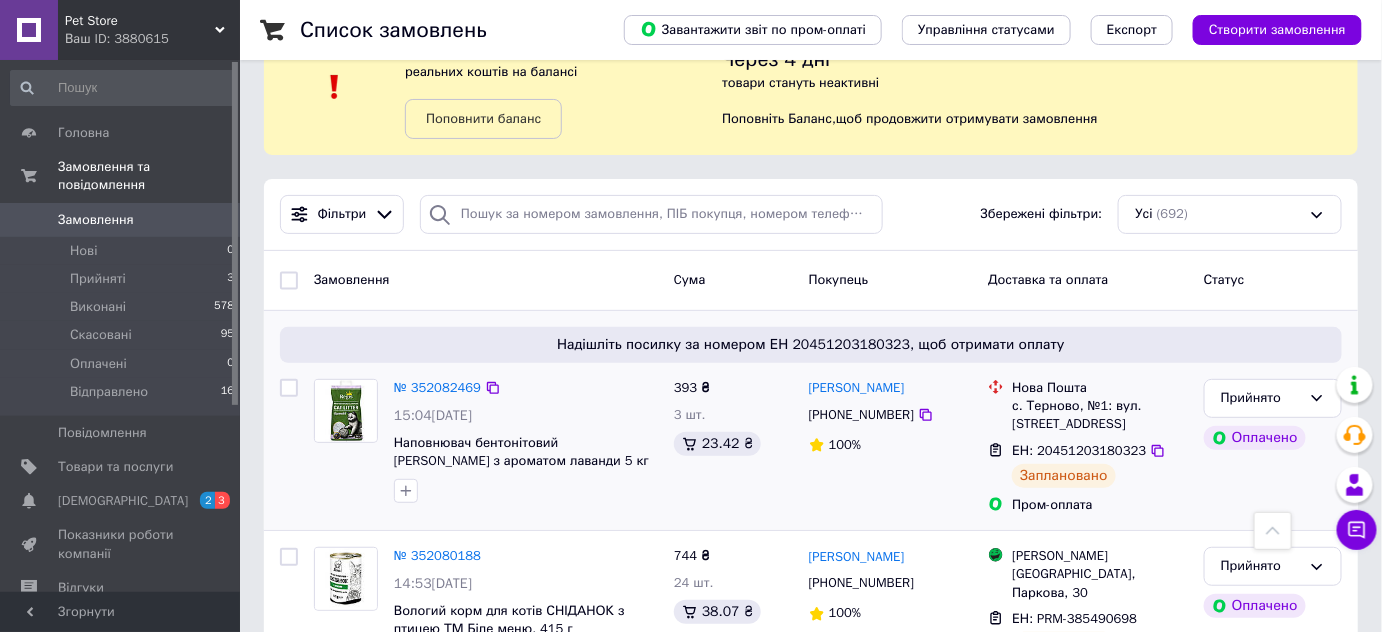 scroll, scrollTop: 0, scrollLeft: 0, axis: both 